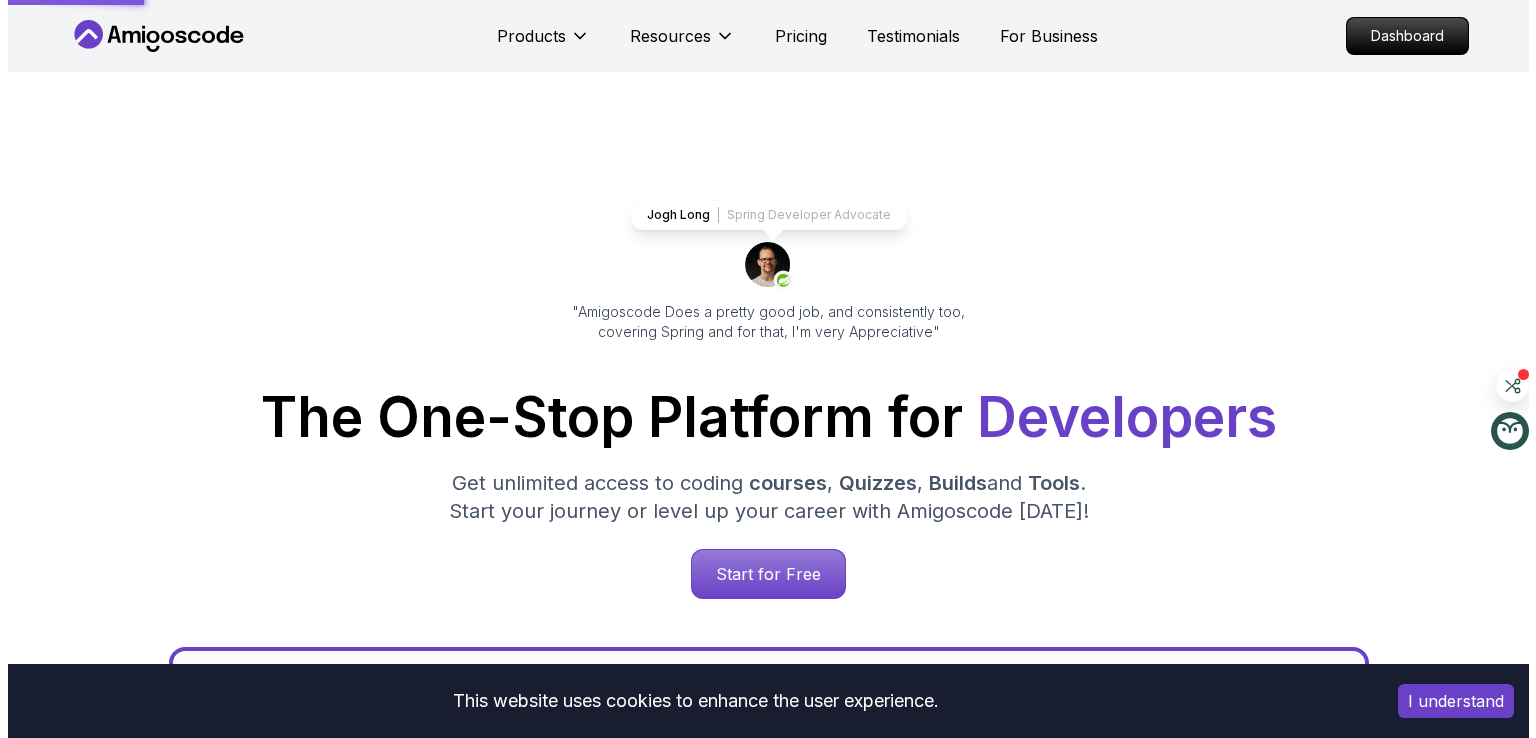 scroll, scrollTop: 0, scrollLeft: 0, axis: both 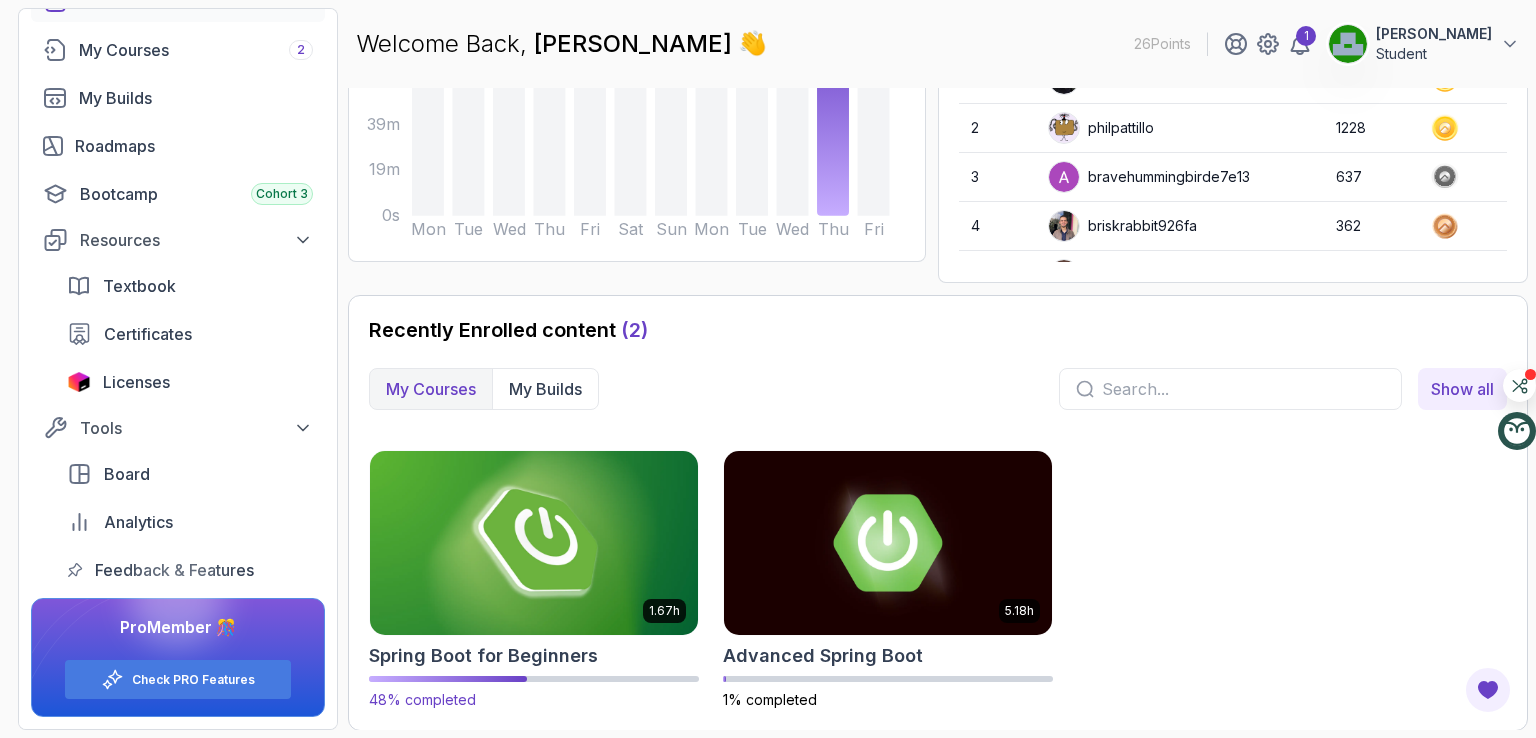 click at bounding box center [534, 542] 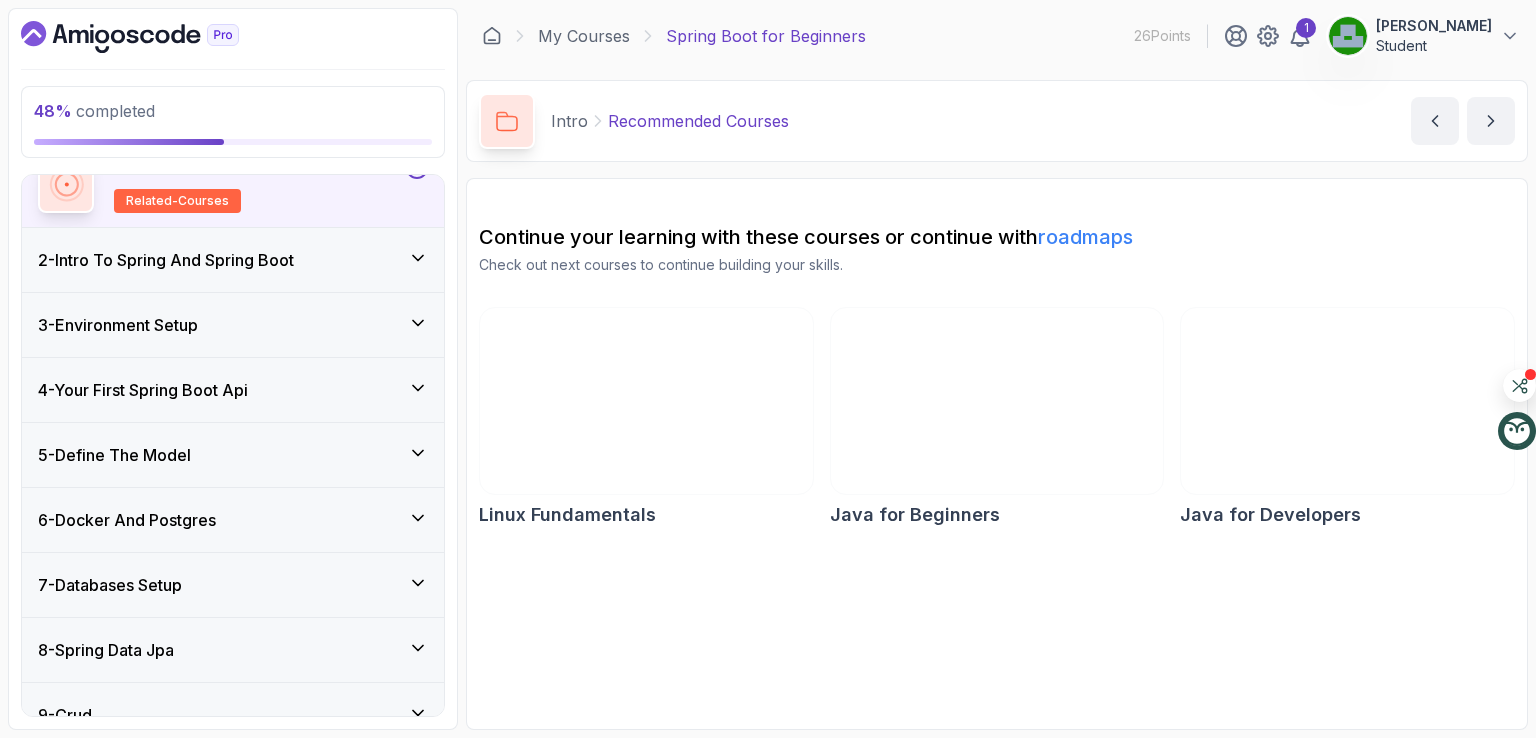 scroll, scrollTop: 300, scrollLeft: 0, axis: vertical 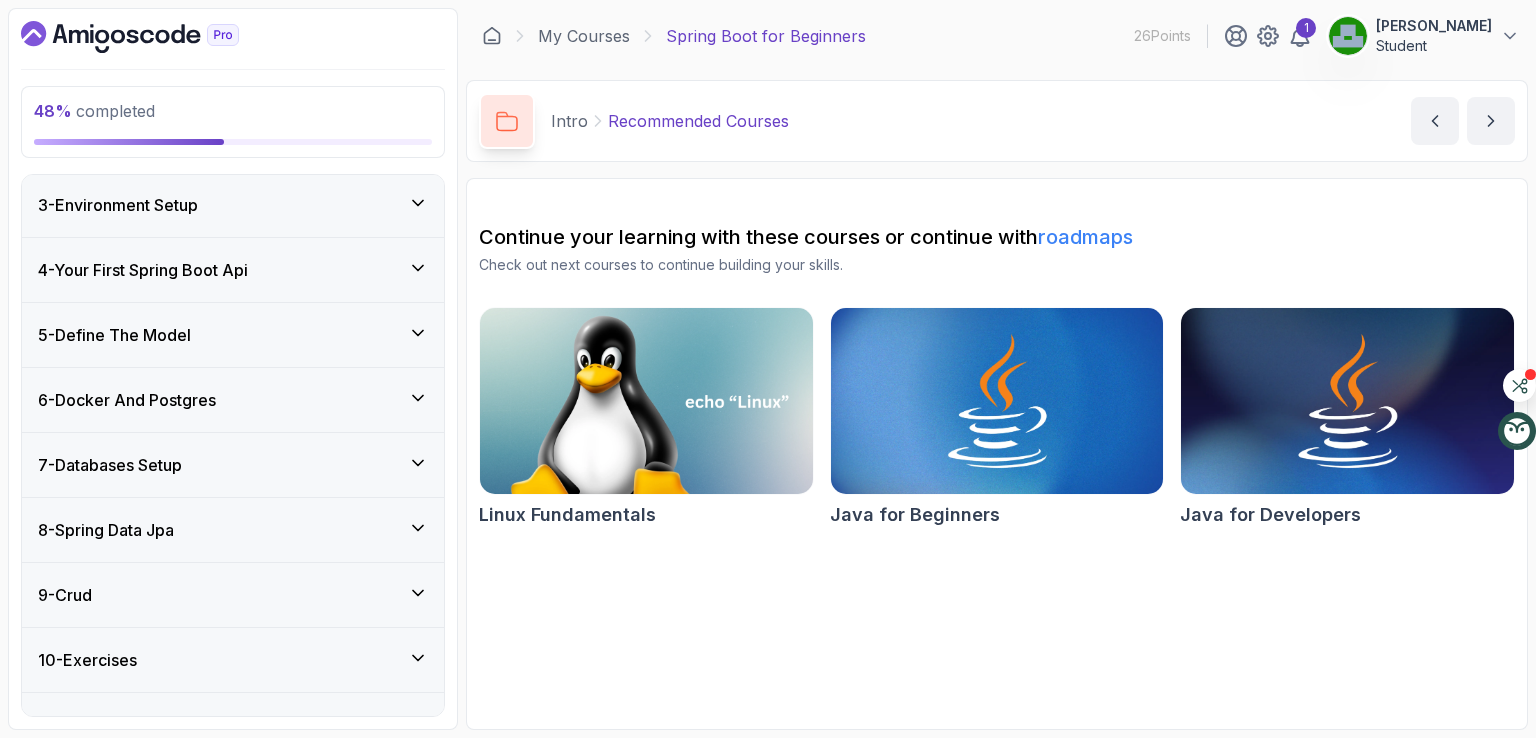 click on "6  -  Docker And Postgres" at bounding box center (127, 400) 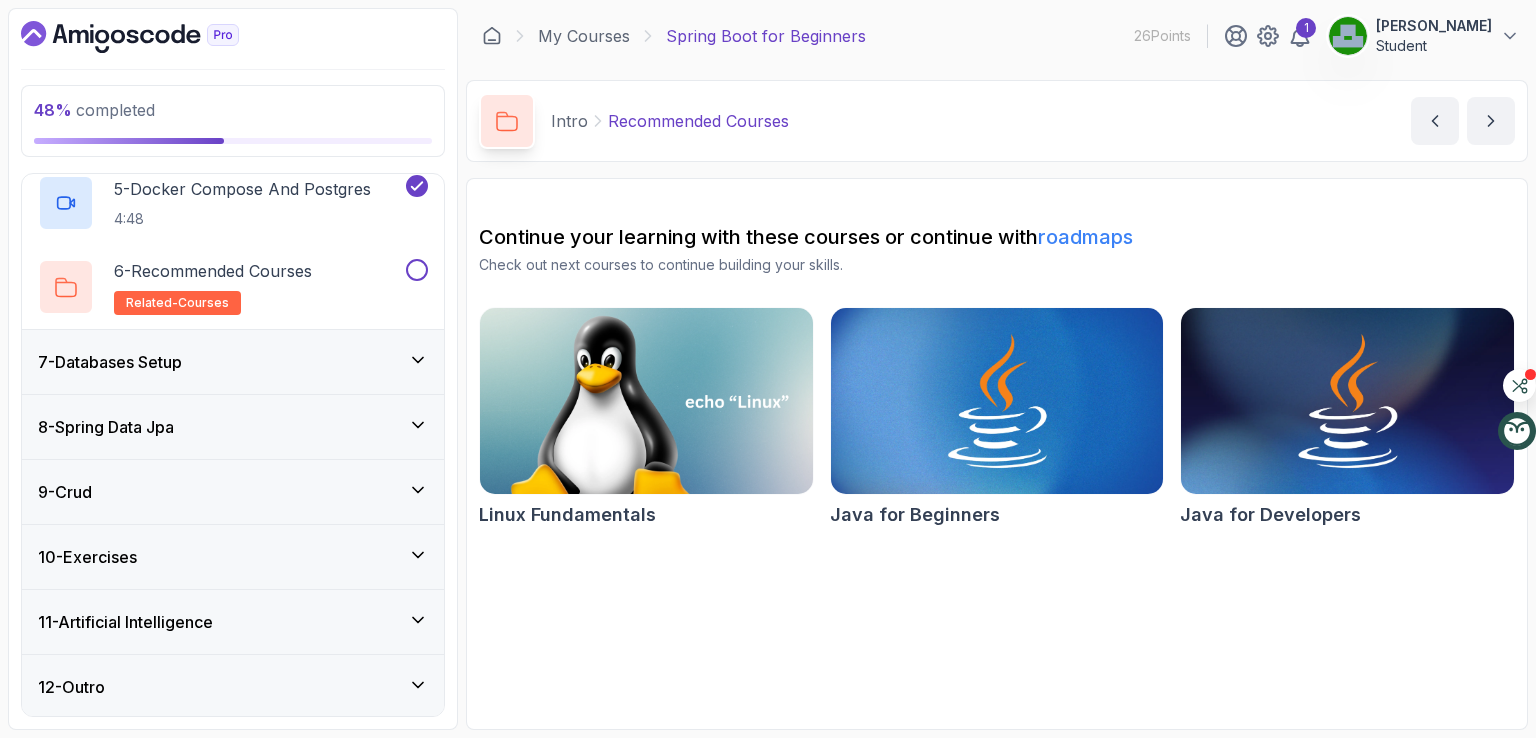 click on "7  -  Databases Setup" at bounding box center [233, 362] 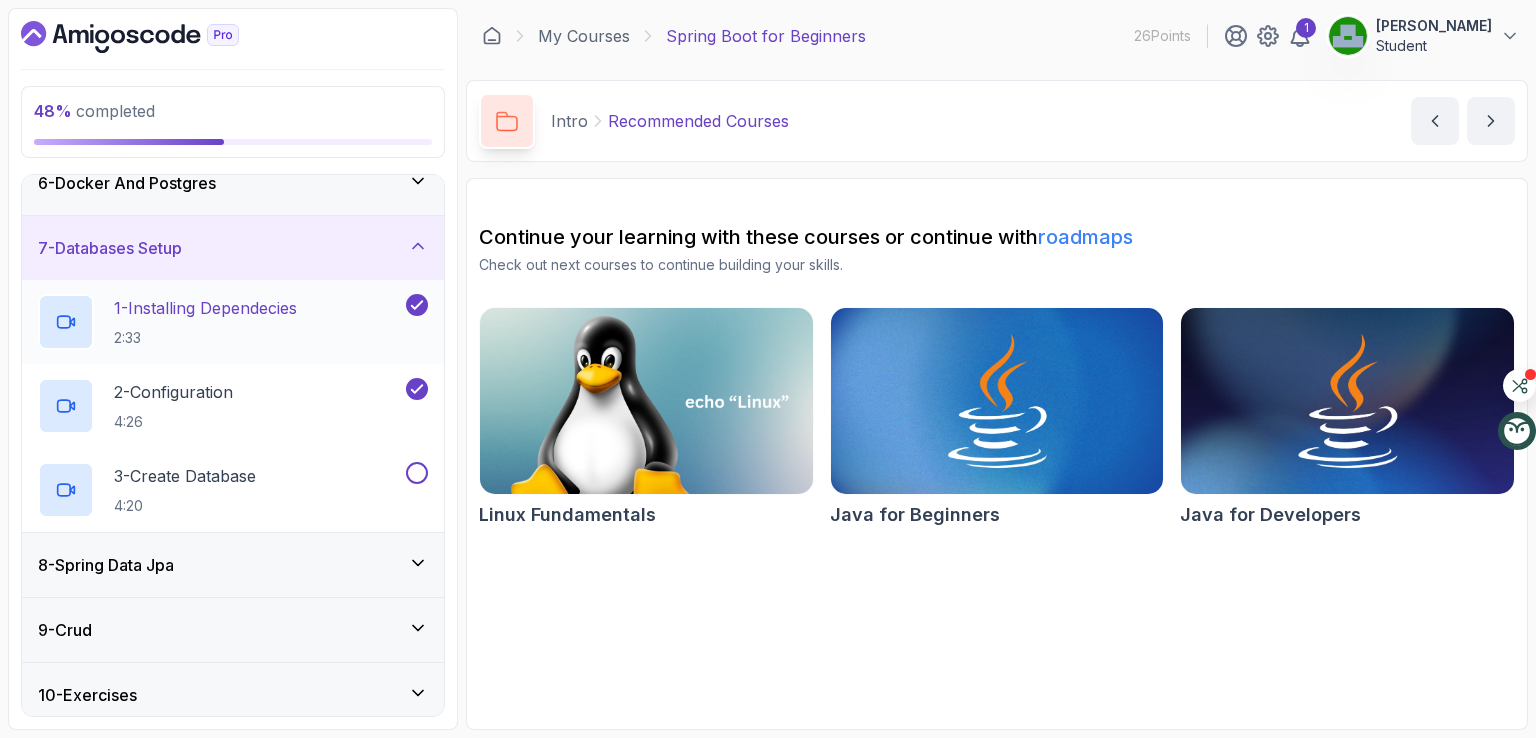 scroll, scrollTop: 434, scrollLeft: 0, axis: vertical 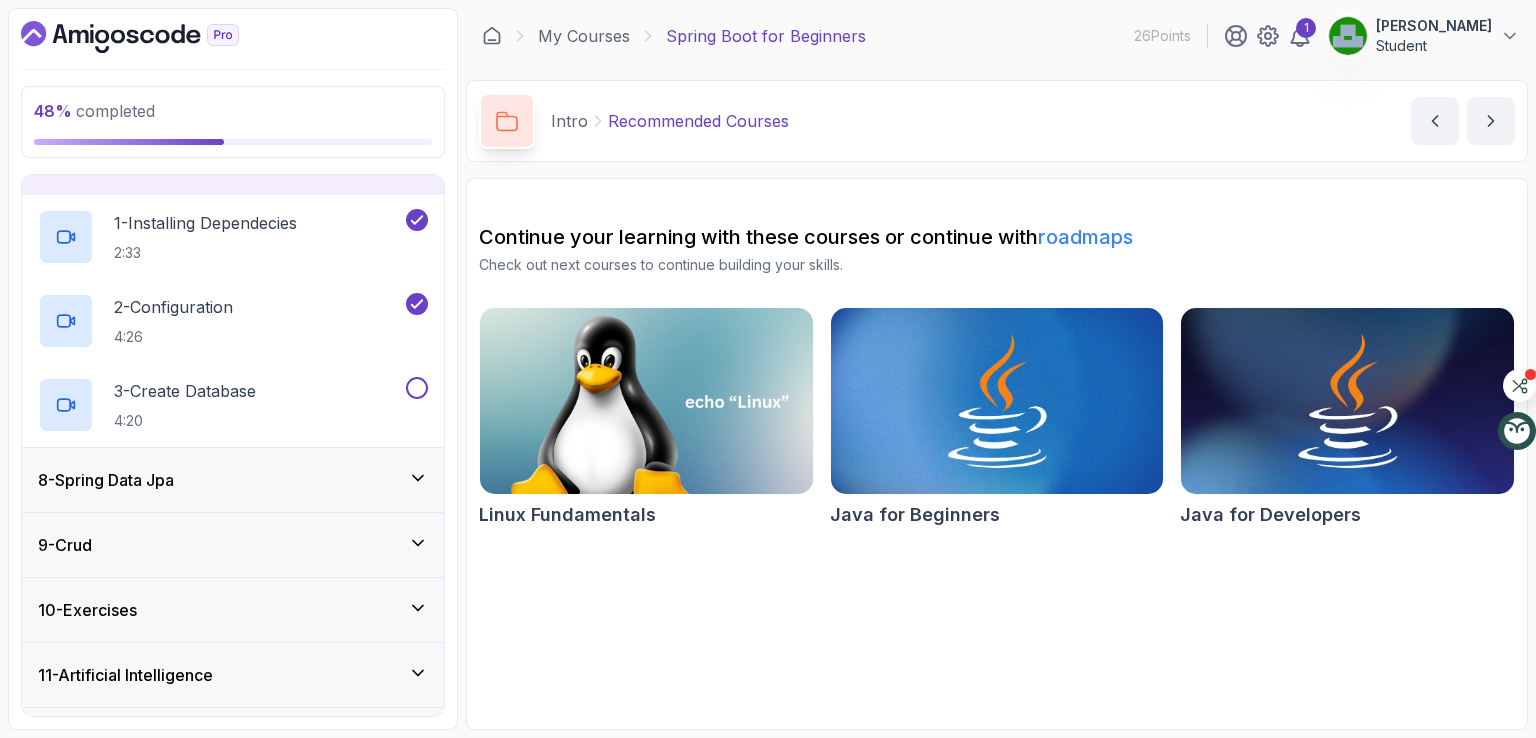 click on "8  -  Spring Data Jpa" at bounding box center (106, 480) 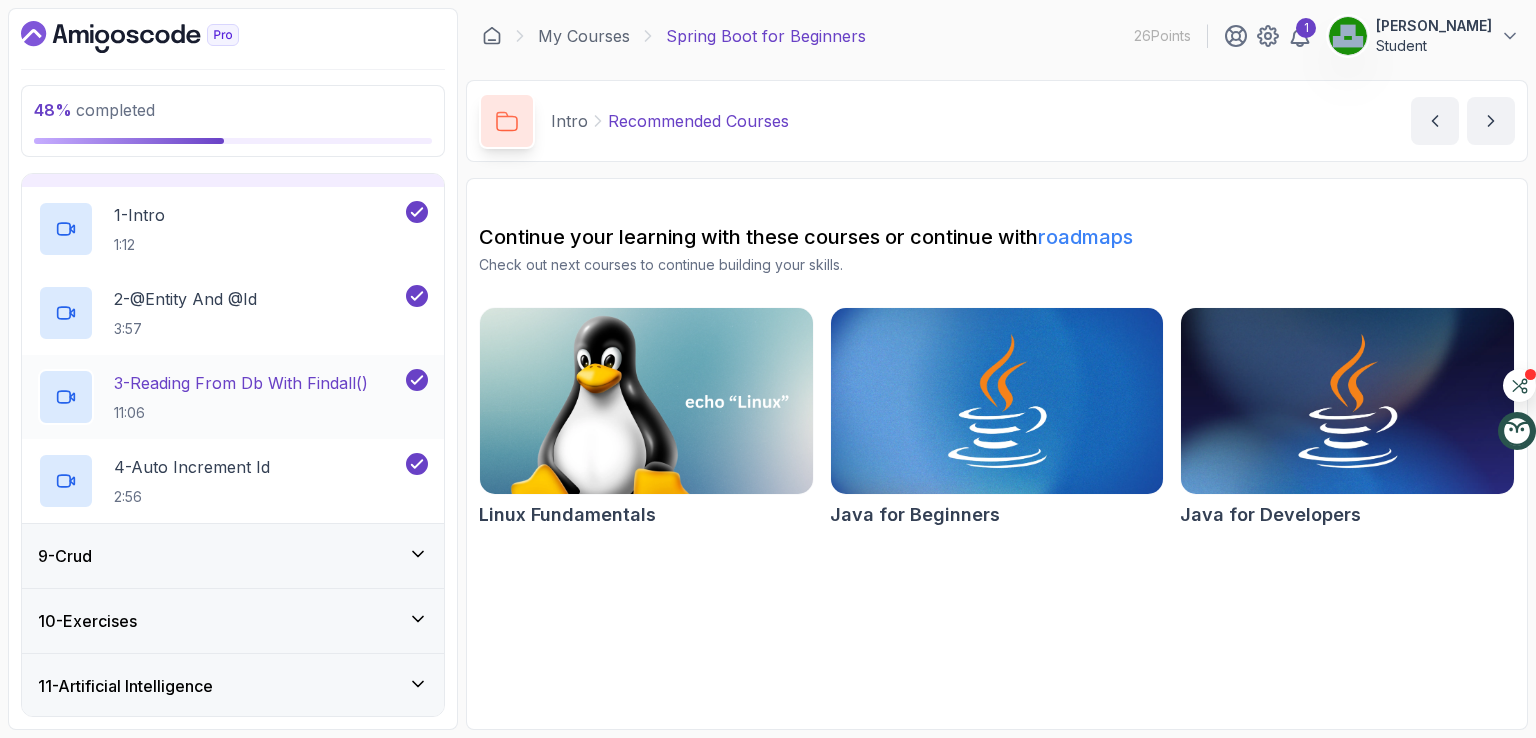 scroll, scrollTop: 570, scrollLeft: 0, axis: vertical 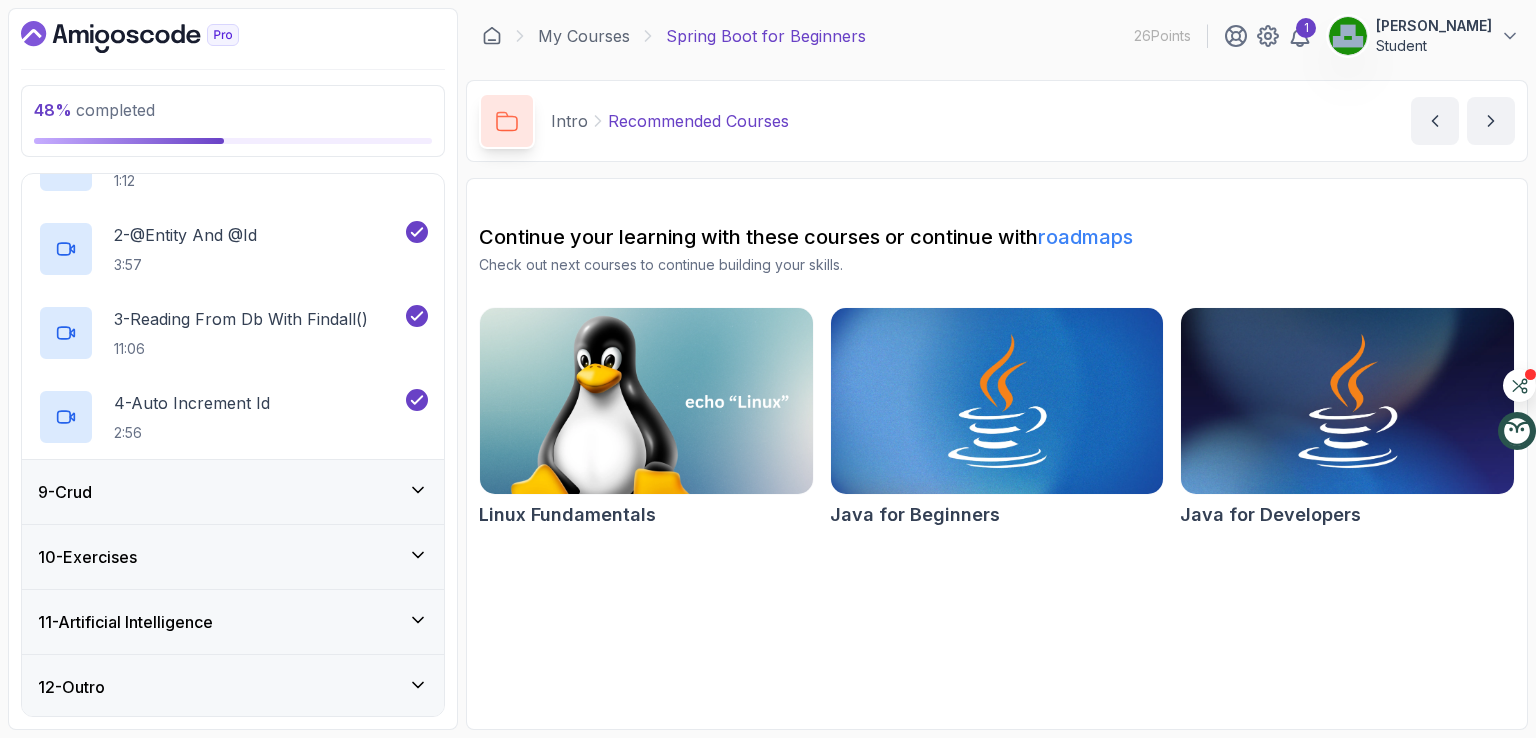 click on "9  -  Crud" at bounding box center (233, 492) 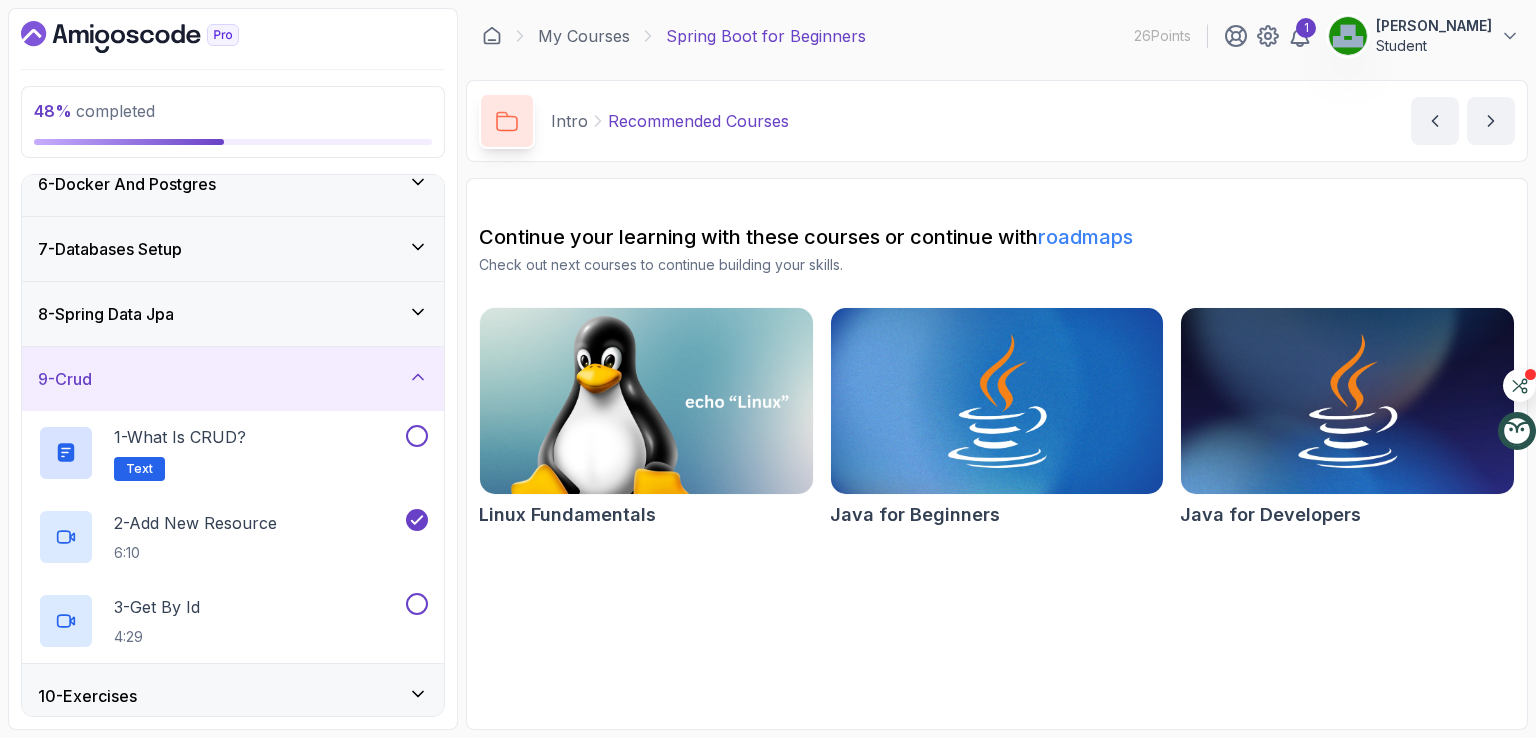 scroll, scrollTop: 434, scrollLeft: 0, axis: vertical 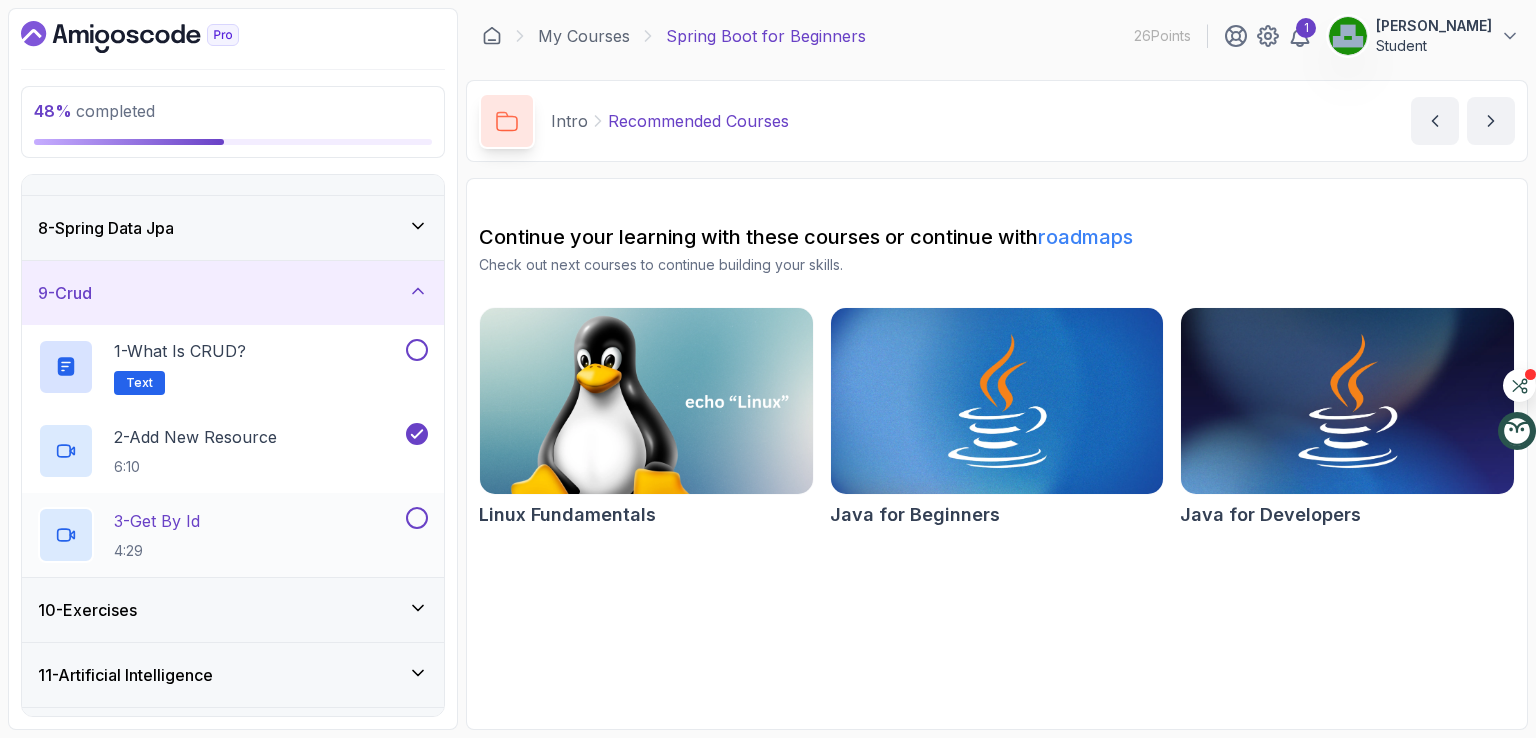 click on "3  -  Get By Id" at bounding box center [157, 521] 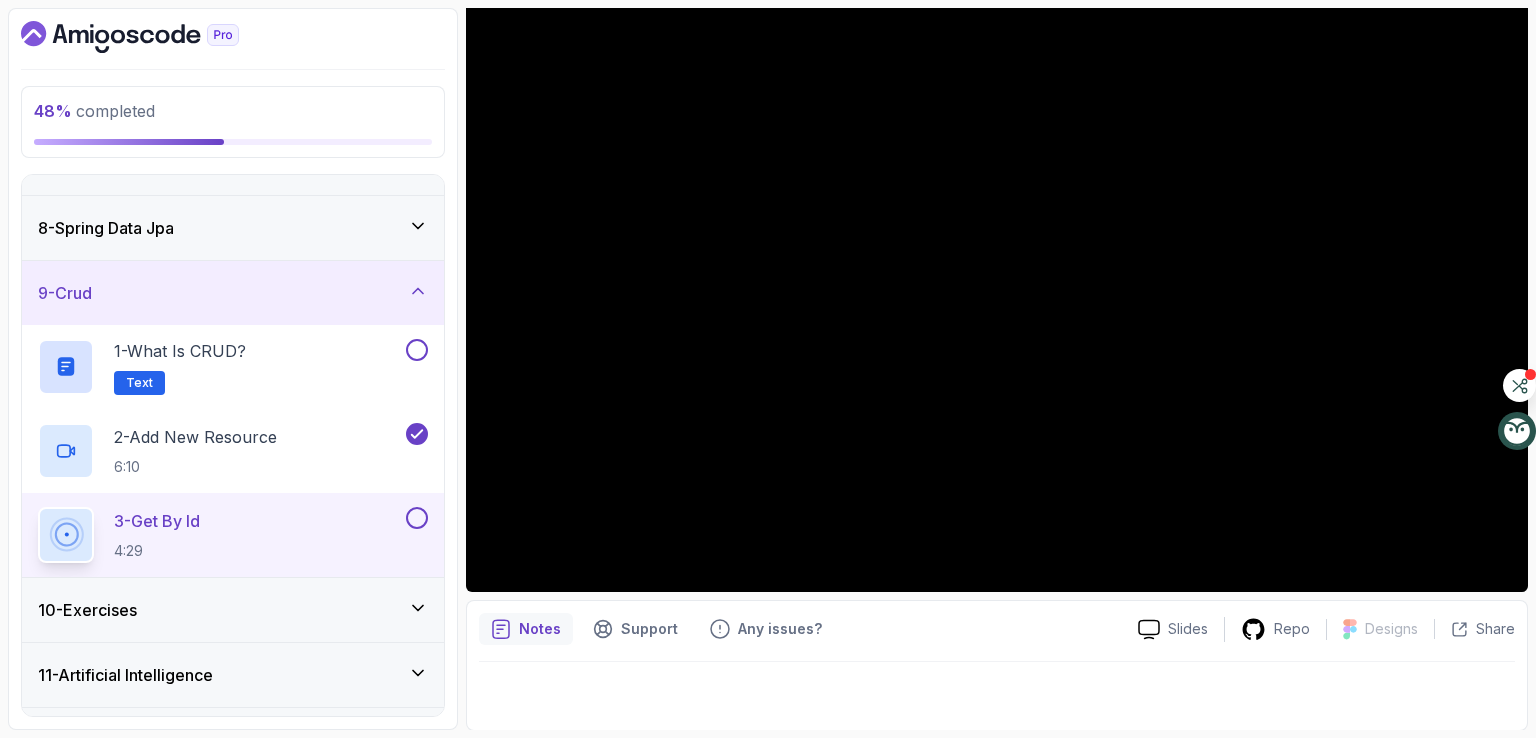 scroll, scrollTop: 184, scrollLeft: 0, axis: vertical 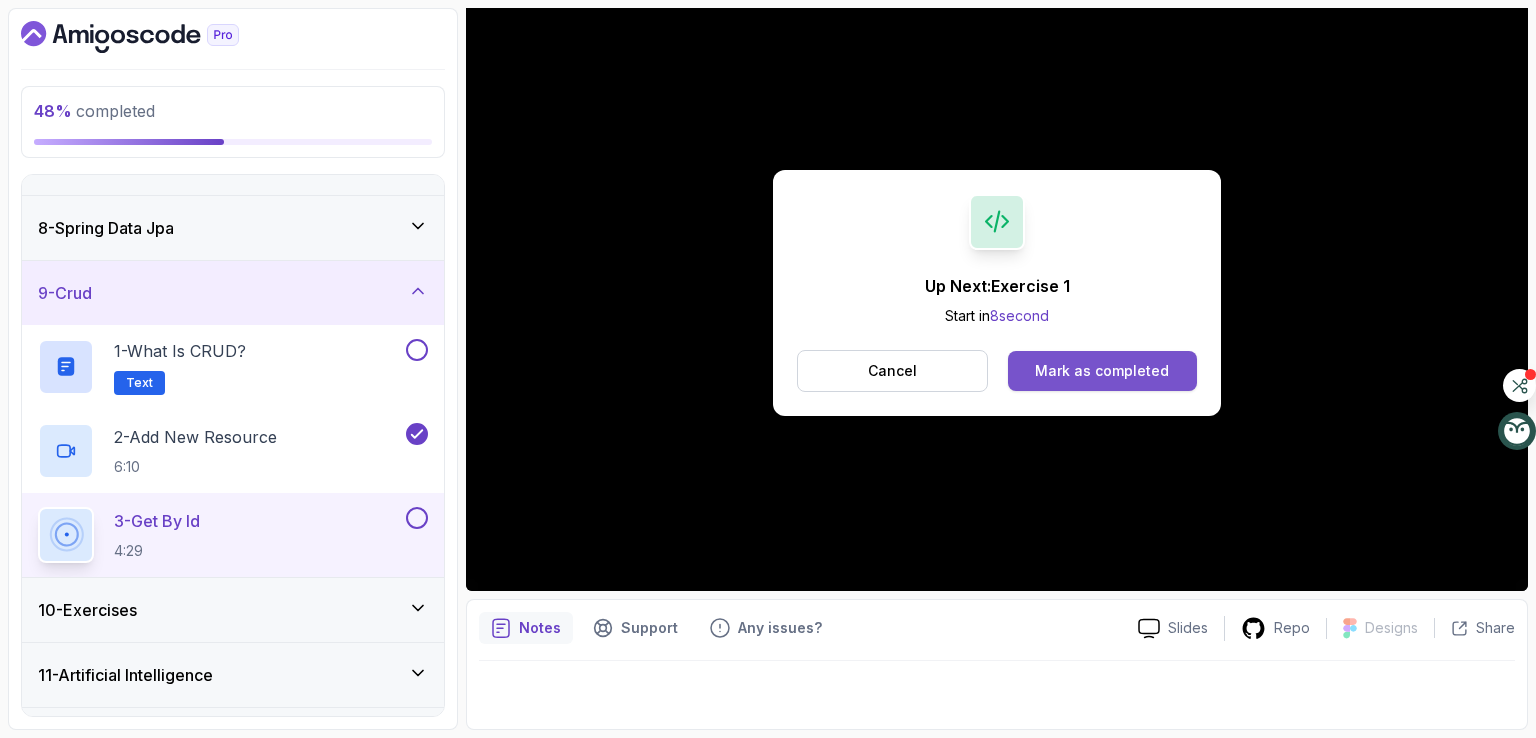 click on "Mark as completed" at bounding box center [1102, 371] 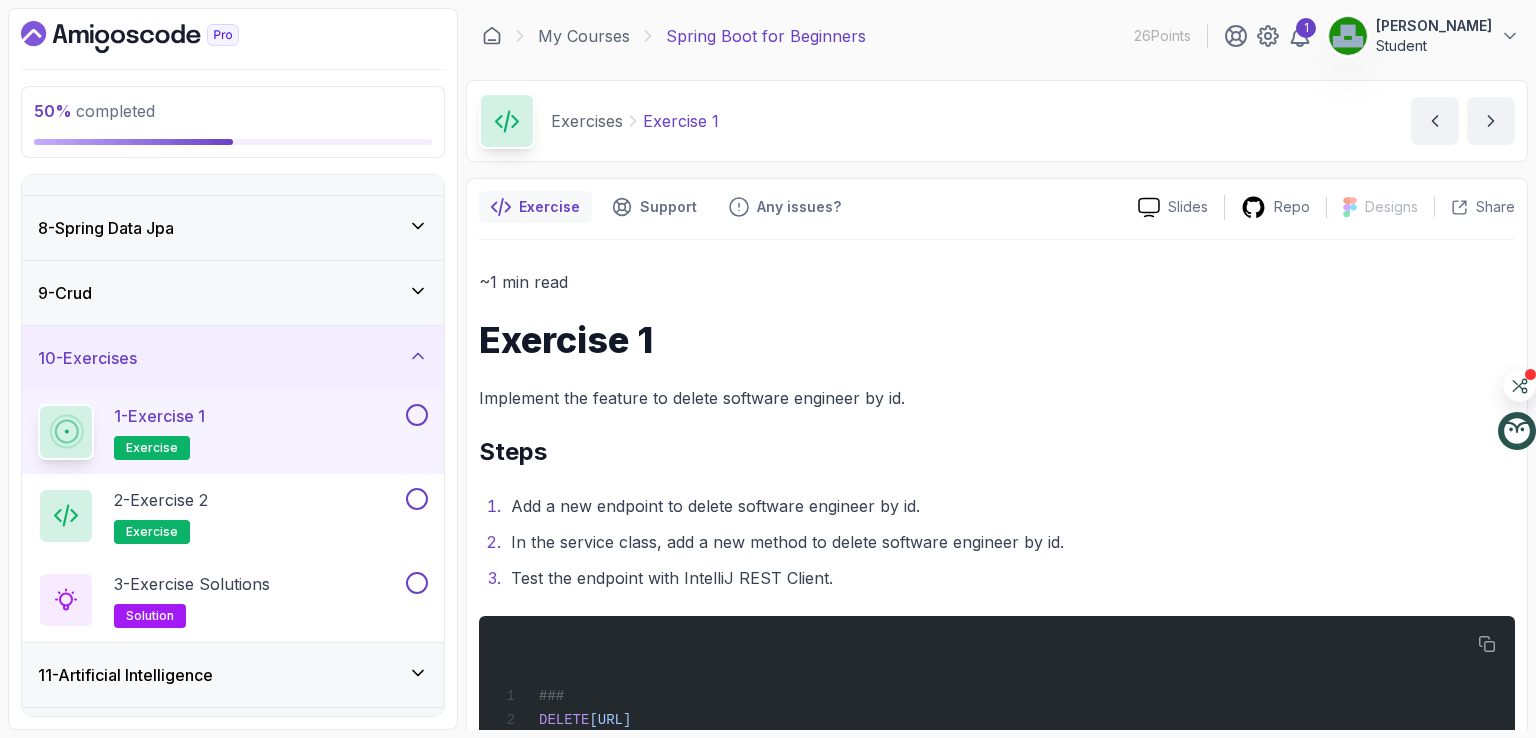 scroll, scrollTop: 58, scrollLeft: 0, axis: vertical 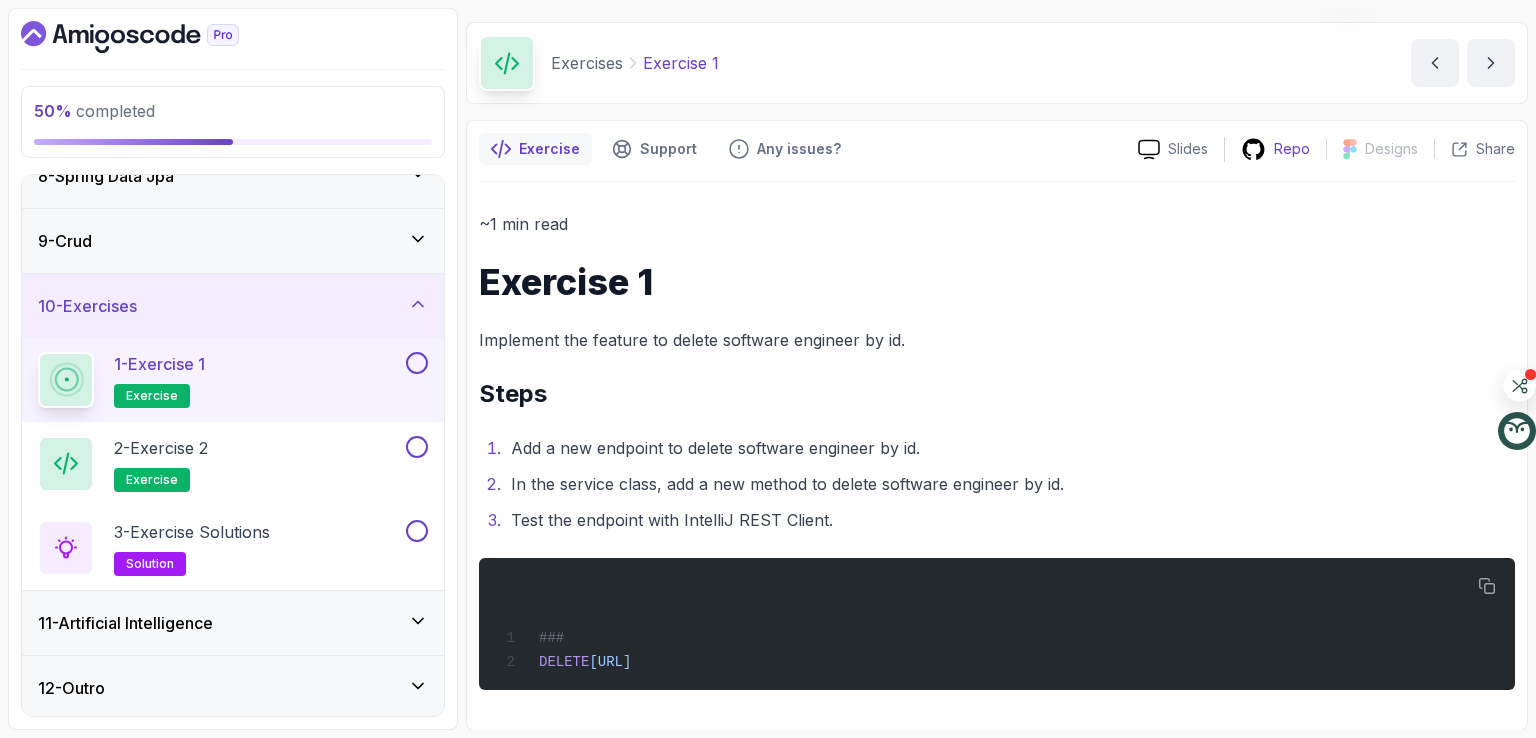 click on "Repo" at bounding box center [1292, 149] 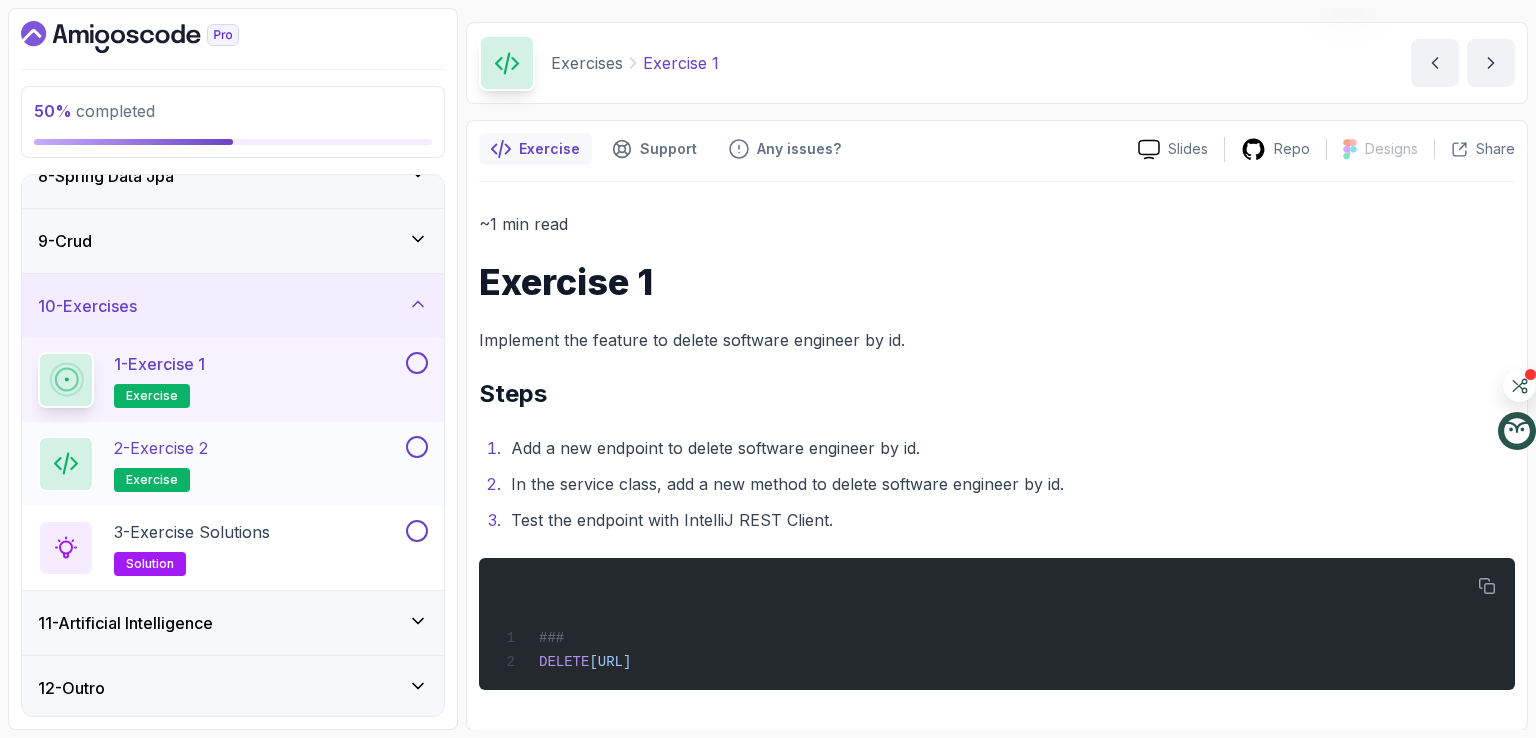 click on "2  -  Exercise 2 exercise" at bounding box center [220, 464] 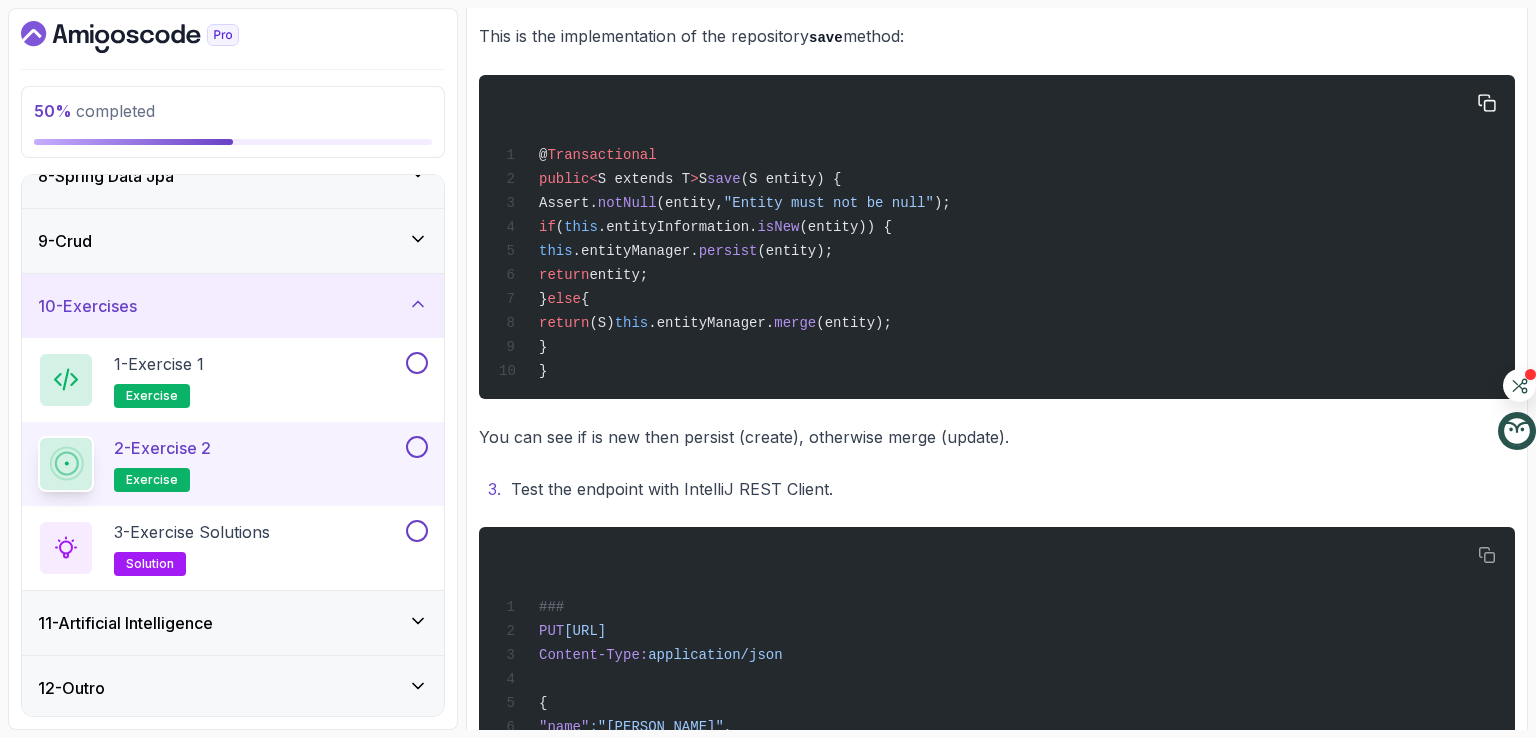 scroll, scrollTop: 802, scrollLeft: 0, axis: vertical 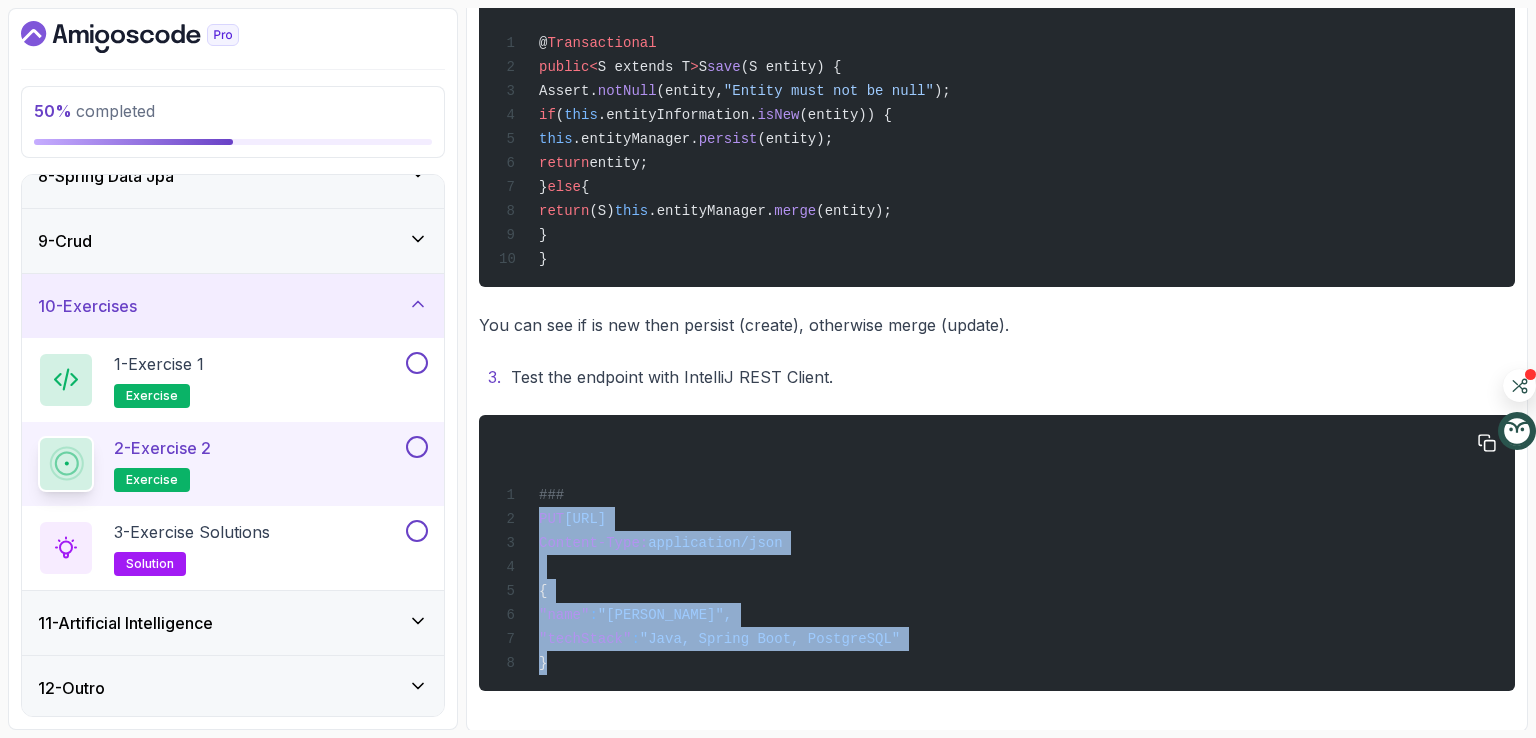 drag, startPoint x: 556, startPoint y: 649, endPoint x: 585, endPoint y: 493, distance: 158.67262 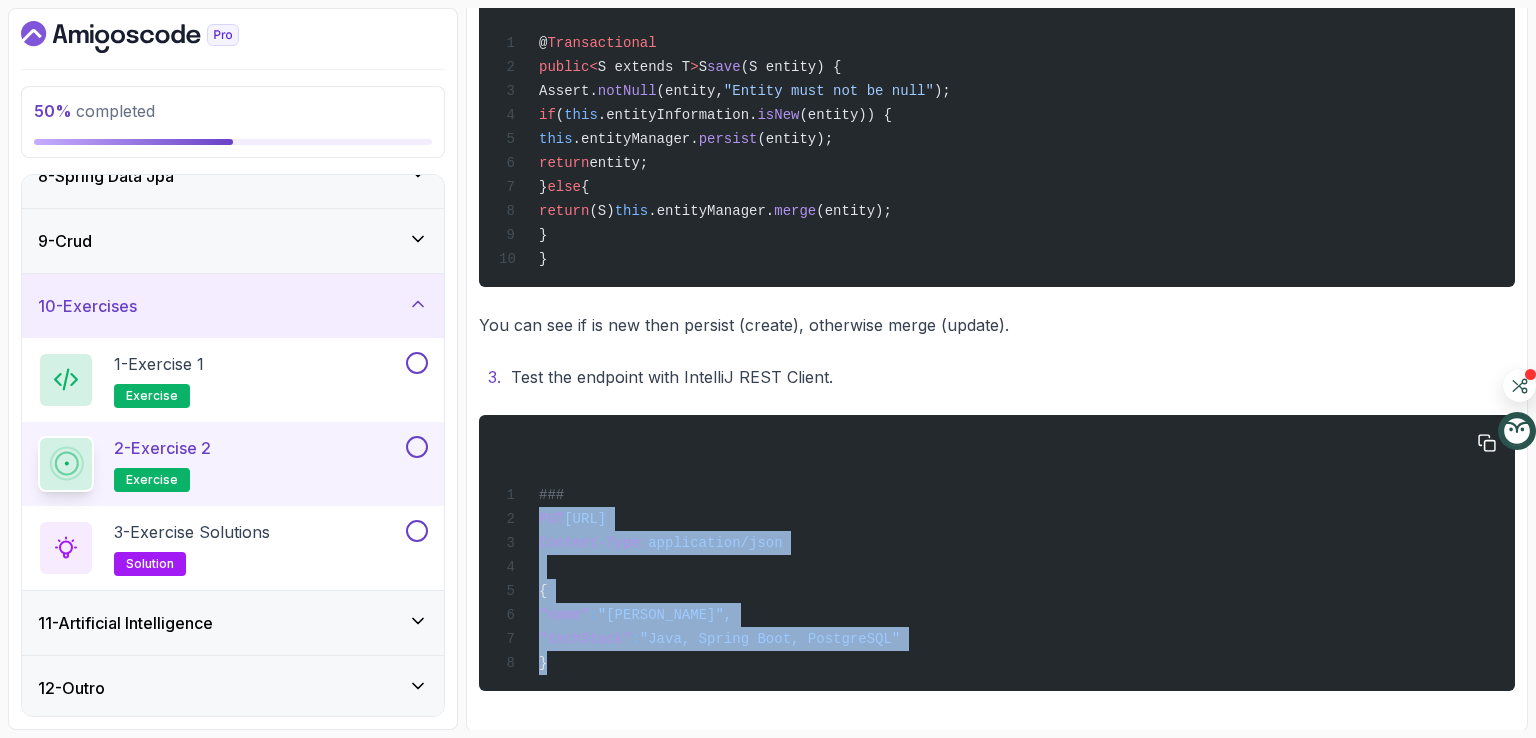 click on "###
PUT  http://localhost:8080/api/v1/software-engineers/1
Content-Type:  application/json
{
"name" :  "John Doe",
"techStack" :  "Java, Spring Boot, PostgreSQL"
}" at bounding box center (997, 553) 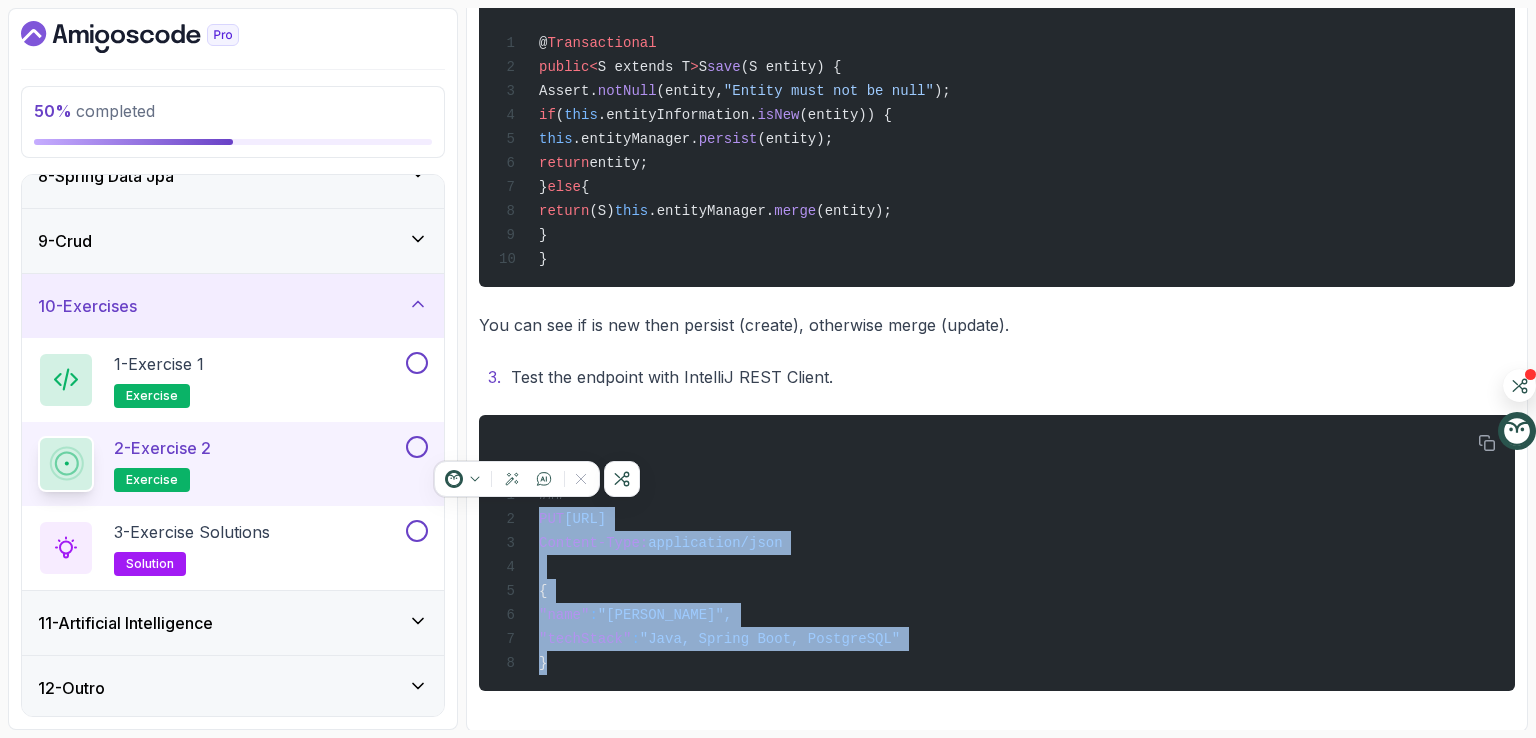 copy on "PUT  http://localhost:8080/api/v1/software-engineers/1
Content-Type:  application/json
{
"name" :  "John Doe",
"techStack" :  "Java, Spring Boot, PostgreSQL"
}" 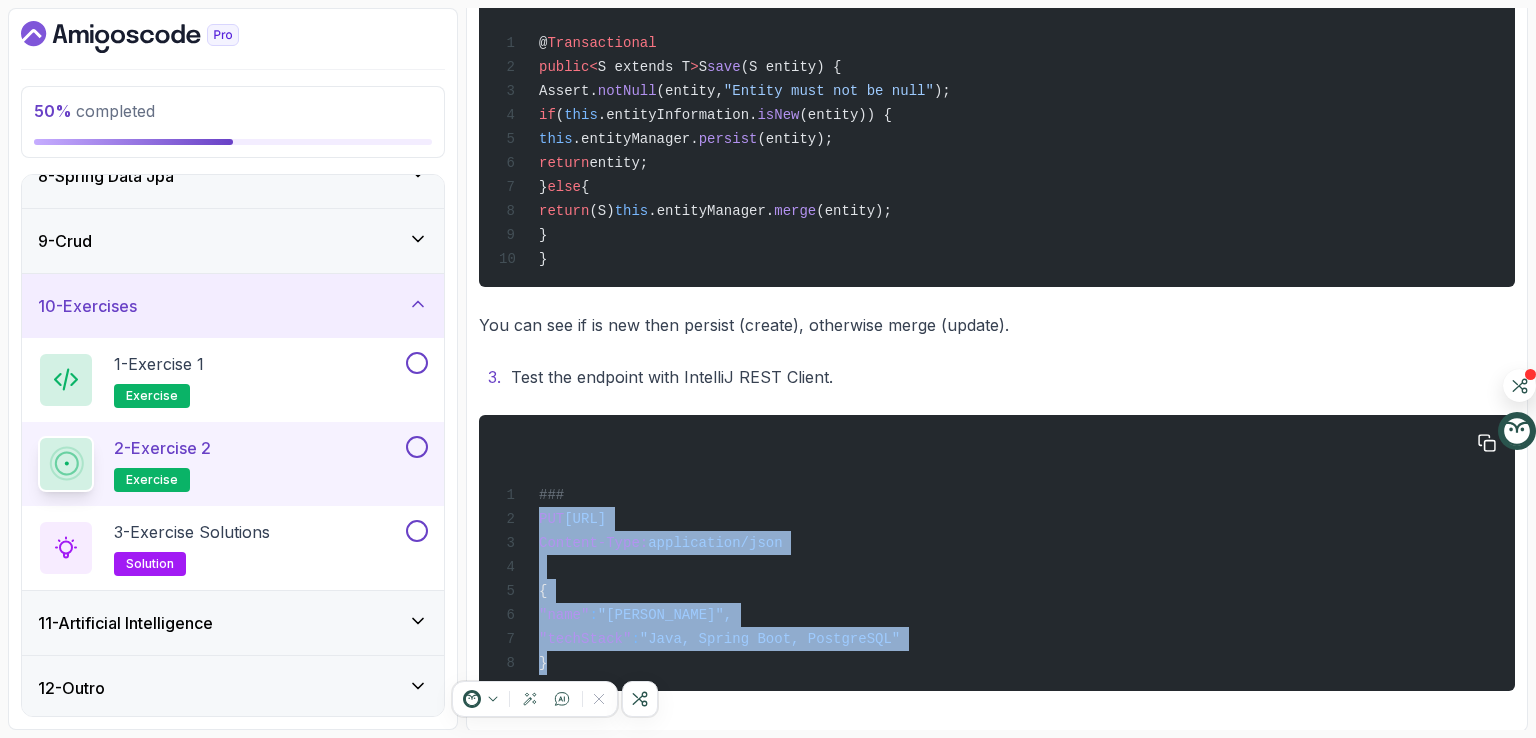 click on "###
PUT  http://localhost:8080/api/v1/software-engineers/1
Content-Type:  application/json
{
"name" :  "John Doe",
"techStack" :  "Java, Spring Boot, PostgreSQL"
}" at bounding box center [997, 553] 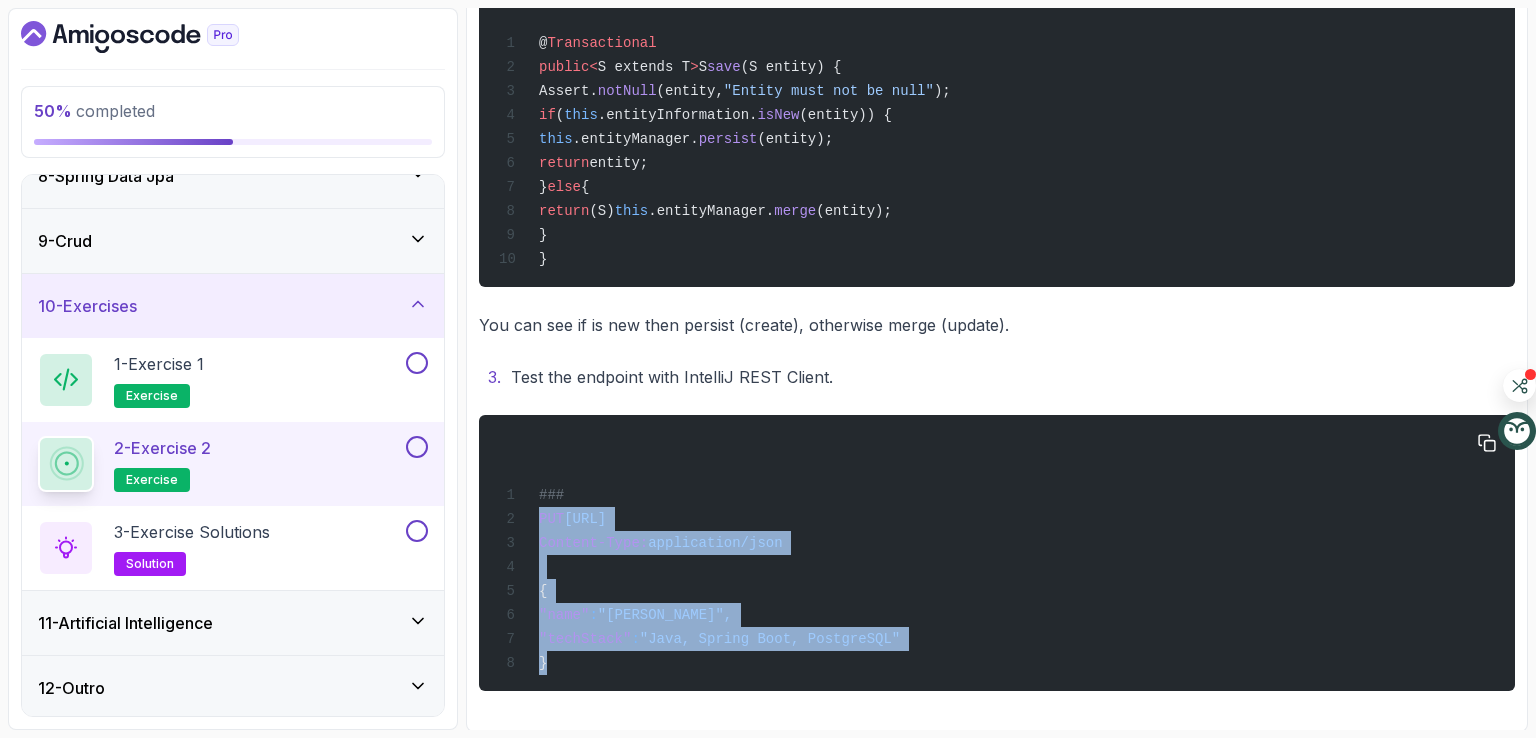 drag, startPoint x: 551, startPoint y: 671, endPoint x: 531, endPoint y: 525, distance: 147.3635 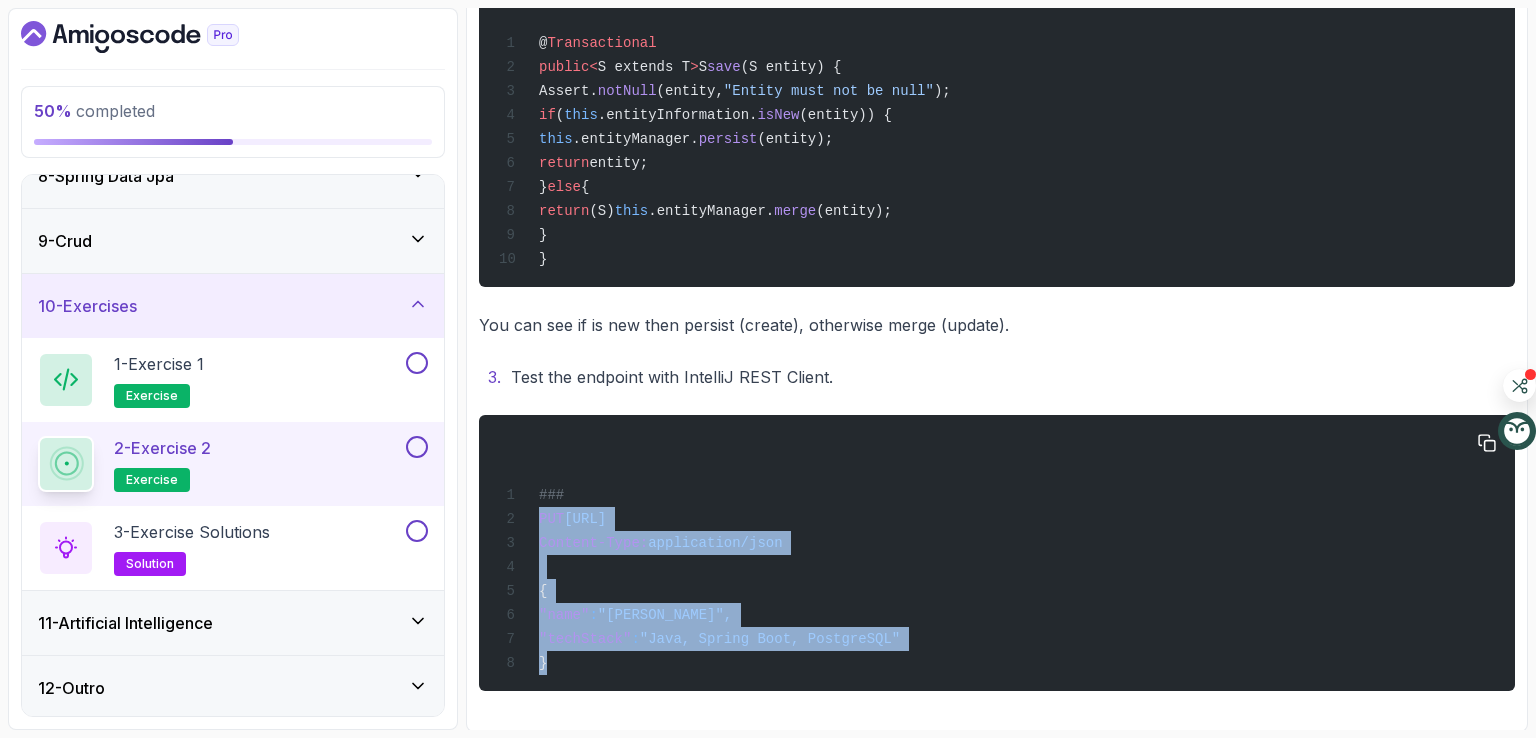click on "###
PUT  http://localhost:8080/api/v1/software-engineers/1
Content-Type:  application/json
{
"name" :  "John Doe",
"techStack" :  "Java, Spring Boot, PostgreSQL"
}" at bounding box center [997, 553] 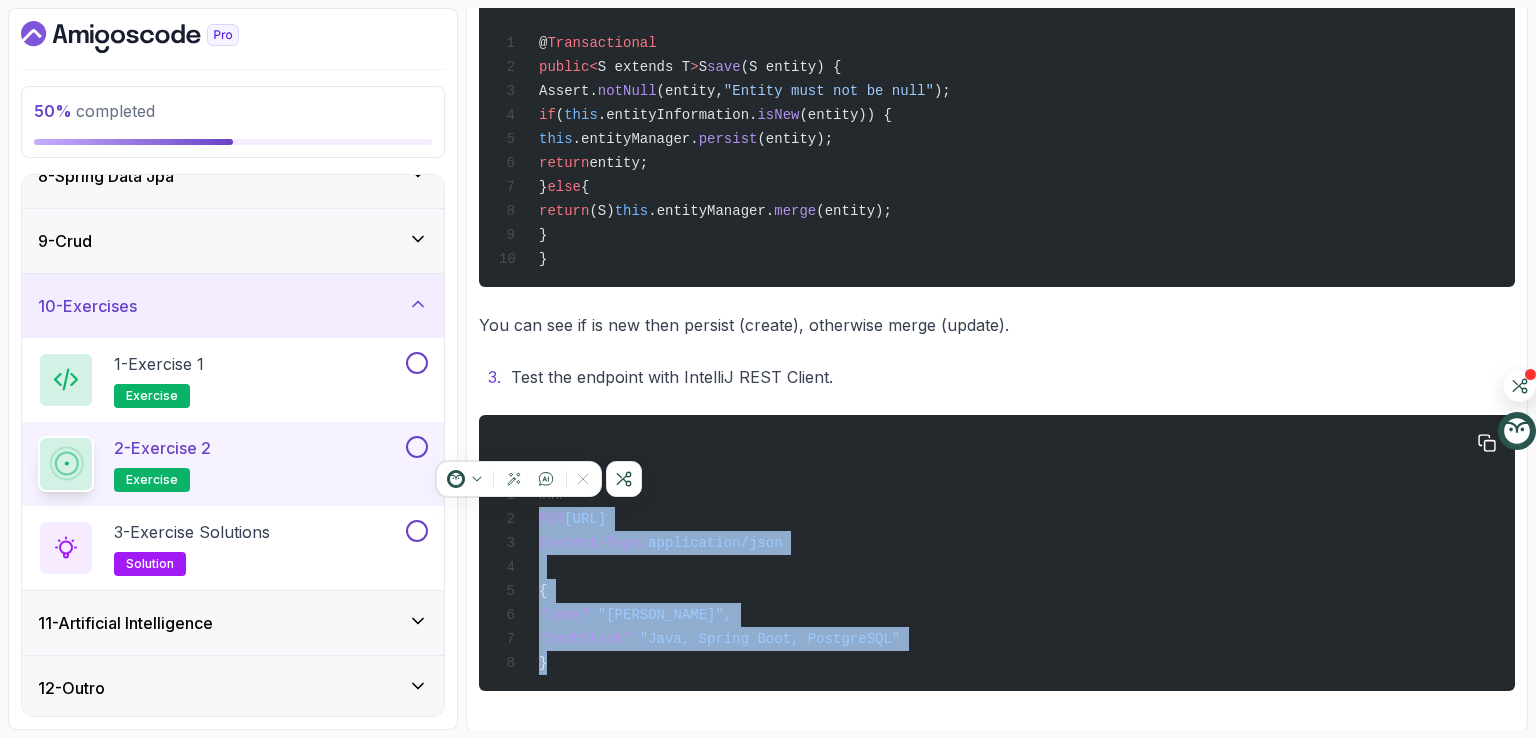 copy on "PUT  http://localhost:8080/api/v1/software-engineers/1
Content-Type:  application/json
{
"name" :  "John Doe",
"techStack" :  "Java, Spring Boot, PostgreSQL"
}" 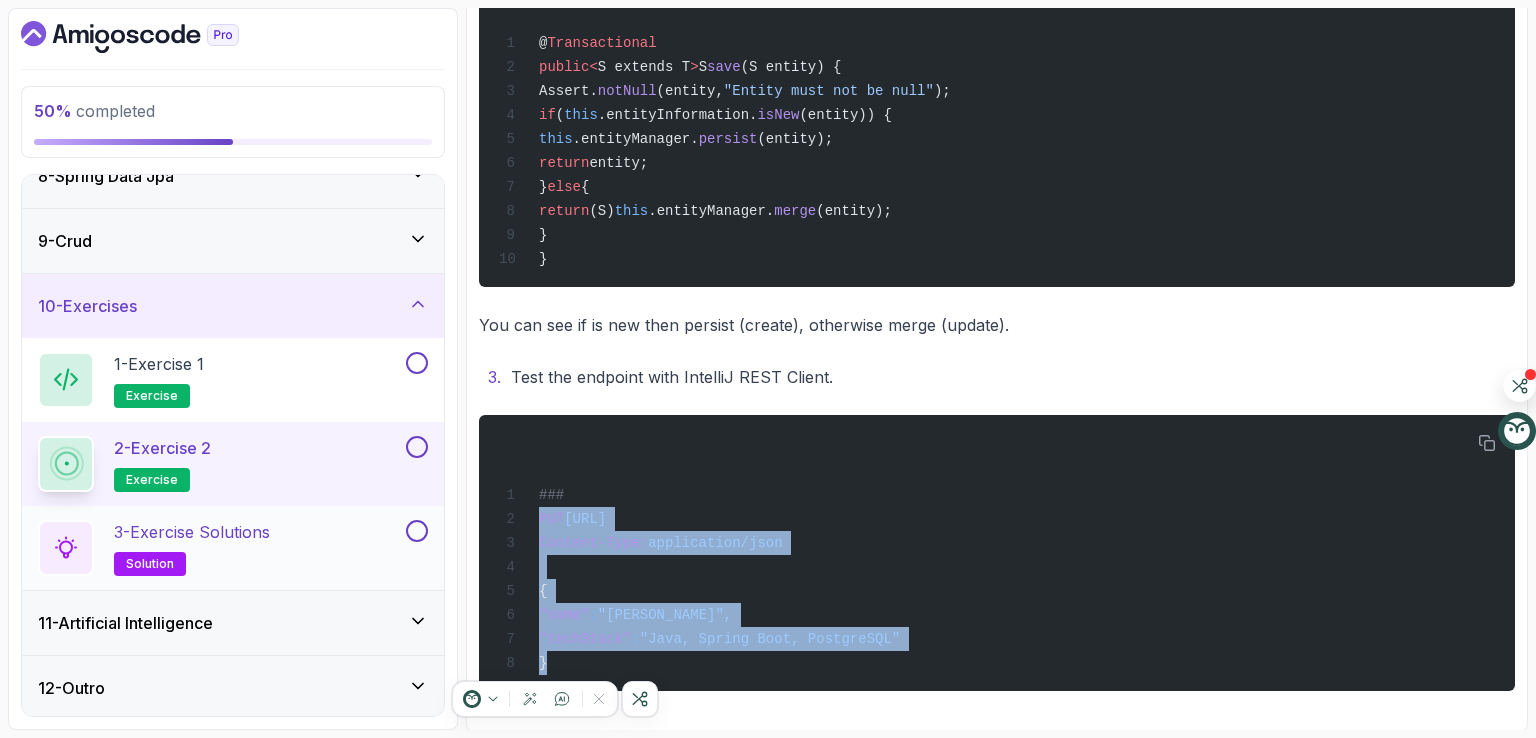 click on "3  -  Exercise Solutions solution" at bounding box center (220, 548) 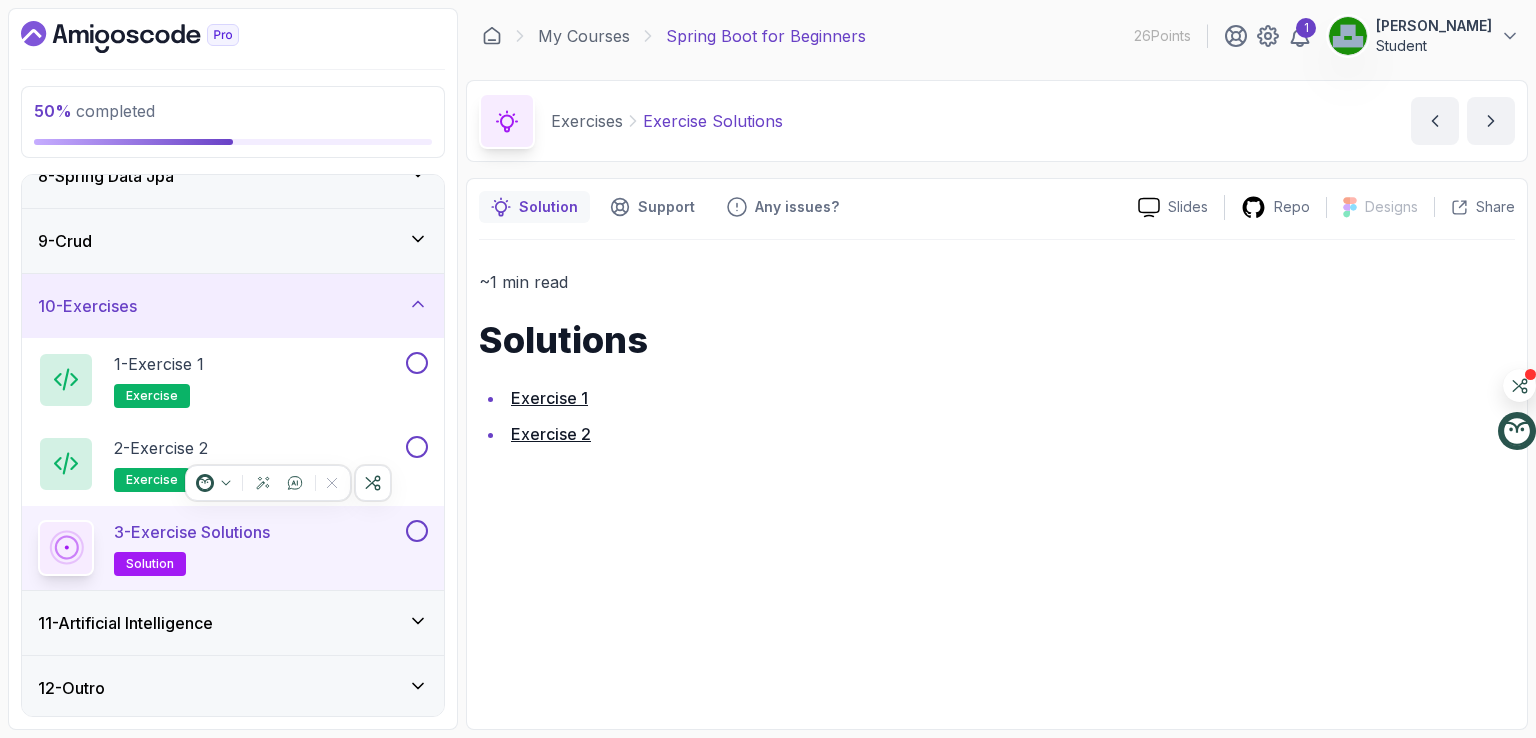 click on "Exercise 2" at bounding box center [551, 434] 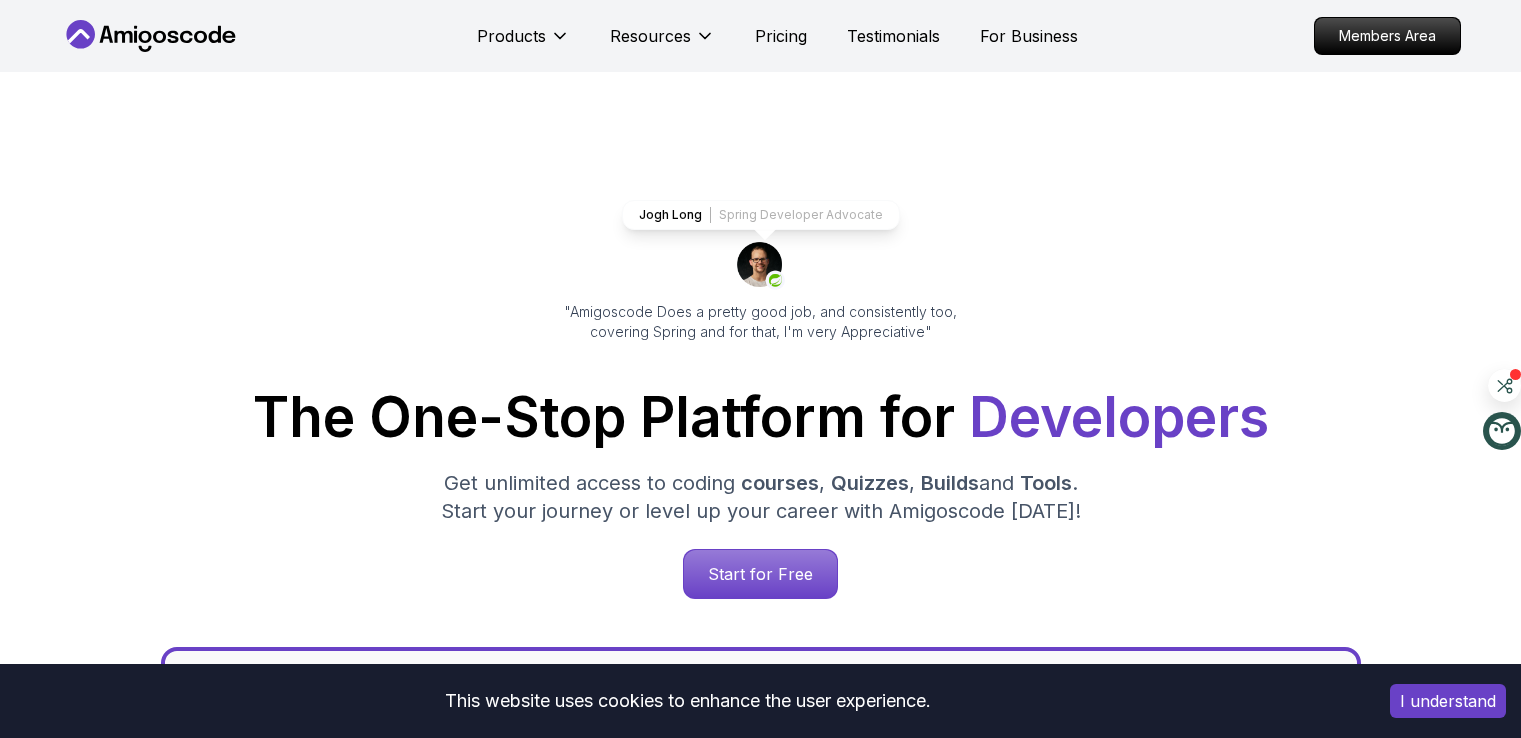scroll, scrollTop: 0, scrollLeft: 0, axis: both 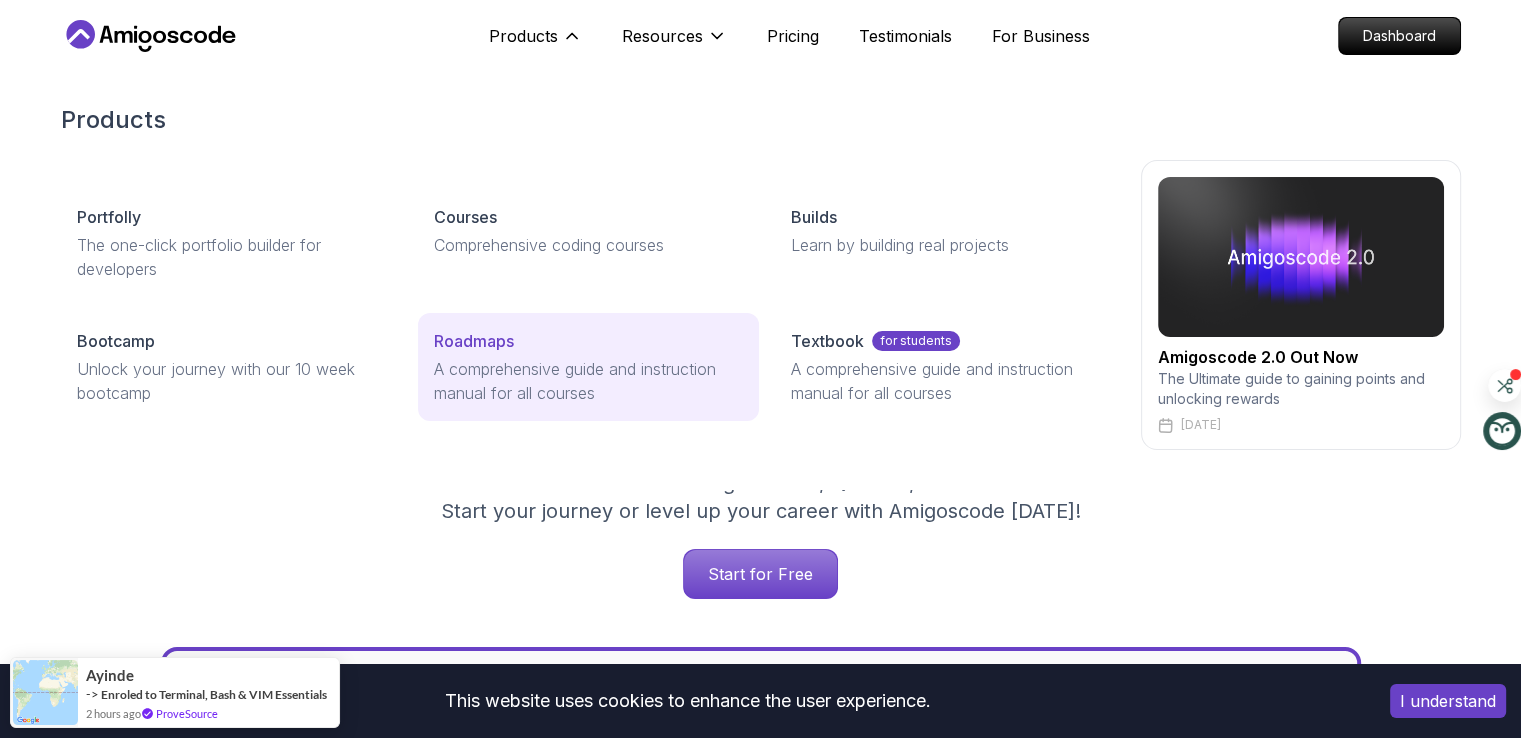 click on "Roadmaps" at bounding box center [474, 341] 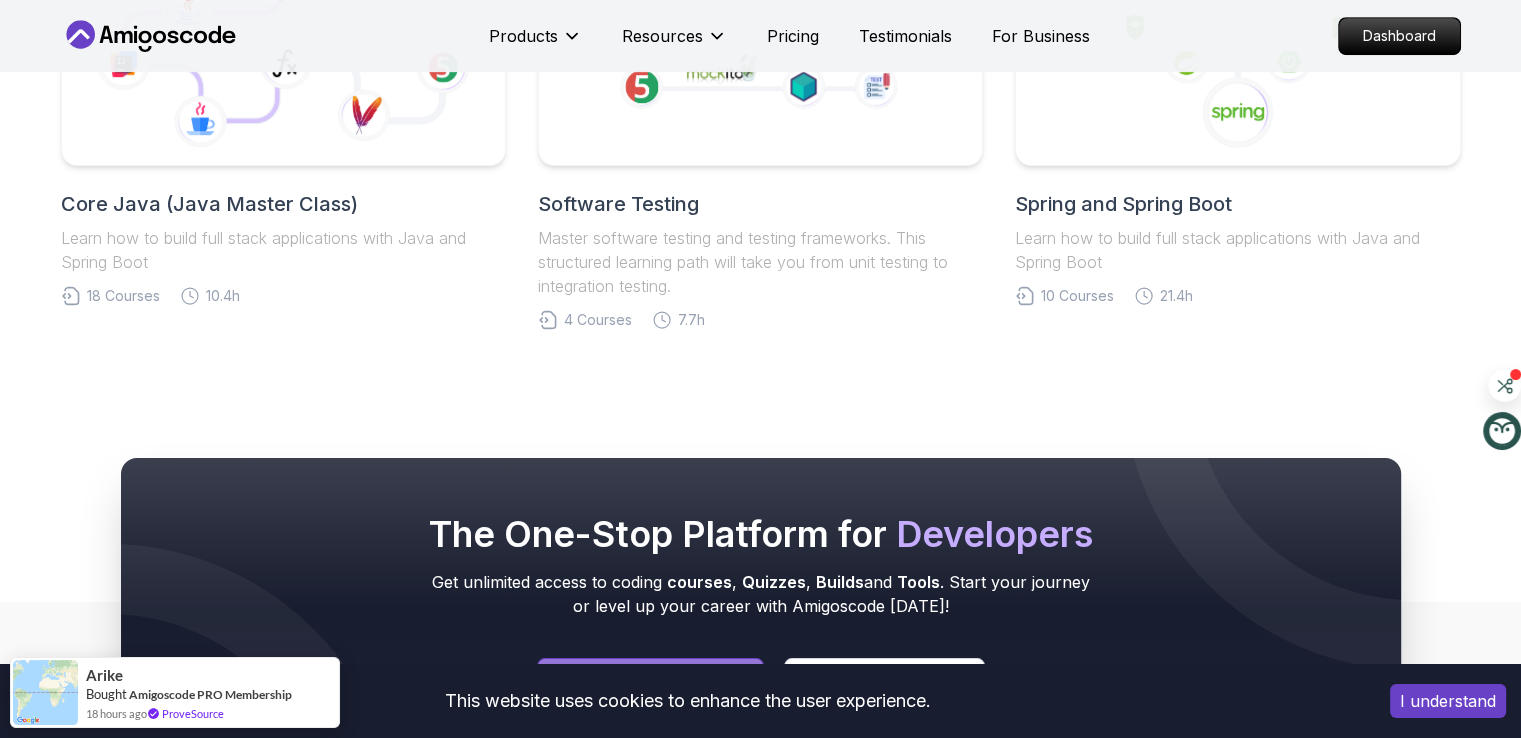 scroll, scrollTop: 900, scrollLeft: 0, axis: vertical 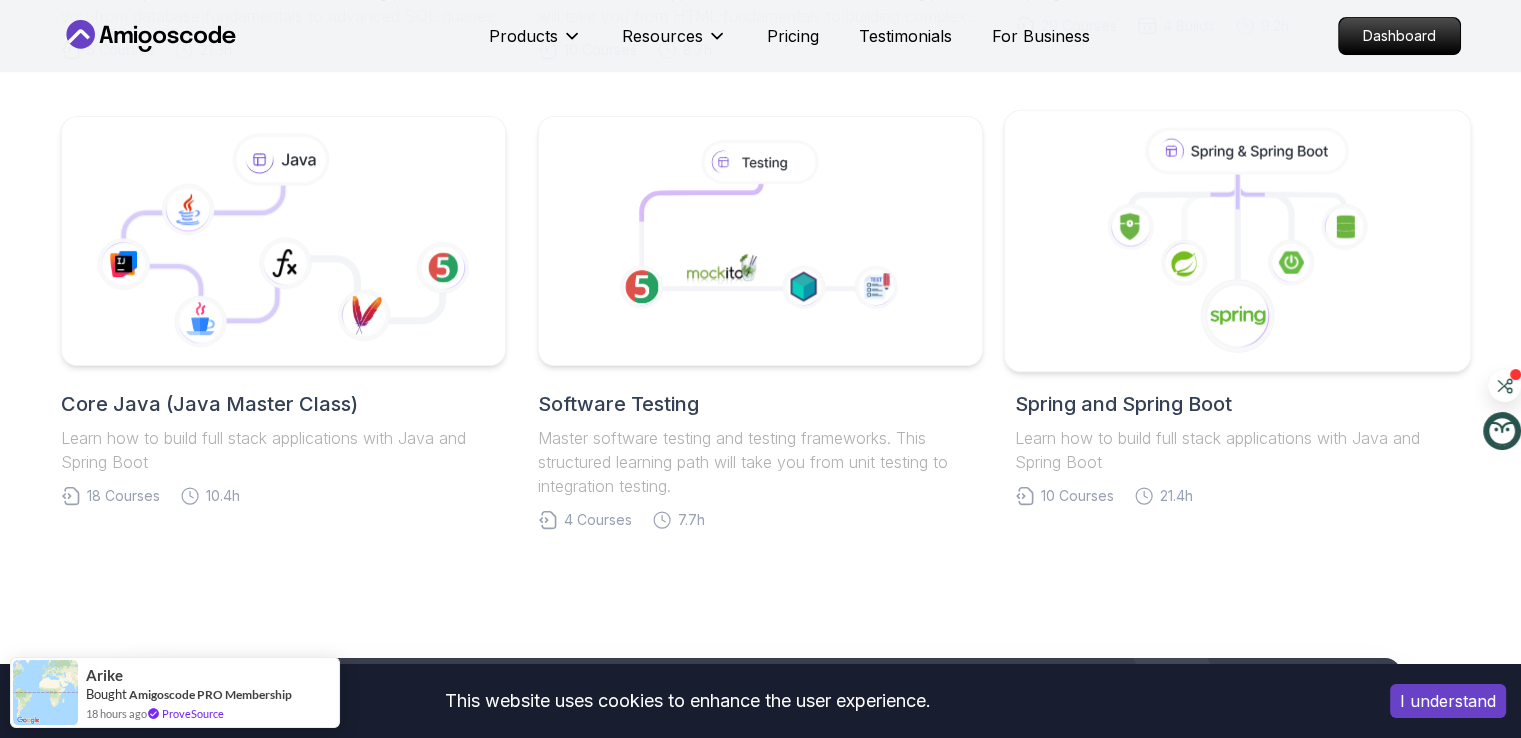 click 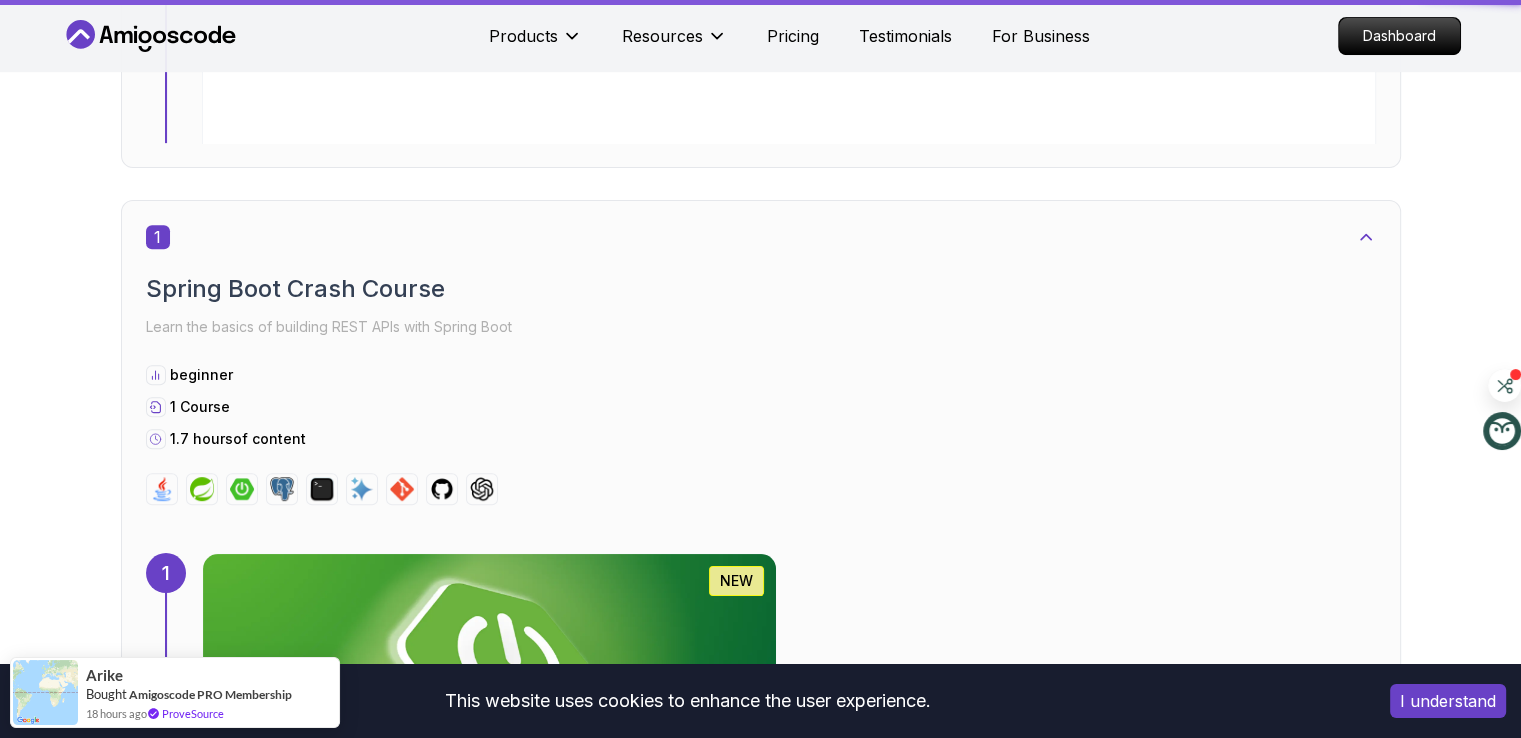 click on "Spring and Spring Boot Spring and Spring Boot  Roadmap Learn how to build full stack applications with Java and Spring Boot" at bounding box center (761, -528) 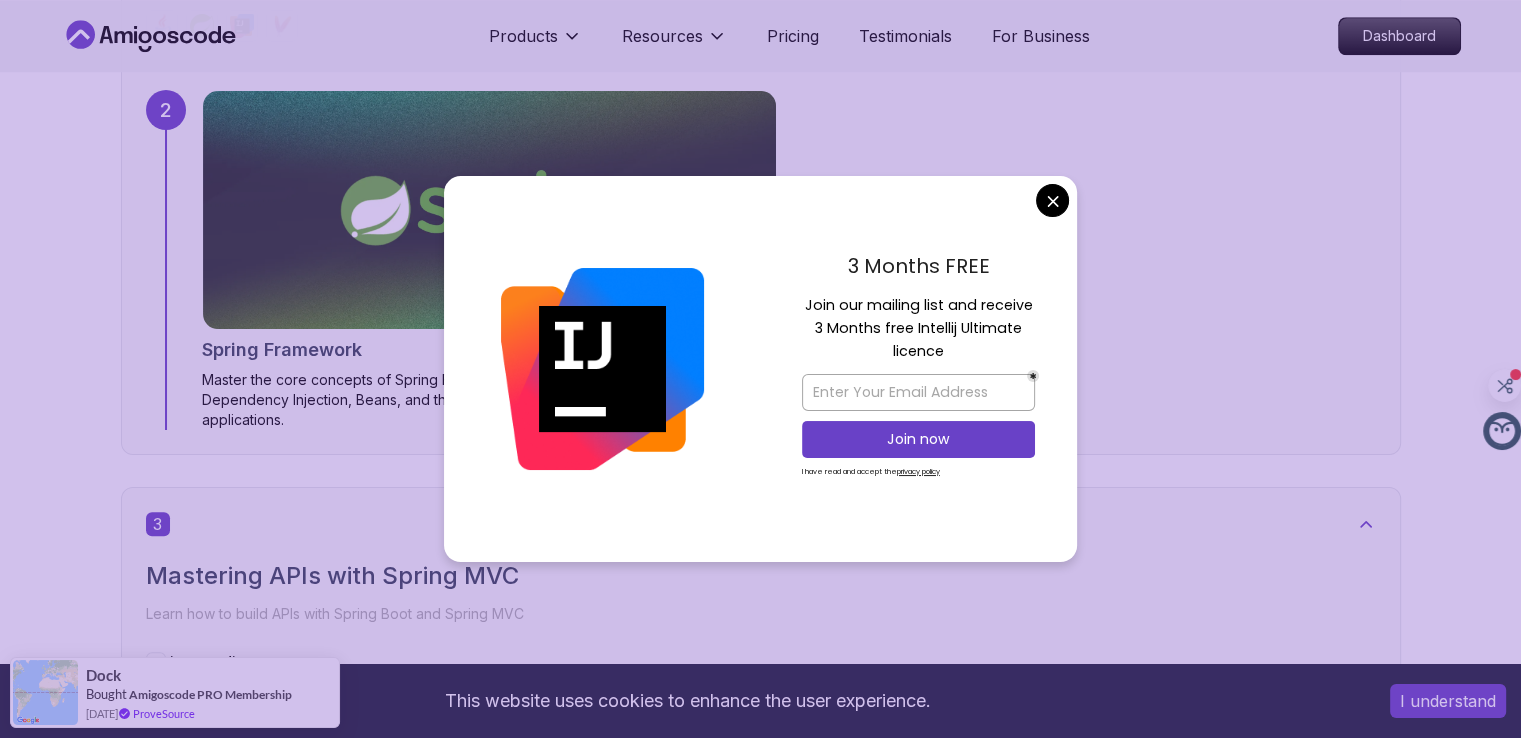 scroll, scrollTop: 1600, scrollLeft: 0, axis: vertical 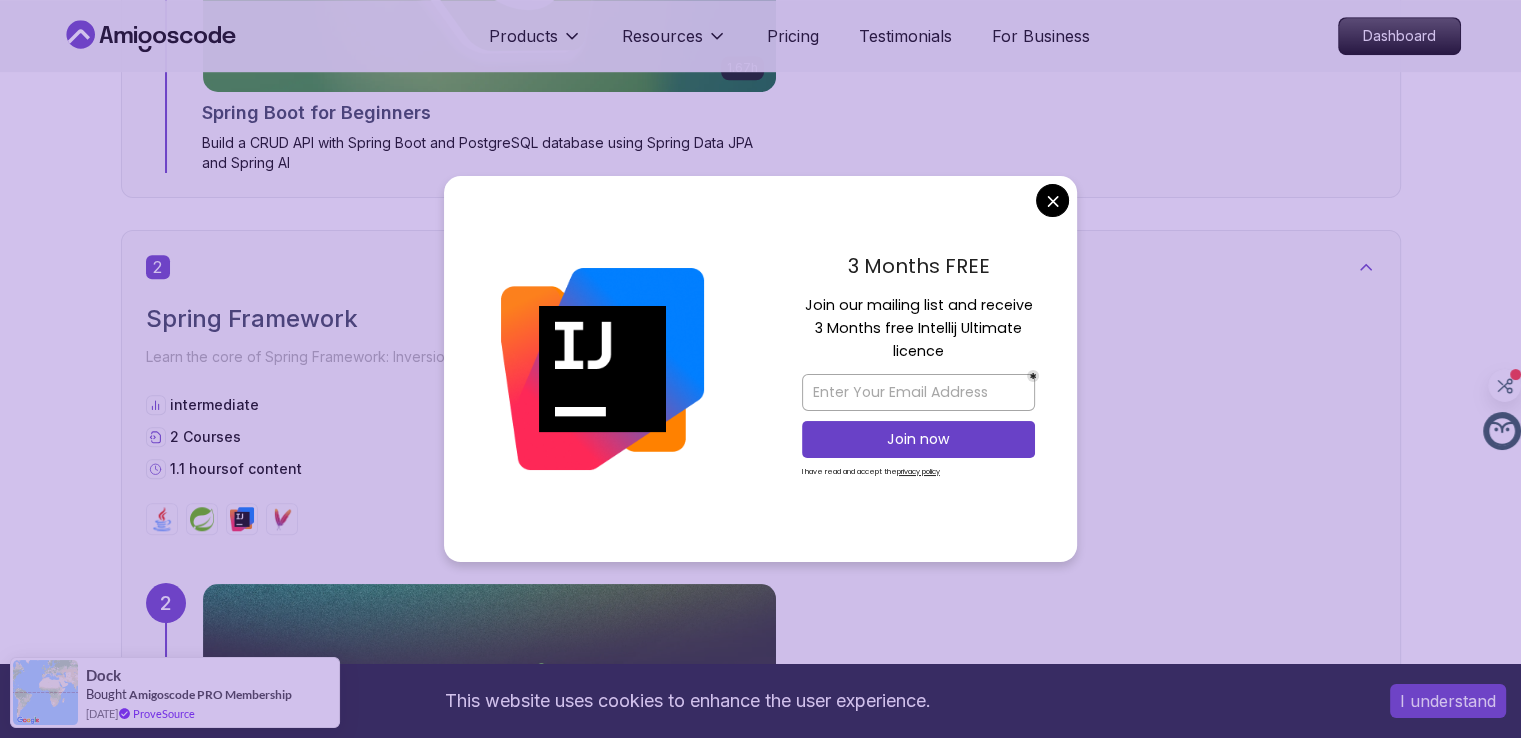 click on "3 Months FREE Join our mailing list and receive 3 Months free Intellij Ultimate licence Join now I have read and accept the  privacy policy" at bounding box center (918, 369) 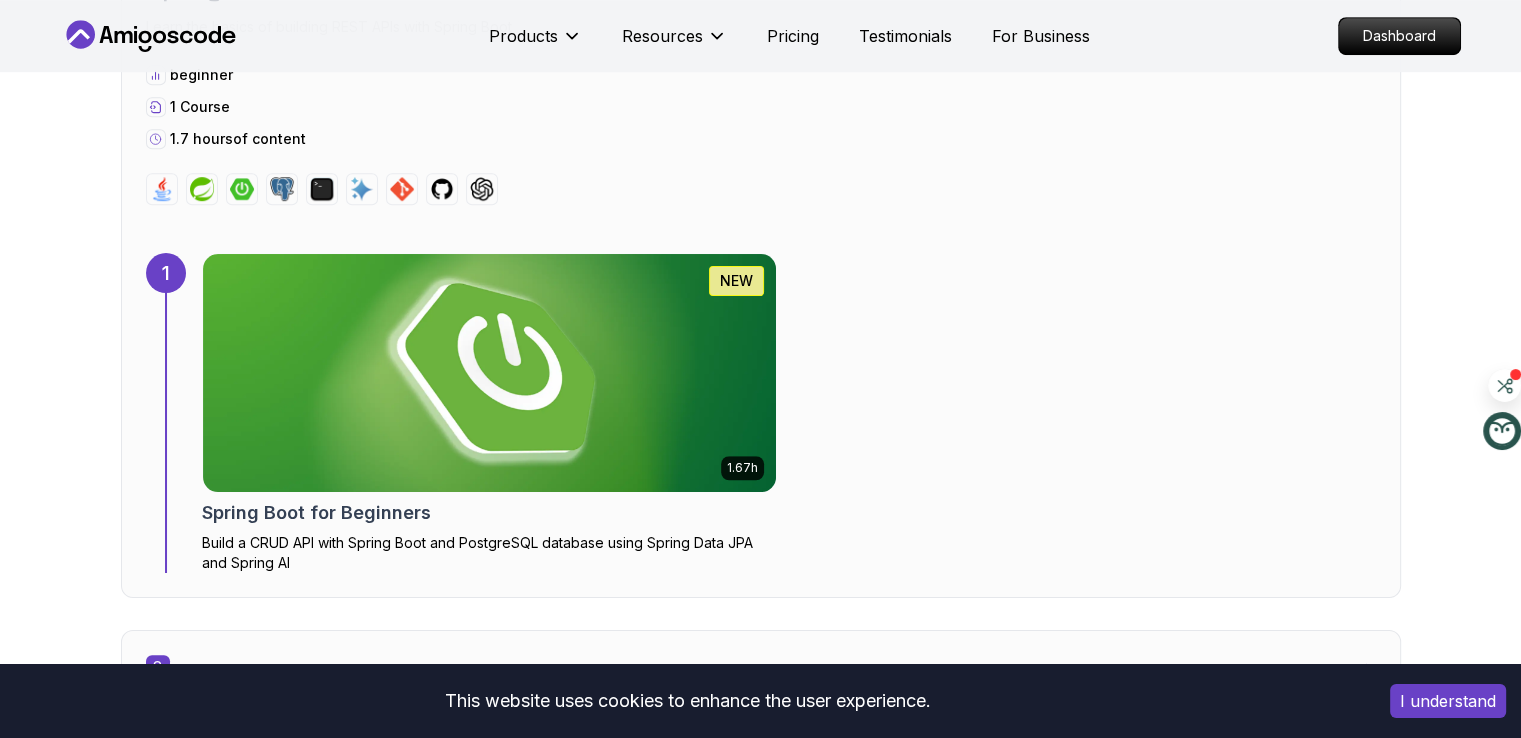 scroll, scrollTop: 800, scrollLeft: 0, axis: vertical 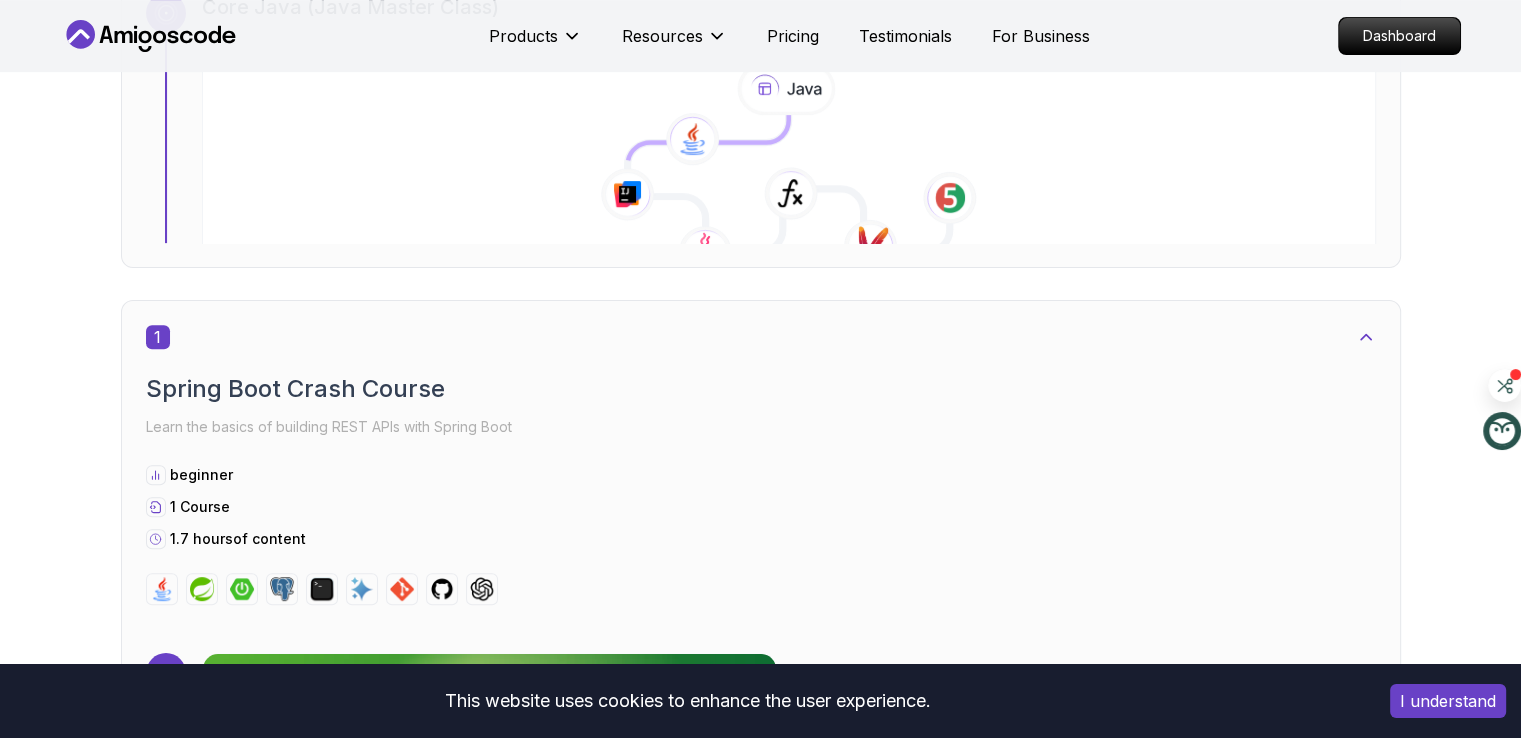 click at bounding box center (489, 773) 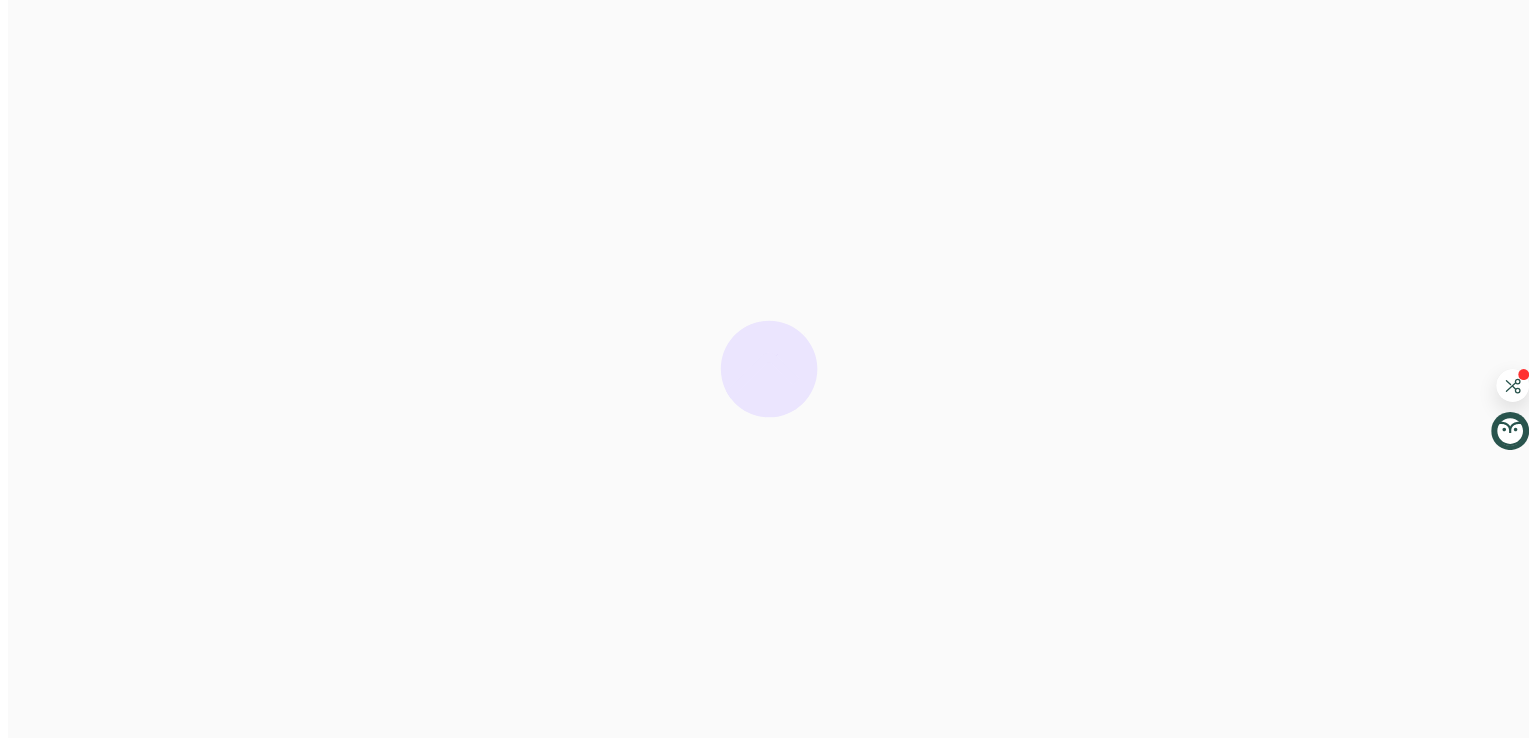 scroll, scrollTop: 0, scrollLeft: 0, axis: both 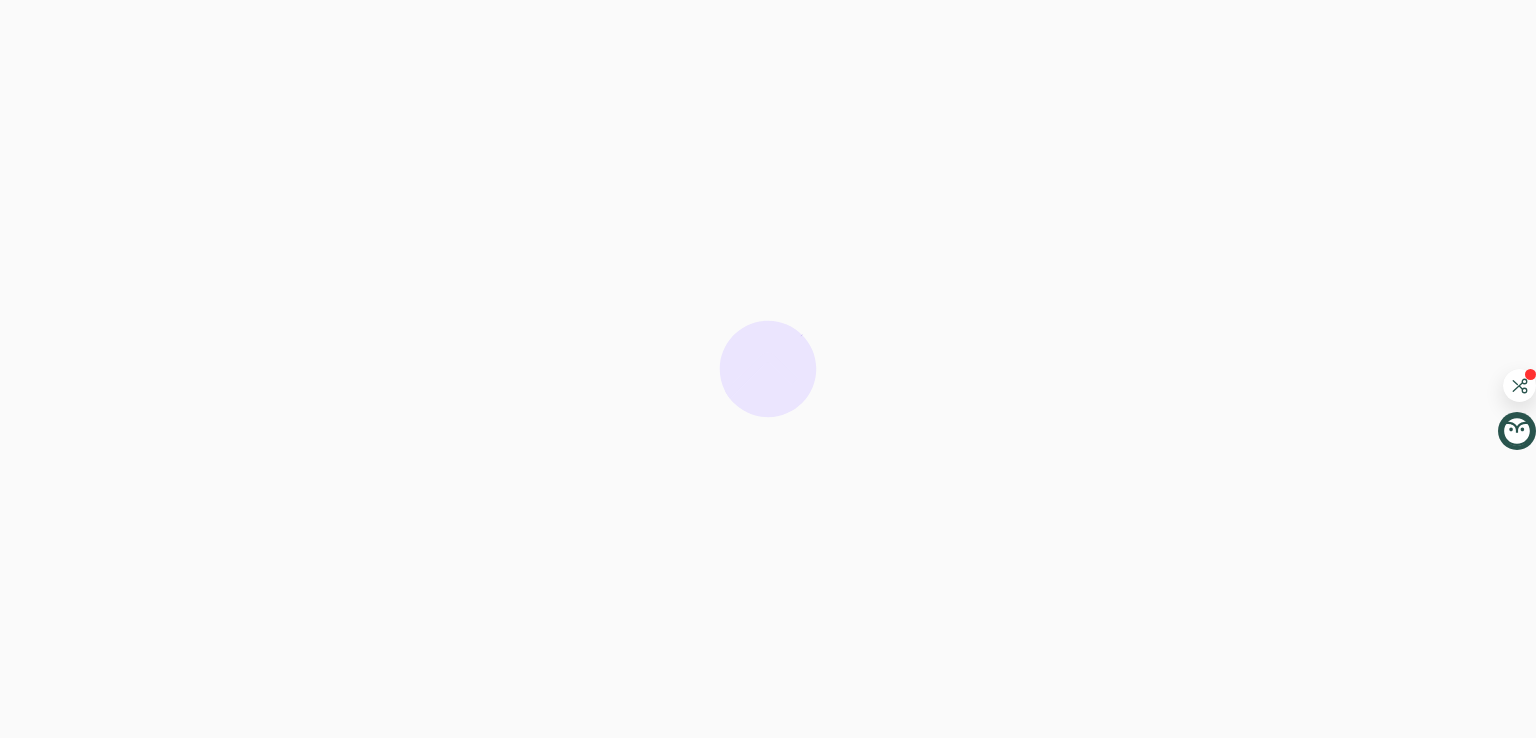 click at bounding box center (768, 369) 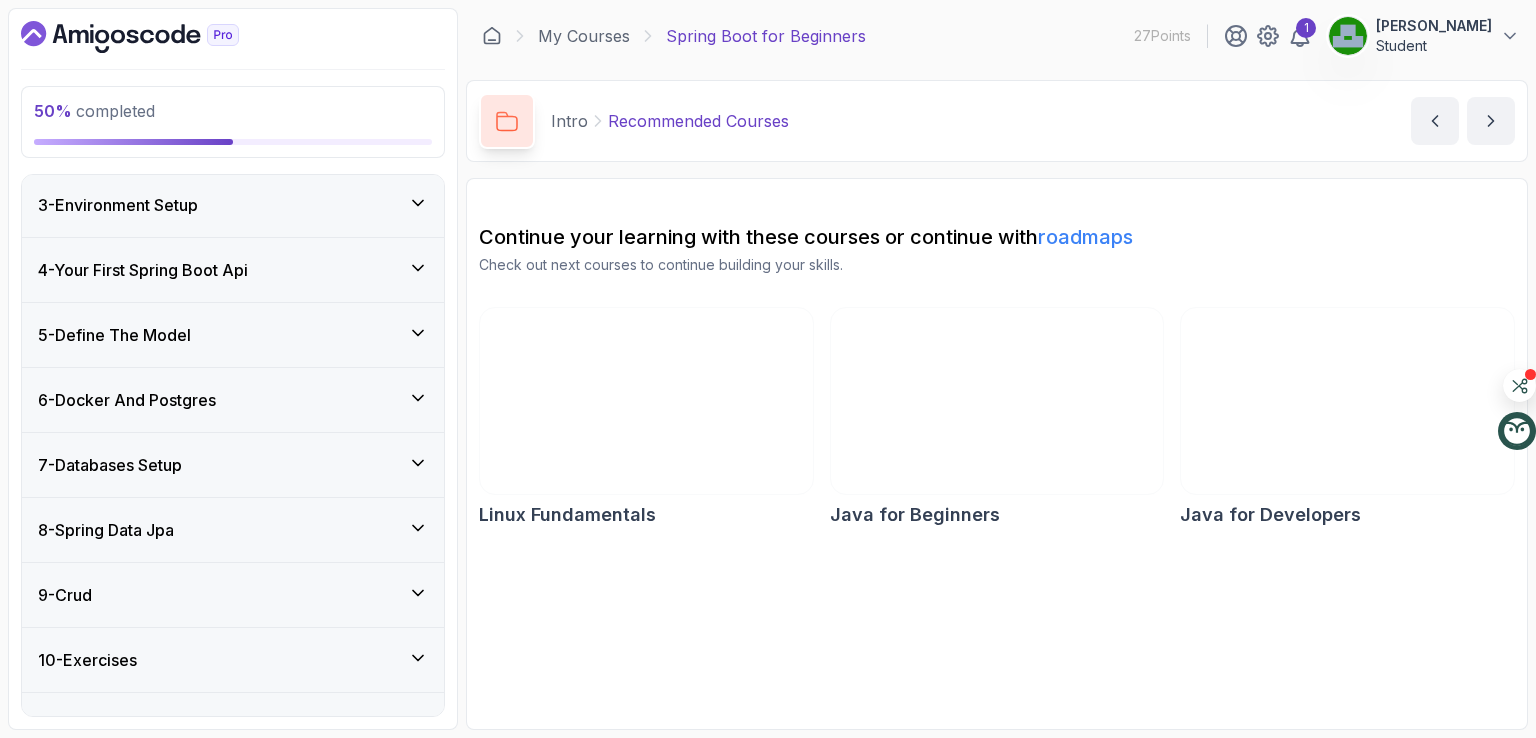 scroll, scrollTop: 402, scrollLeft: 0, axis: vertical 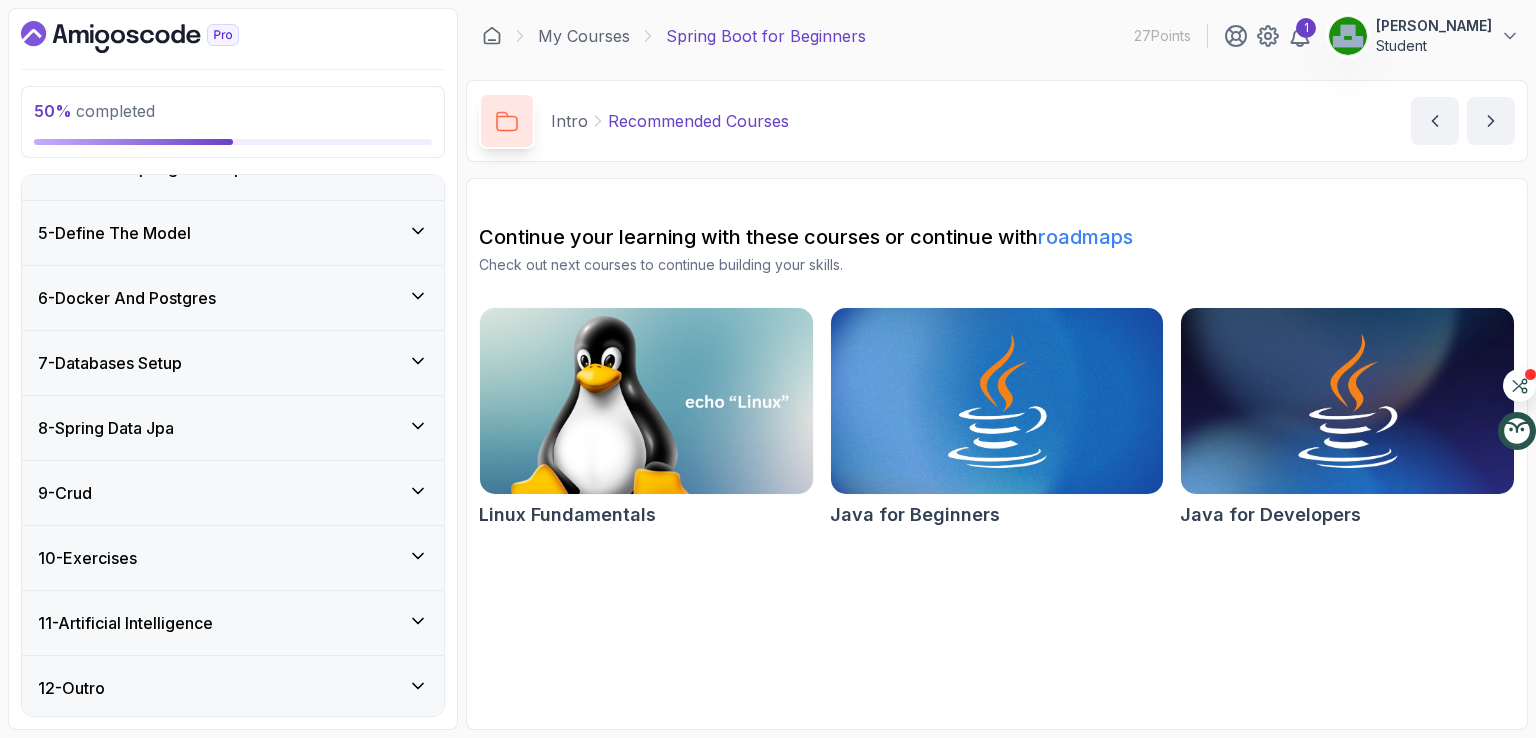 click on "11  -  Artificial Intelligence" at bounding box center (125, 623) 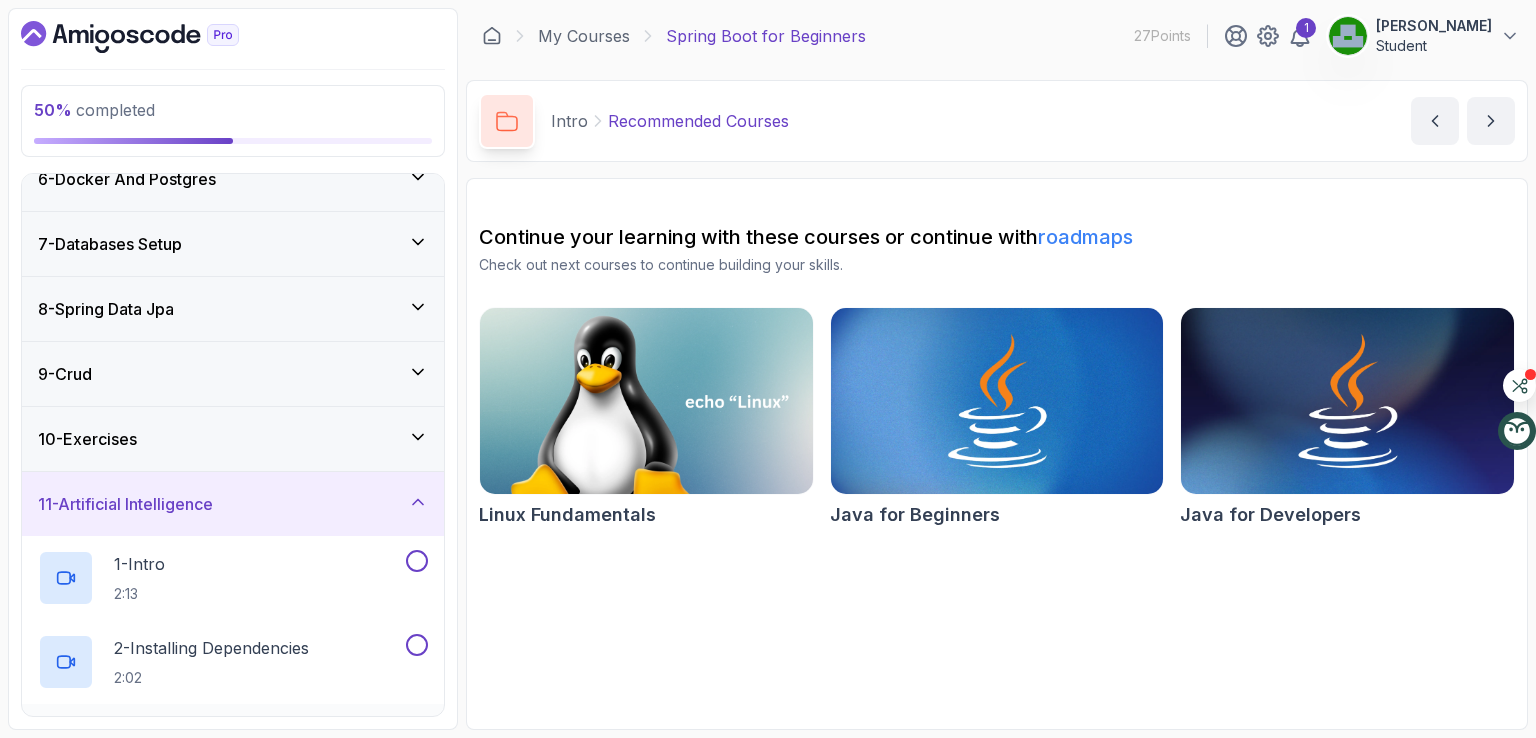 scroll, scrollTop: 534, scrollLeft: 0, axis: vertical 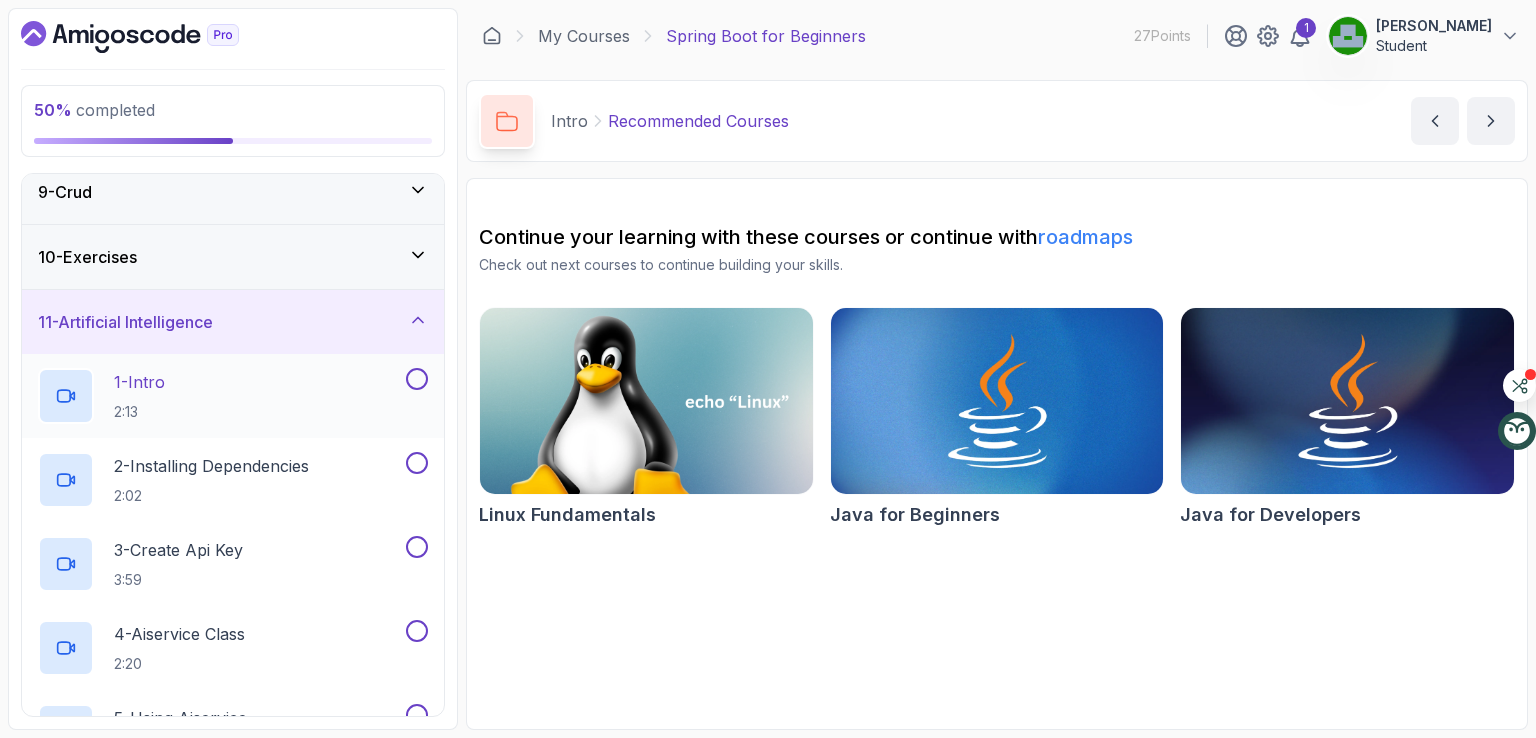 click on "1  -  Intro 2:13" at bounding box center [220, 396] 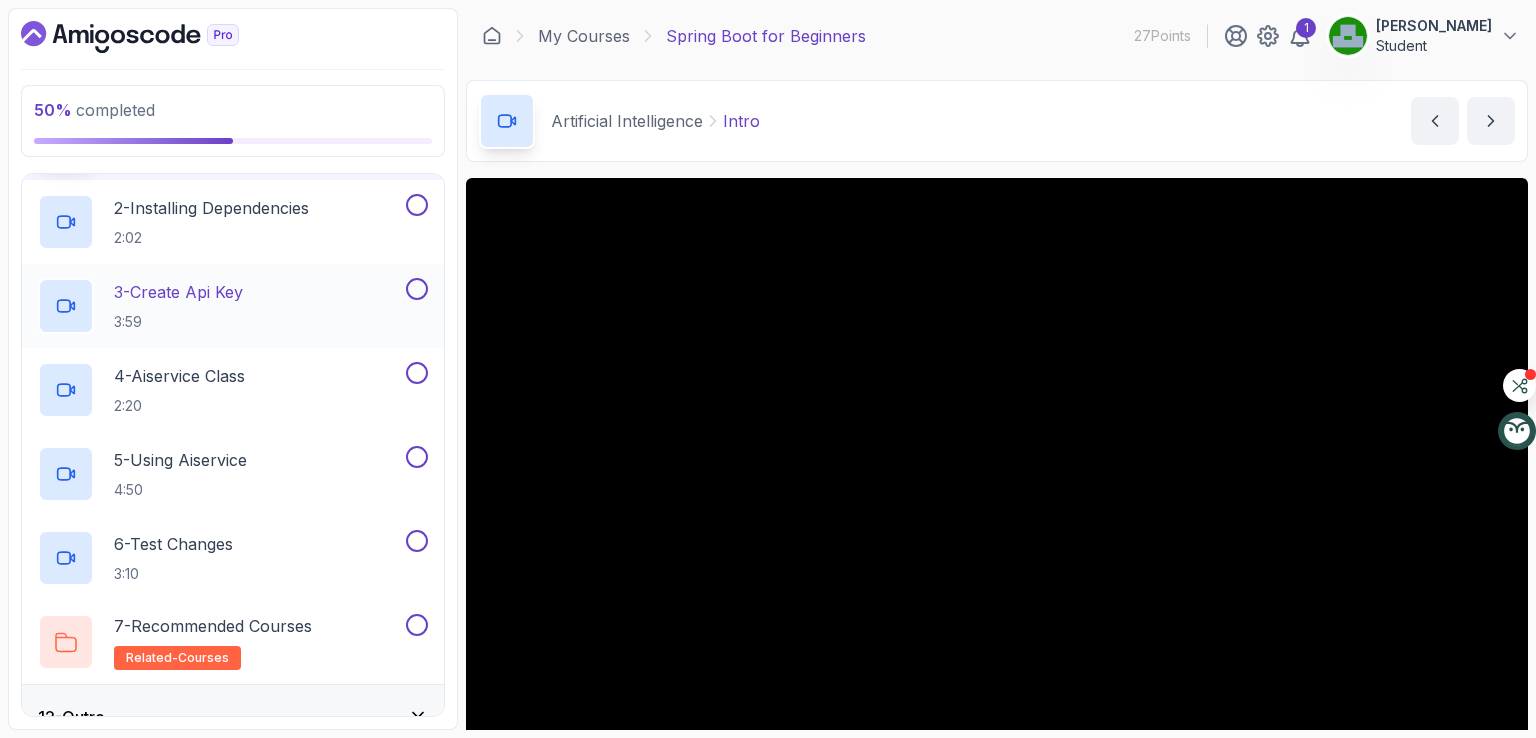 scroll, scrollTop: 822, scrollLeft: 0, axis: vertical 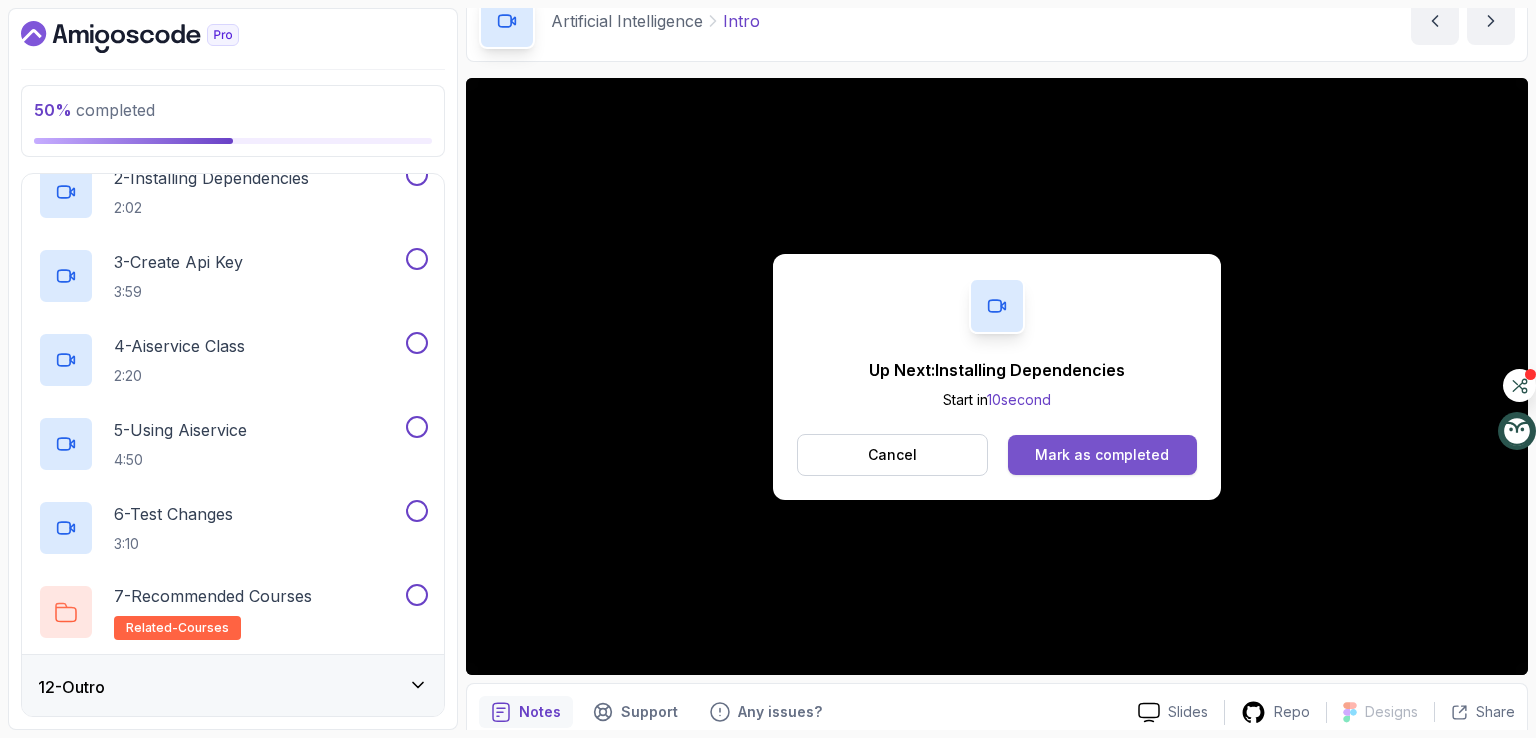 click on "Mark as completed" at bounding box center (1102, 455) 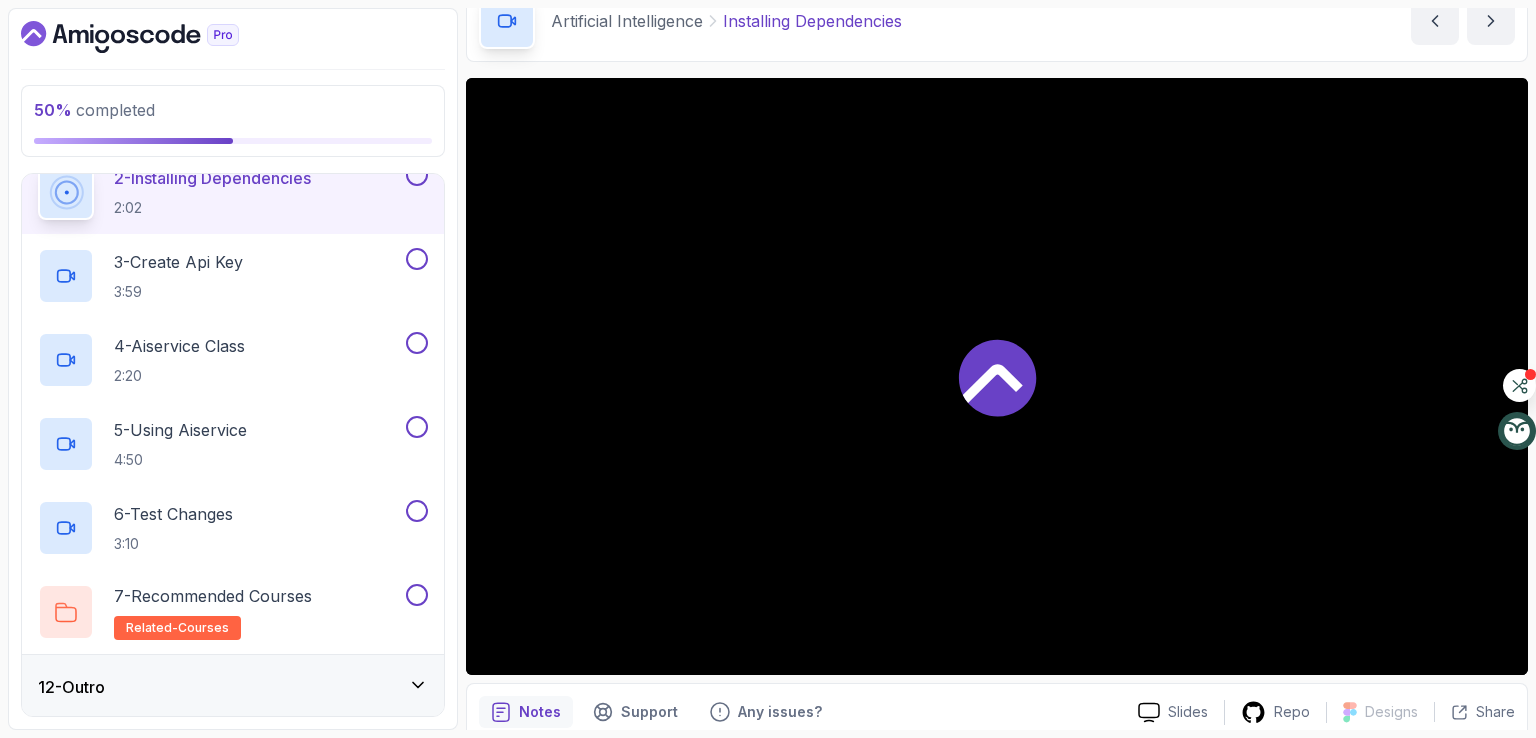 scroll, scrollTop: 808, scrollLeft: 0, axis: vertical 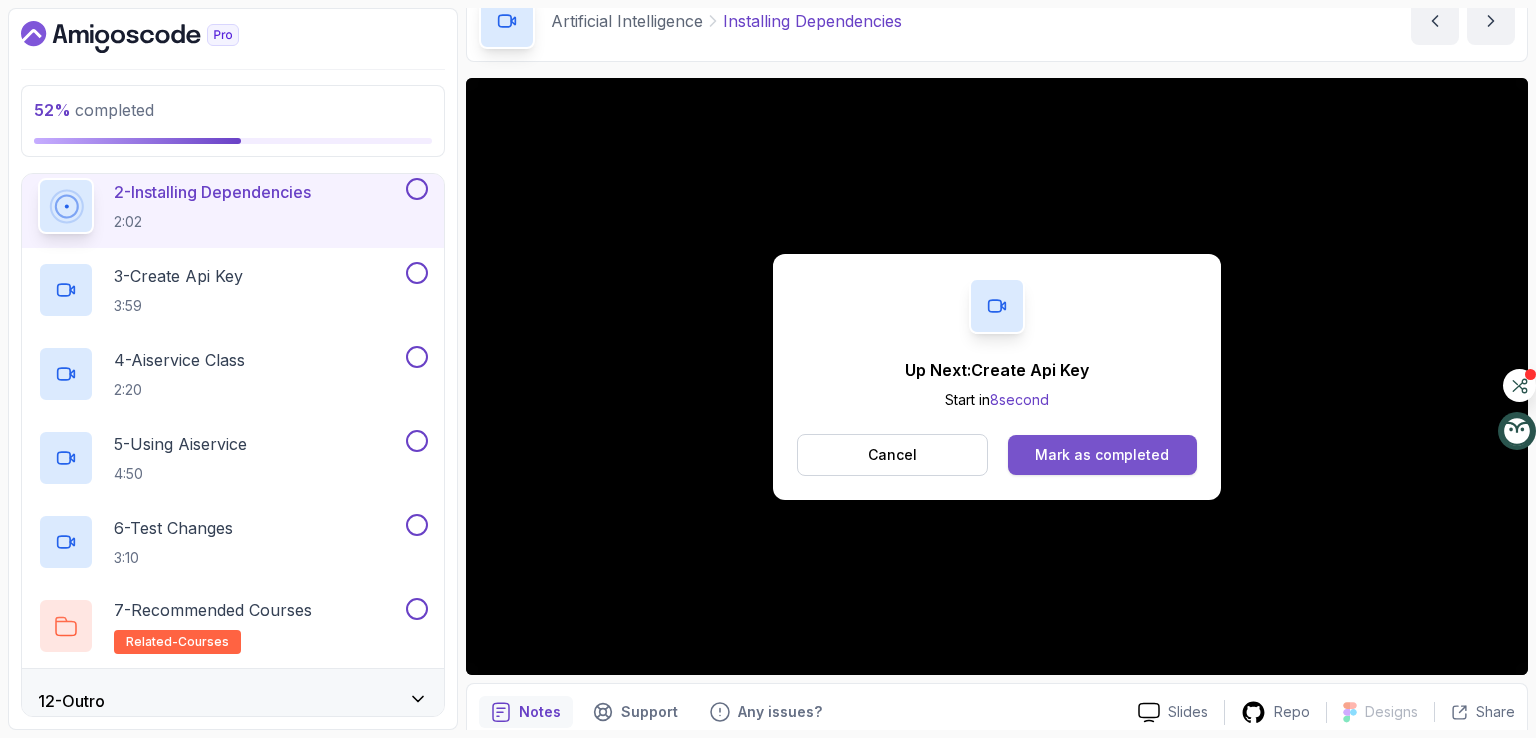 click on "Mark as completed" at bounding box center [1102, 455] 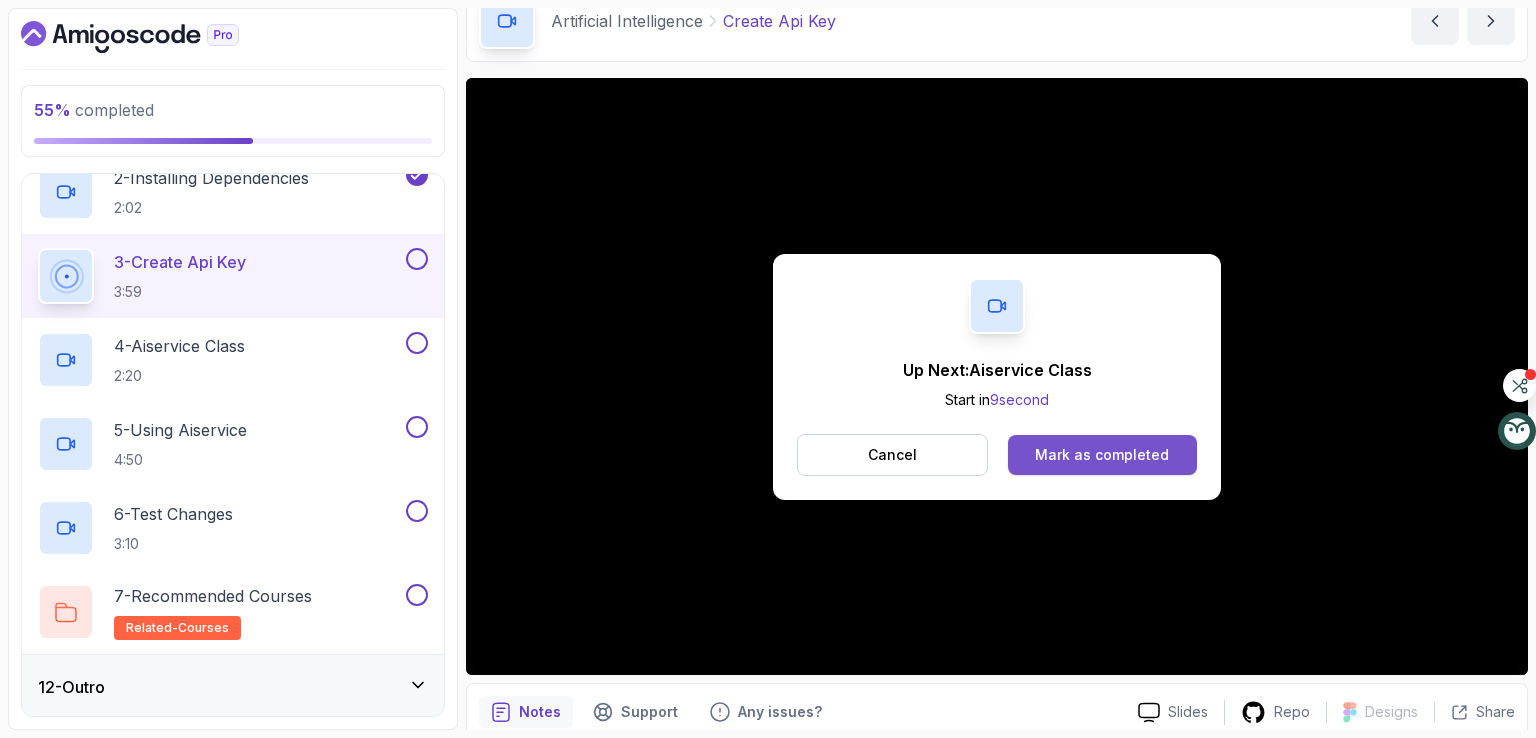 click on "Mark as completed" at bounding box center [1102, 455] 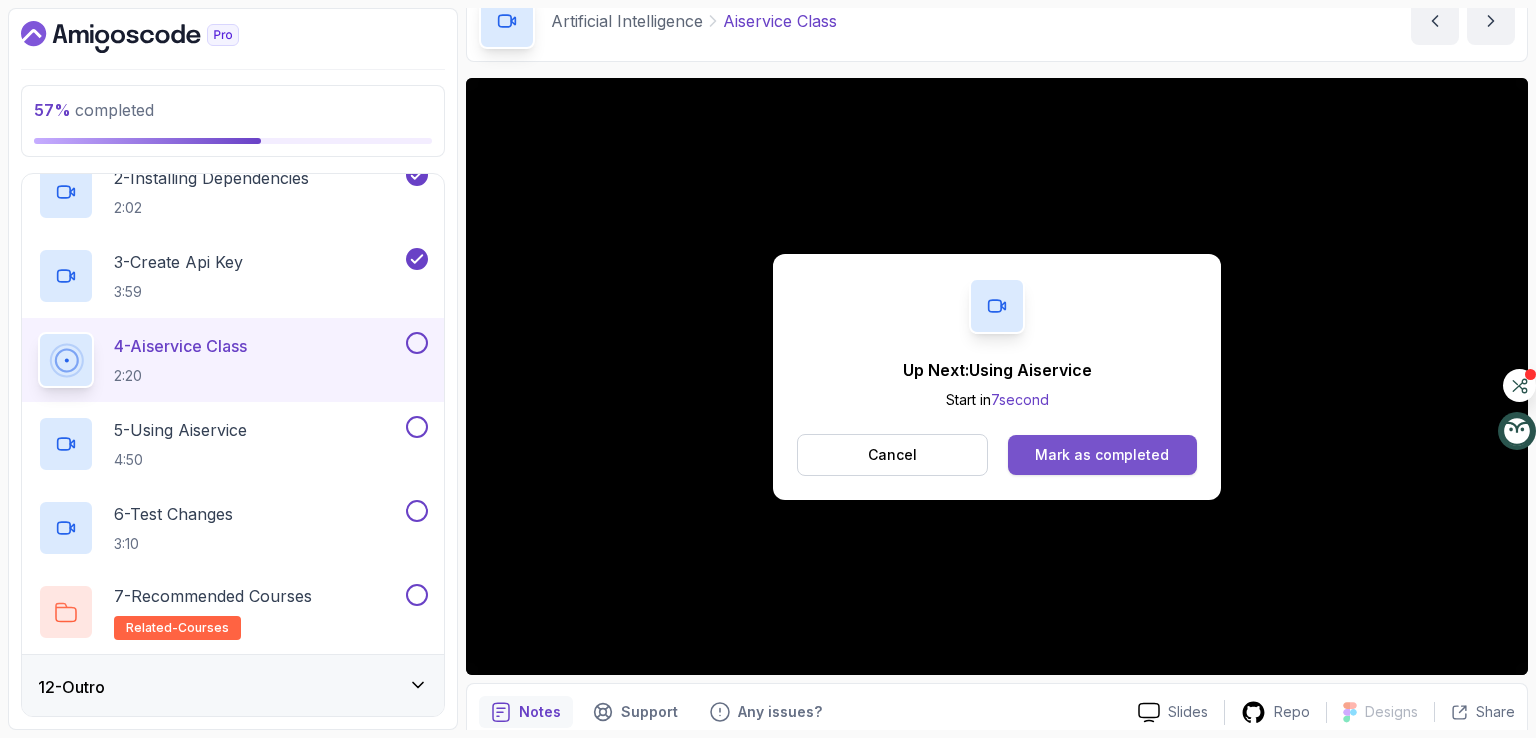 click on "Mark as completed" at bounding box center [1102, 455] 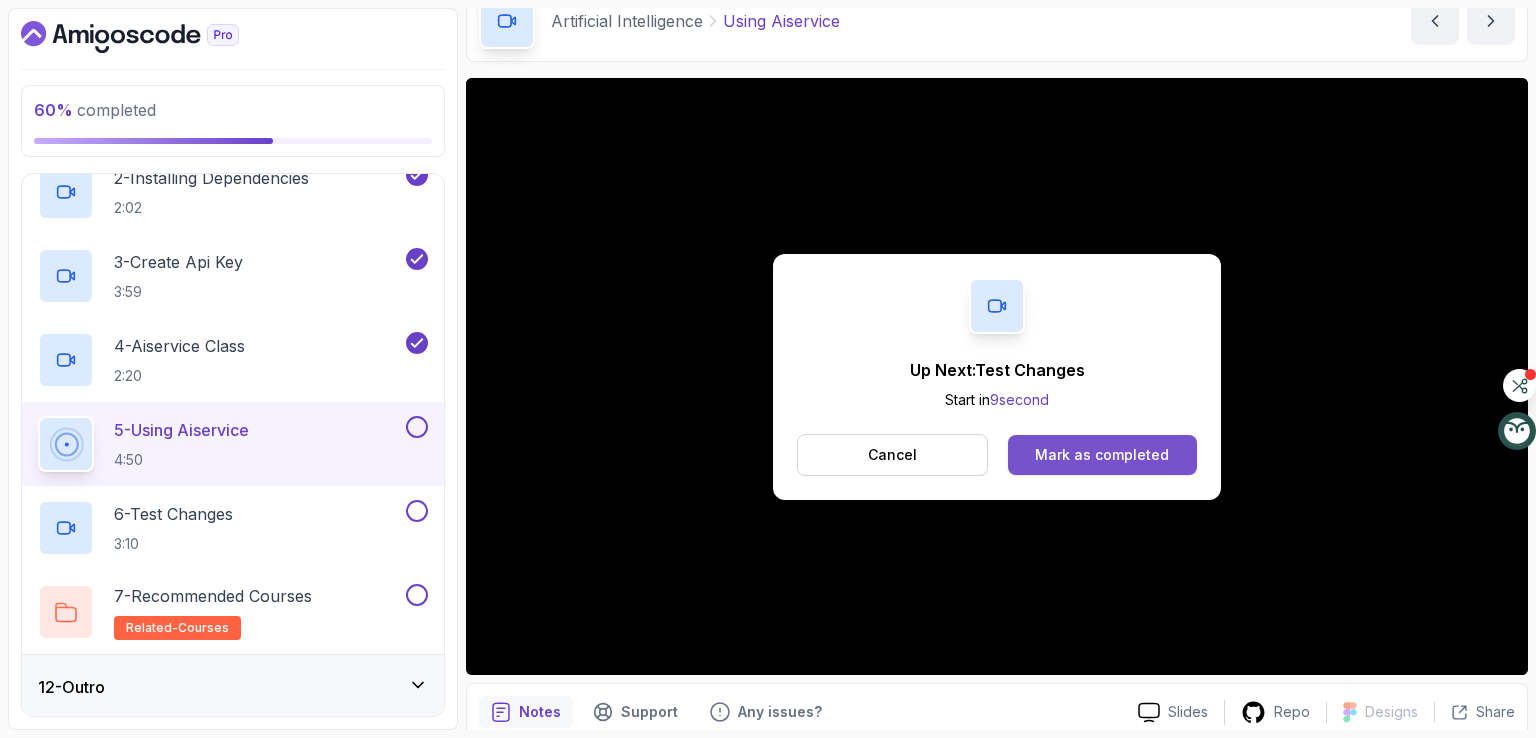 click on "Mark as completed" at bounding box center [1102, 455] 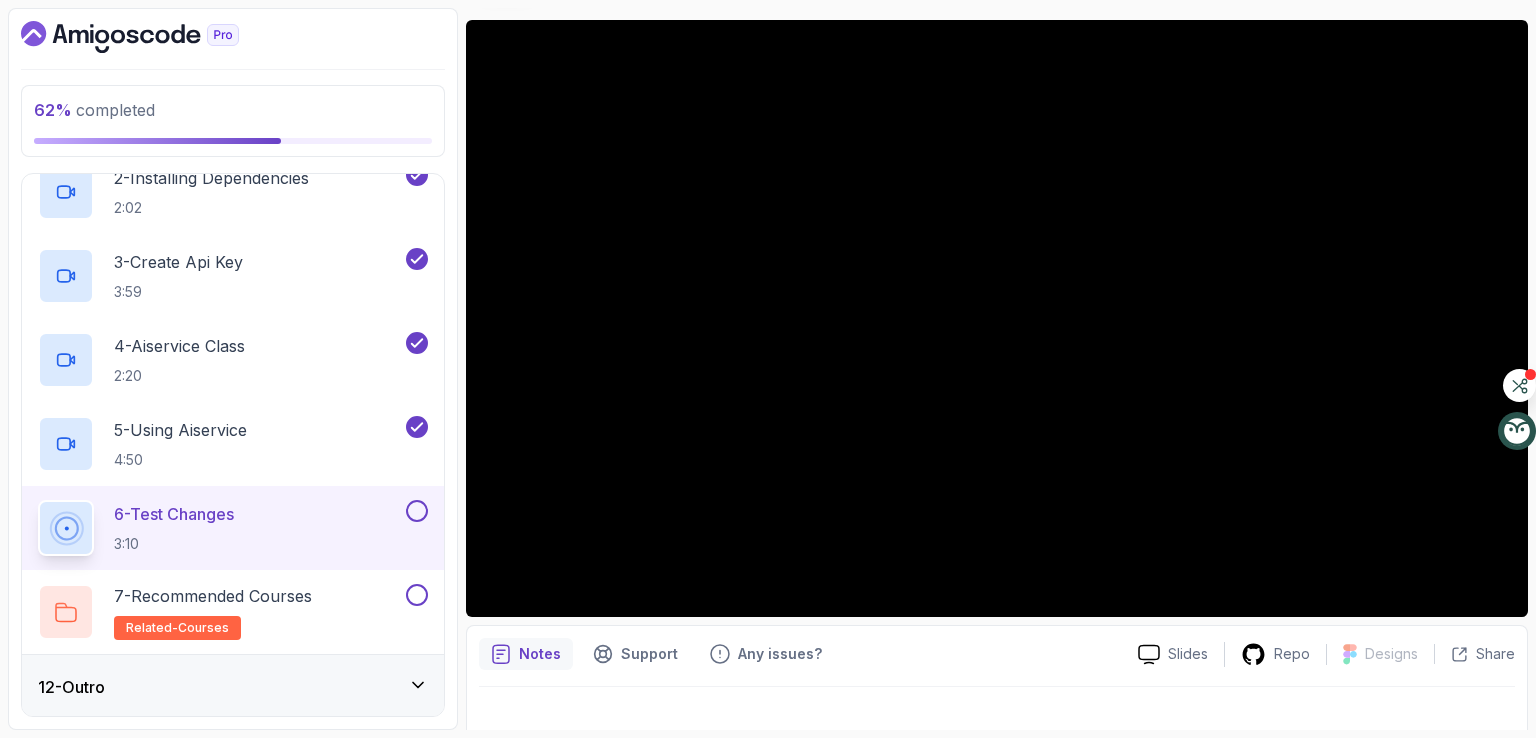 scroll, scrollTop: 184, scrollLeft: 0, axis: vertical 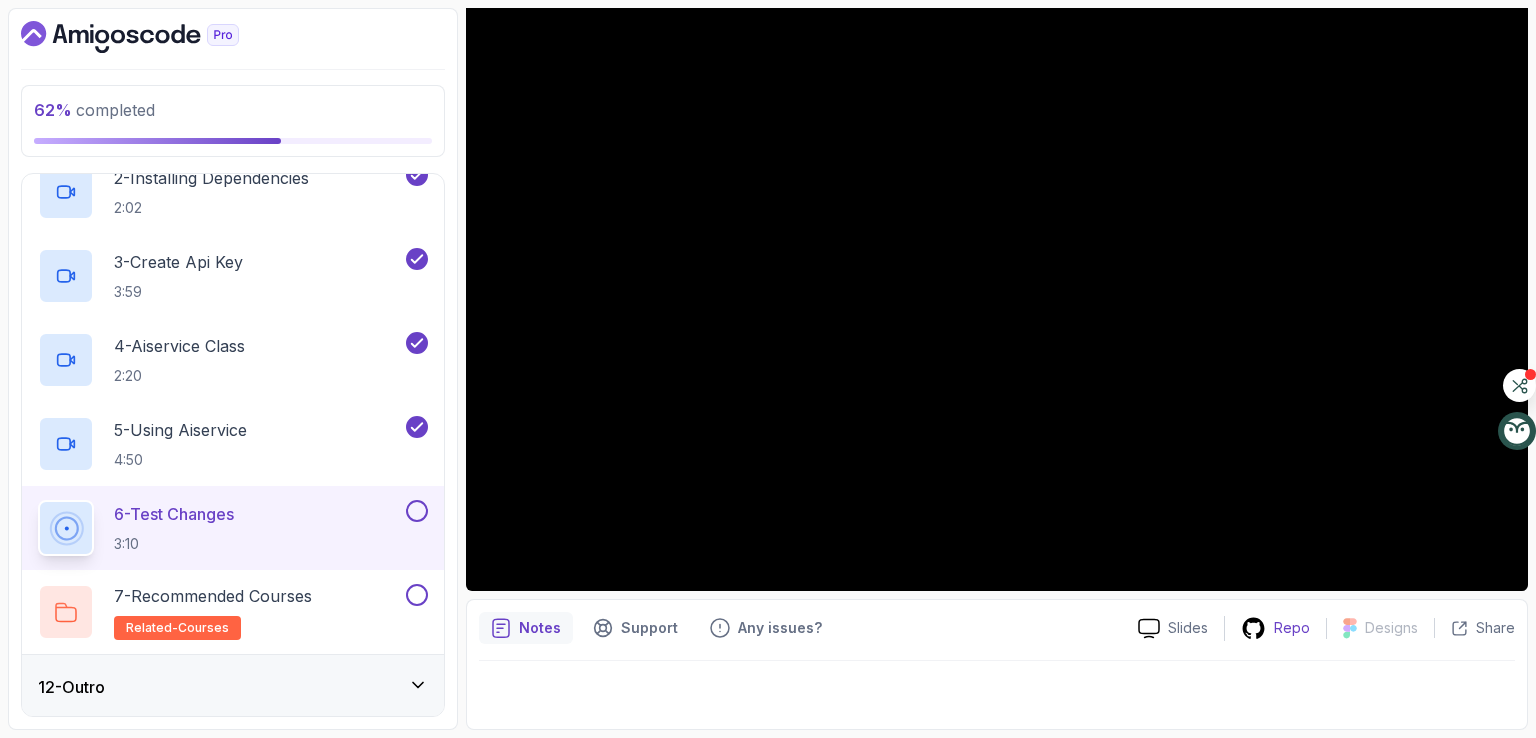 click on "Repo" at bounding box center (1275, 628) 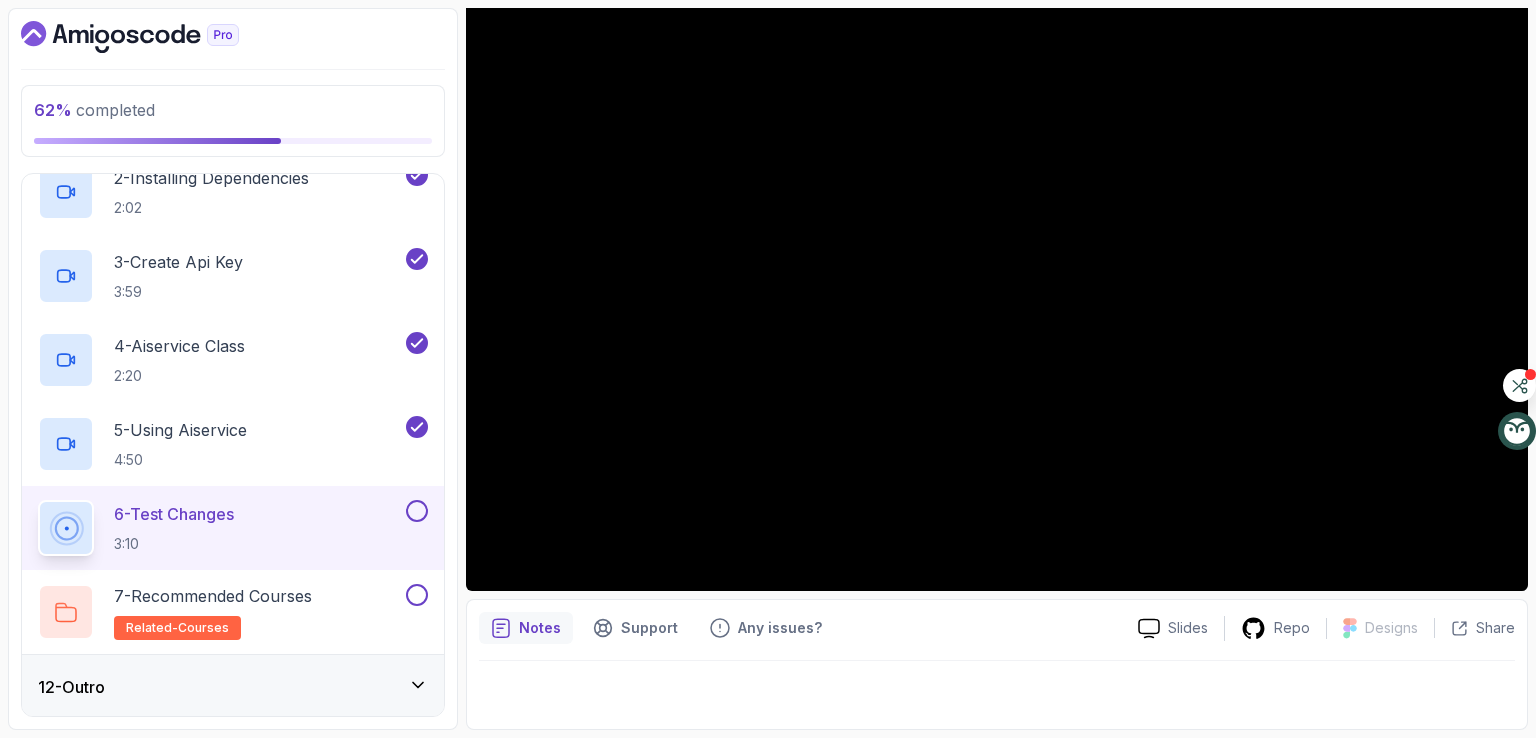click on "12  -  Outro" at bounding box center (233, 687) 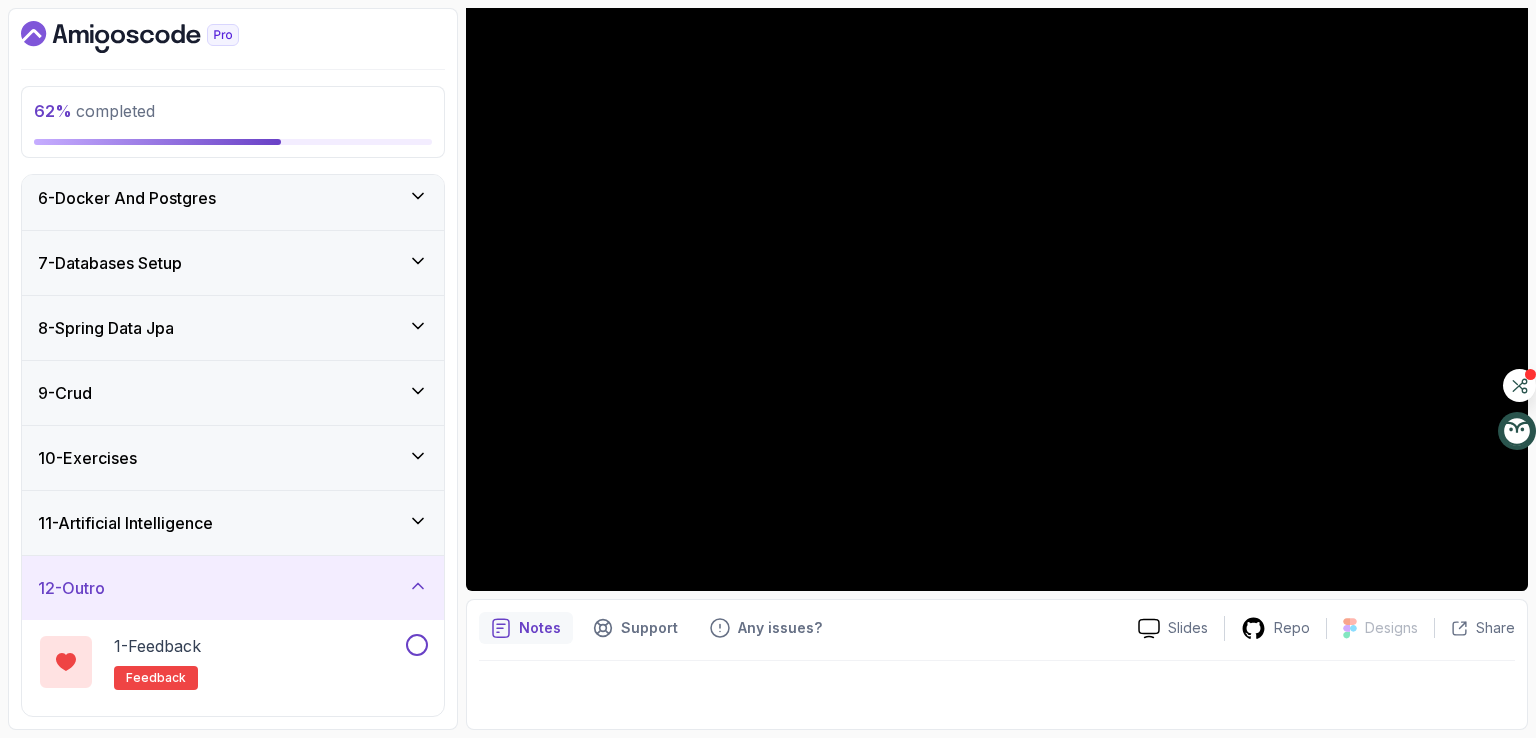 scroll, scrollTop: 402, scrollLeft: 0, axis: vertical 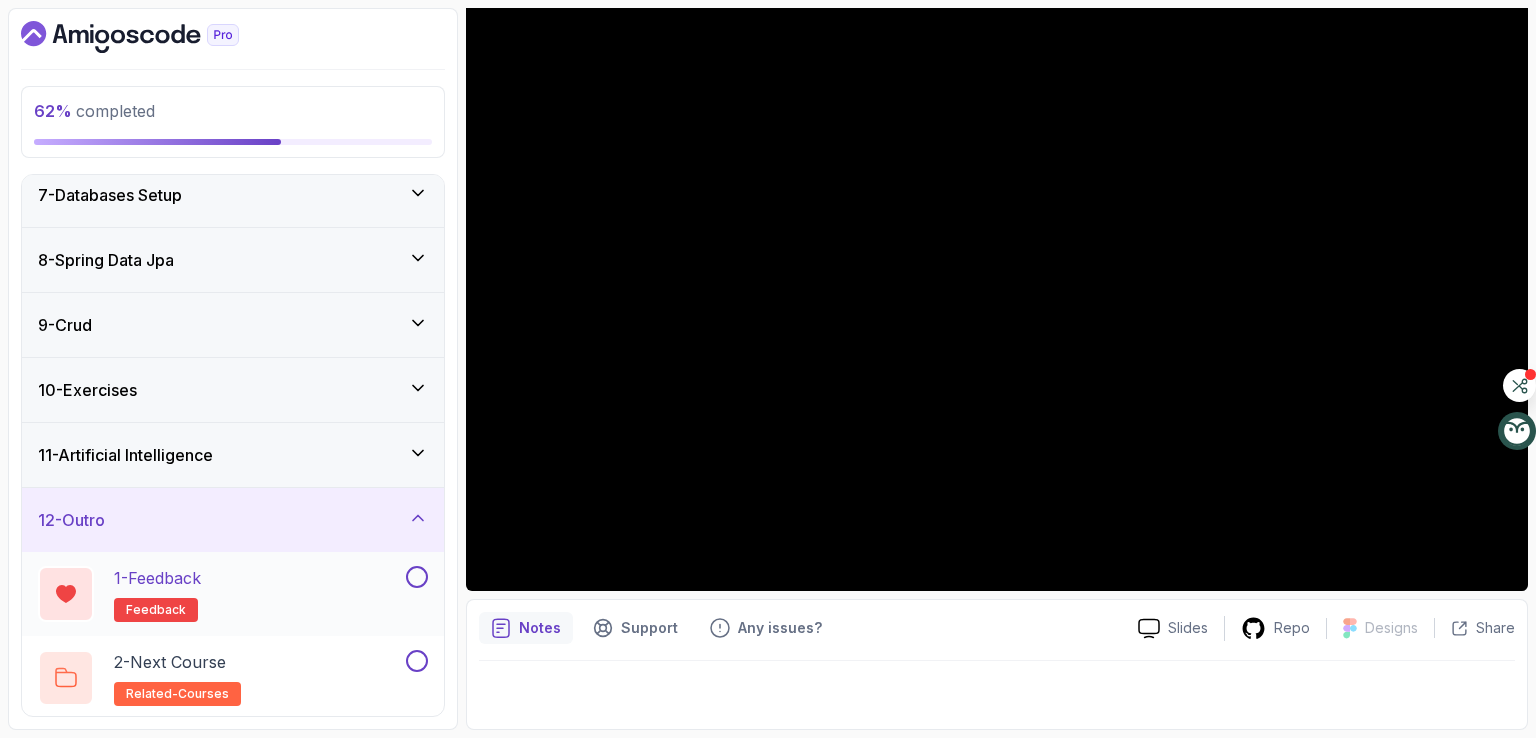 click on "1  -  Feedback feedback" at bounding box center [220, 594] 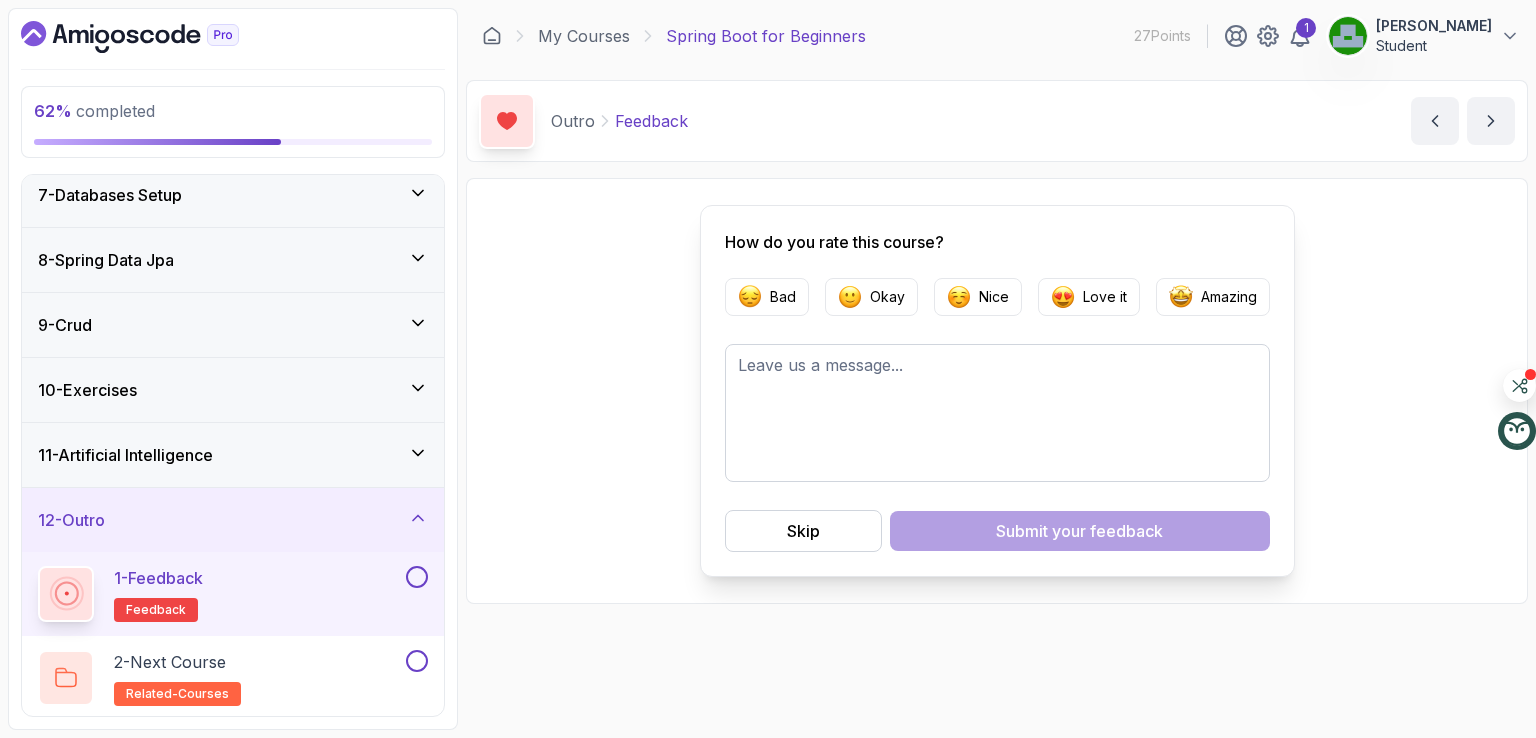 scroll, scrollTop: 0, scrollLeft: 0, axis: both 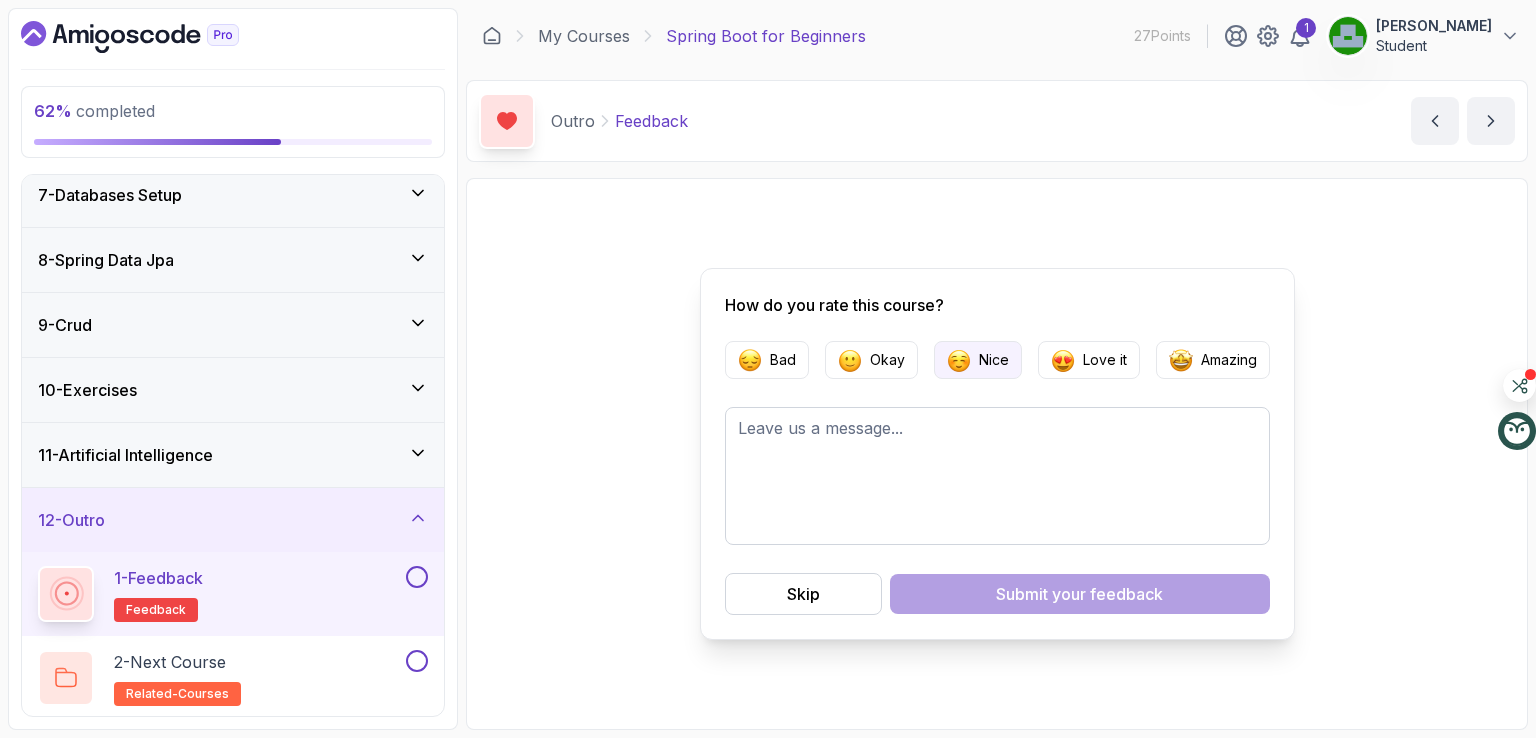 click on "Nice" at bounding box center (978, 360) 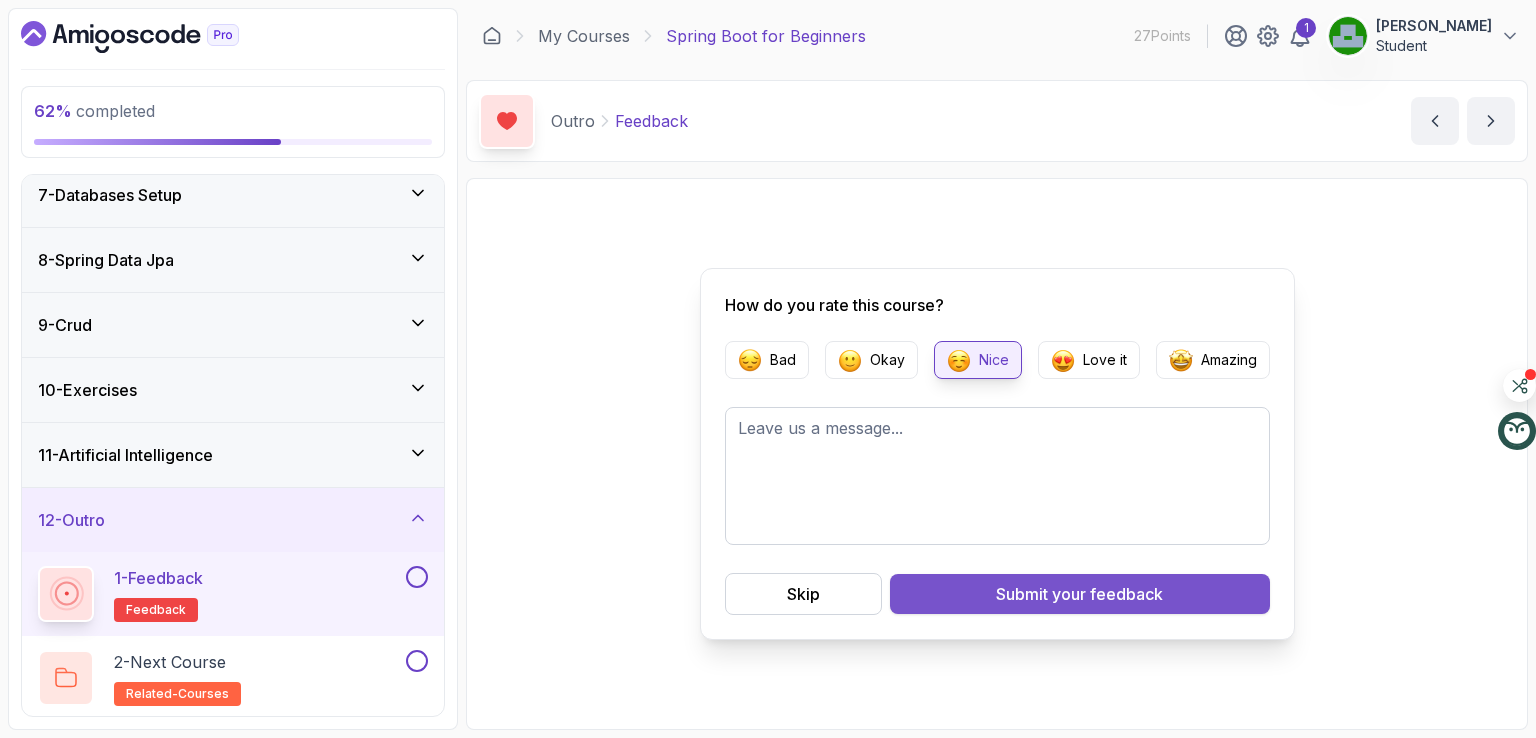 click on "Submit   your feedback" at bounding box center (1079, 594) 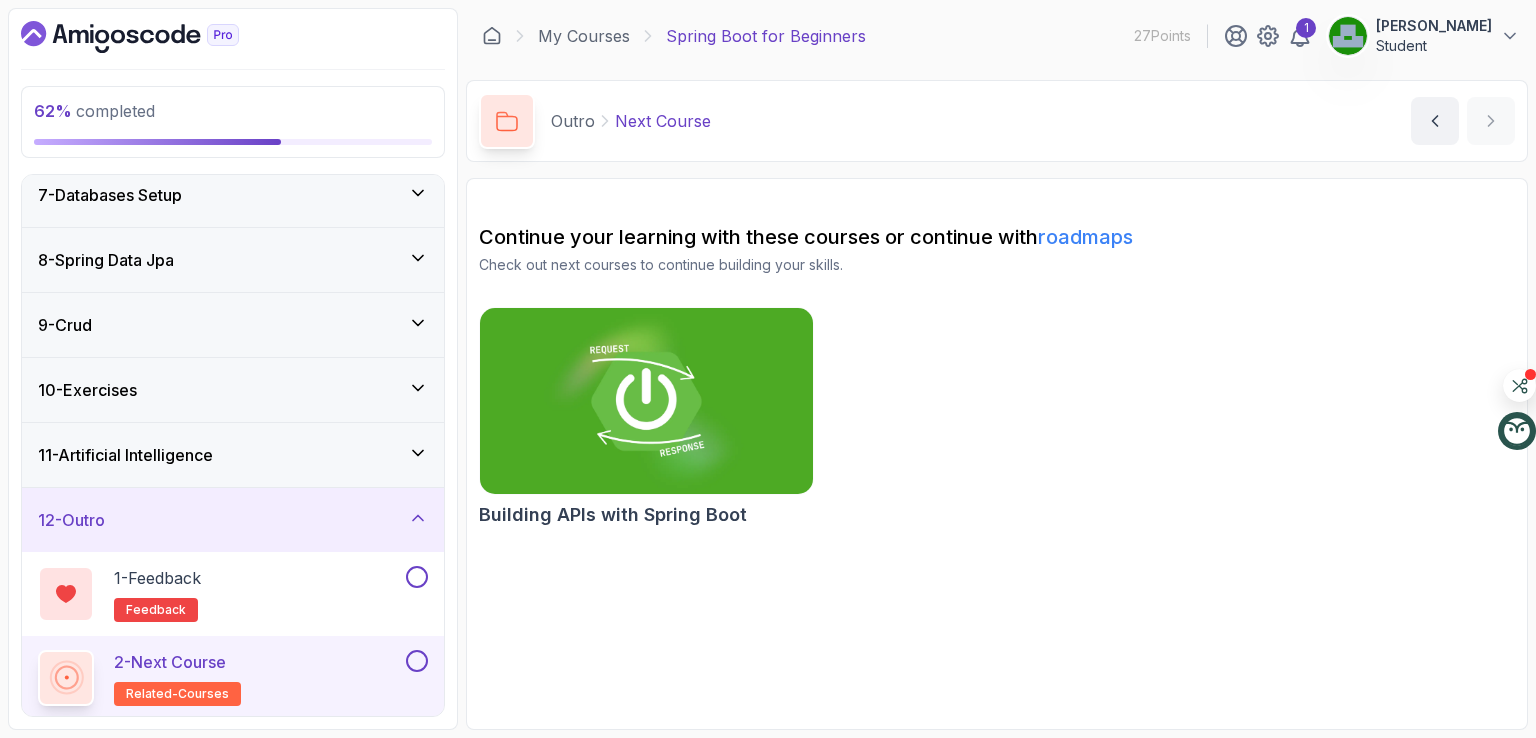 click on "2  -  Next Course related-courses" at bounding box center (220, 678) 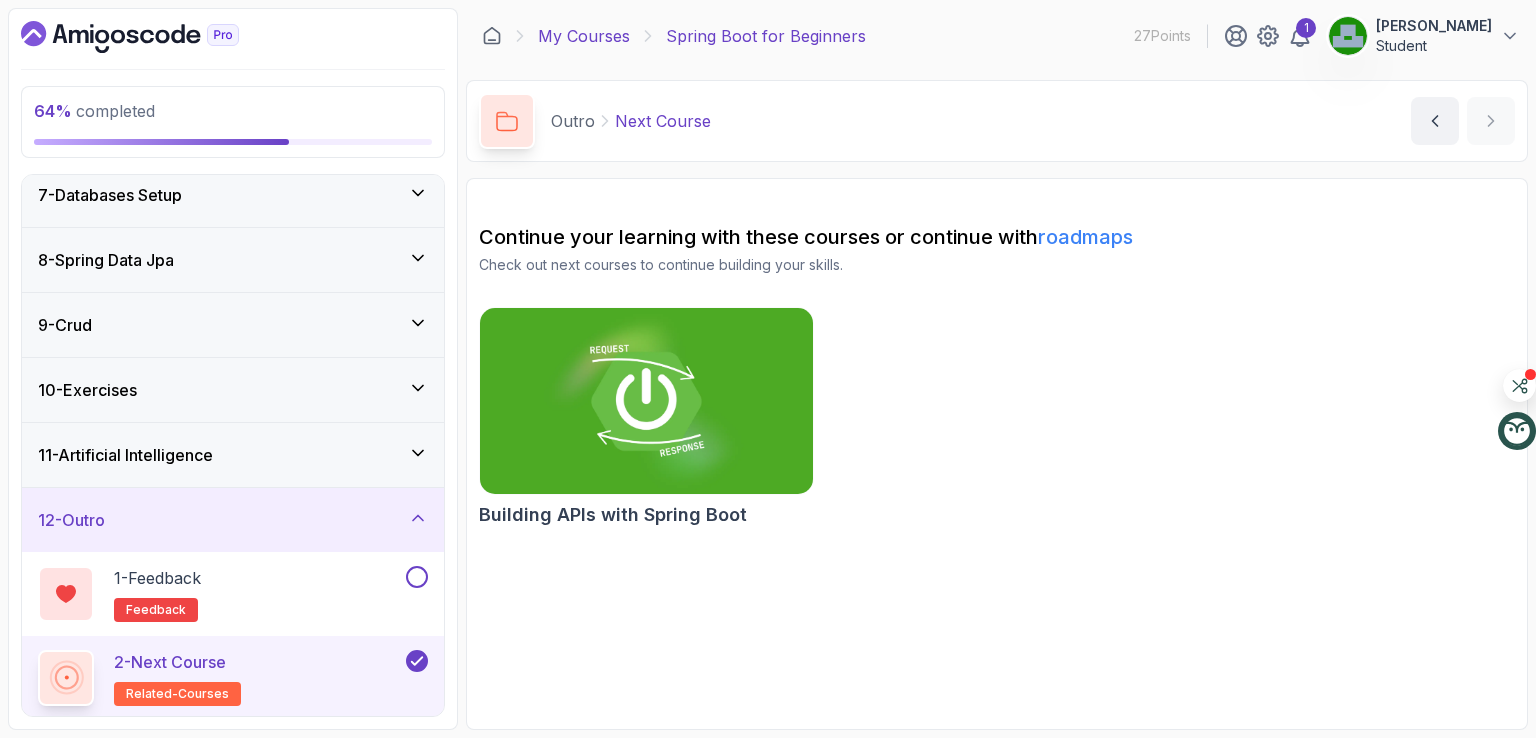click on "My Courses" at bounding box center [584, 36] 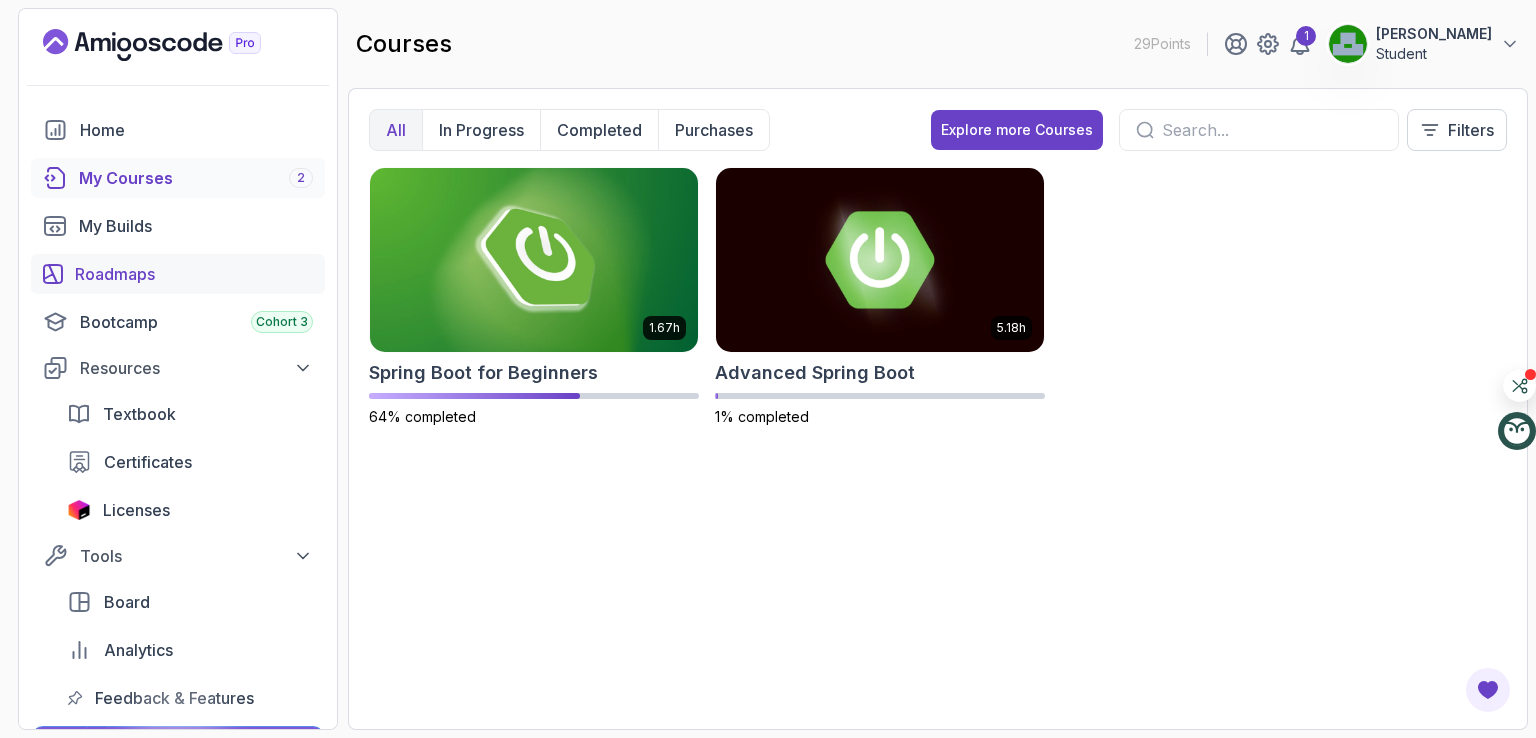click on "Roadmaps" at bounding box center [194, 274] 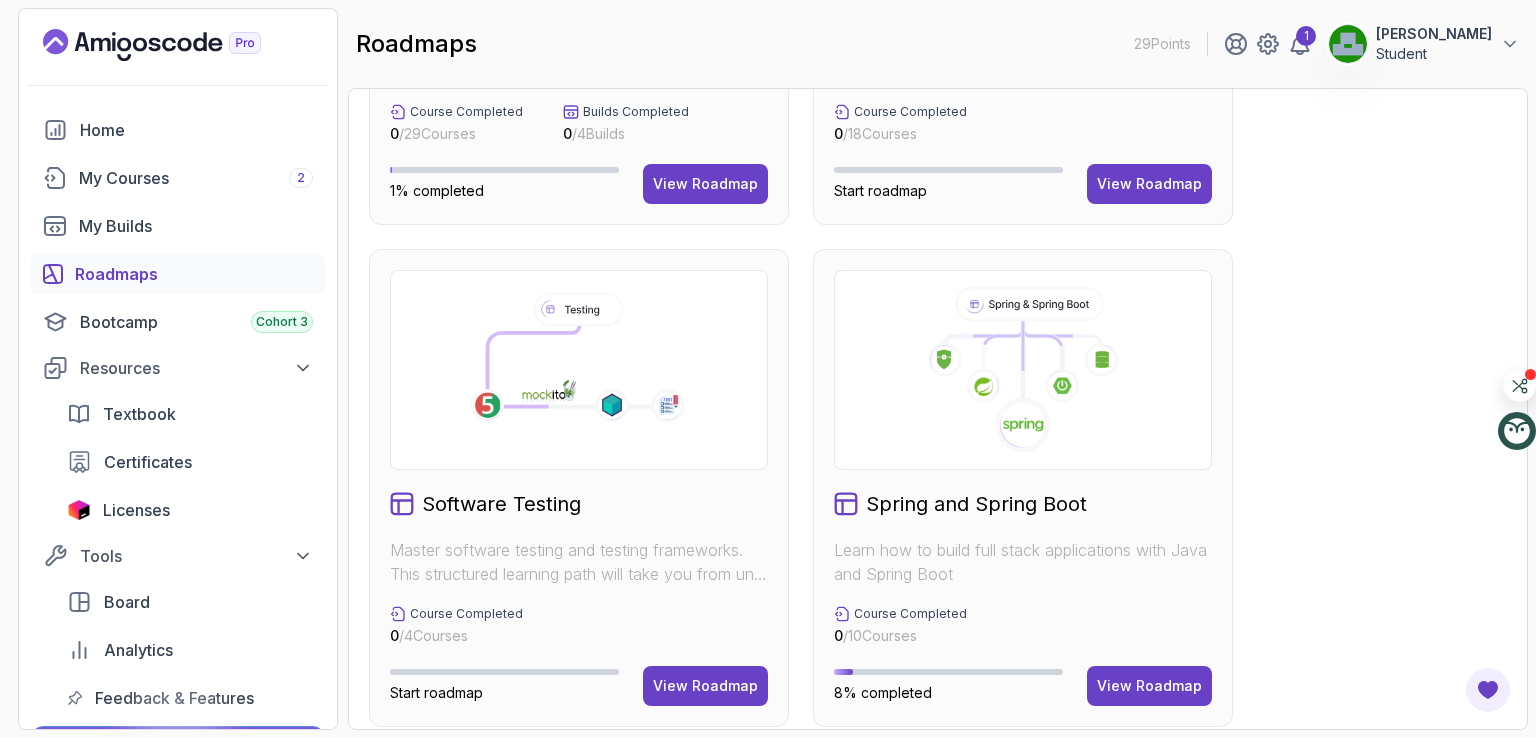 scroll, scrollTop: 880, scrollLeft: 0, axis: vertical 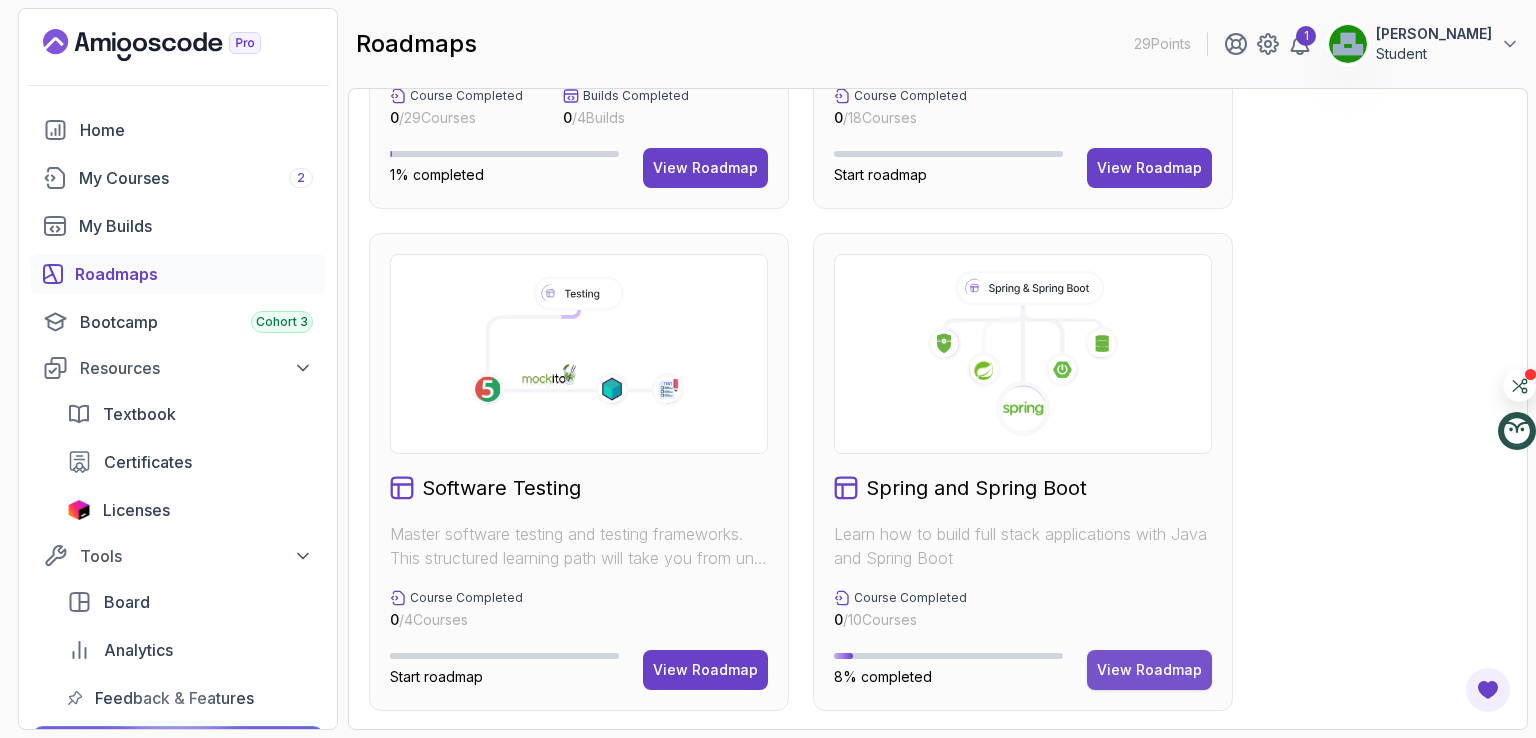 click on "View Roadmap" at bounding box center [1149, 670] 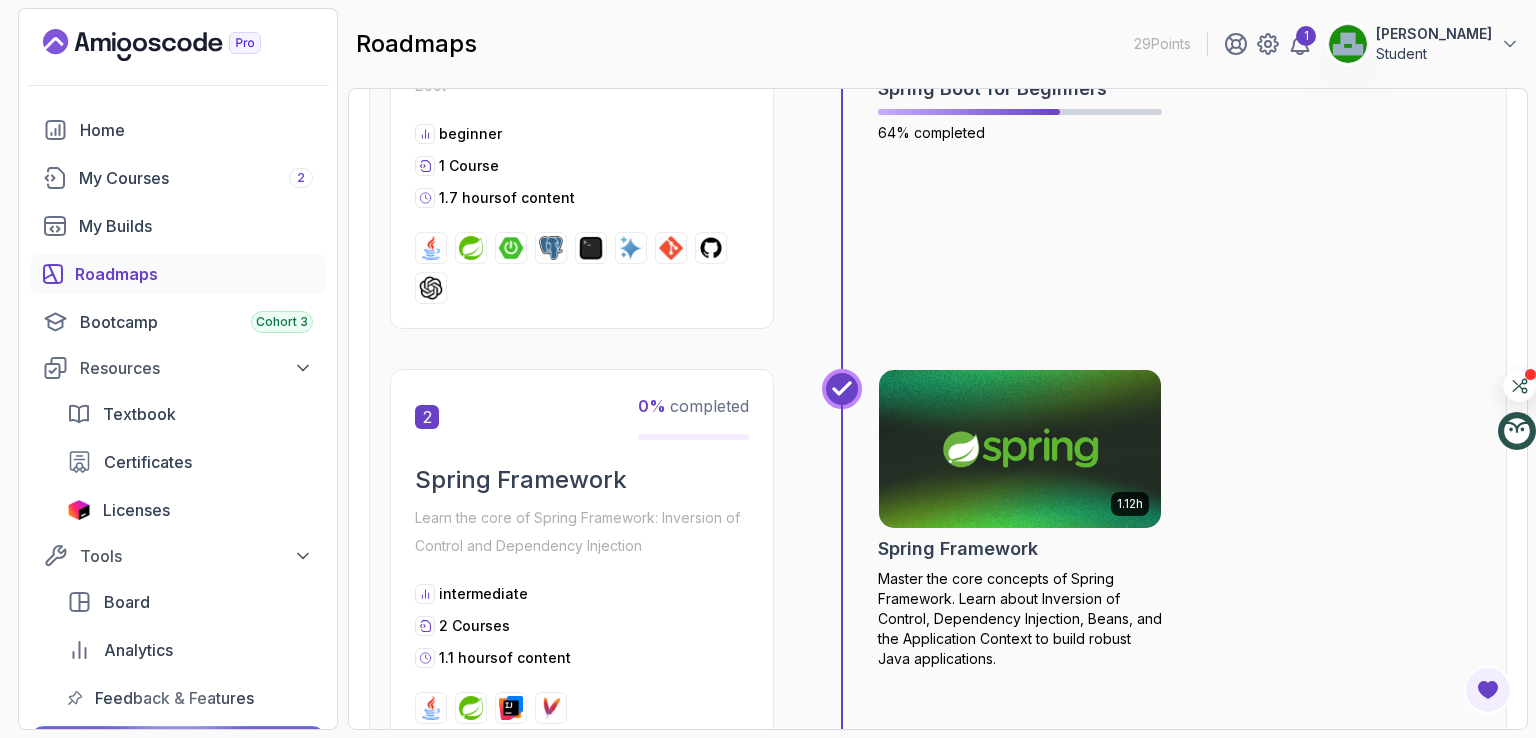 scroll, scrollTop: 720, scrollLeft: 0, axis: vertical 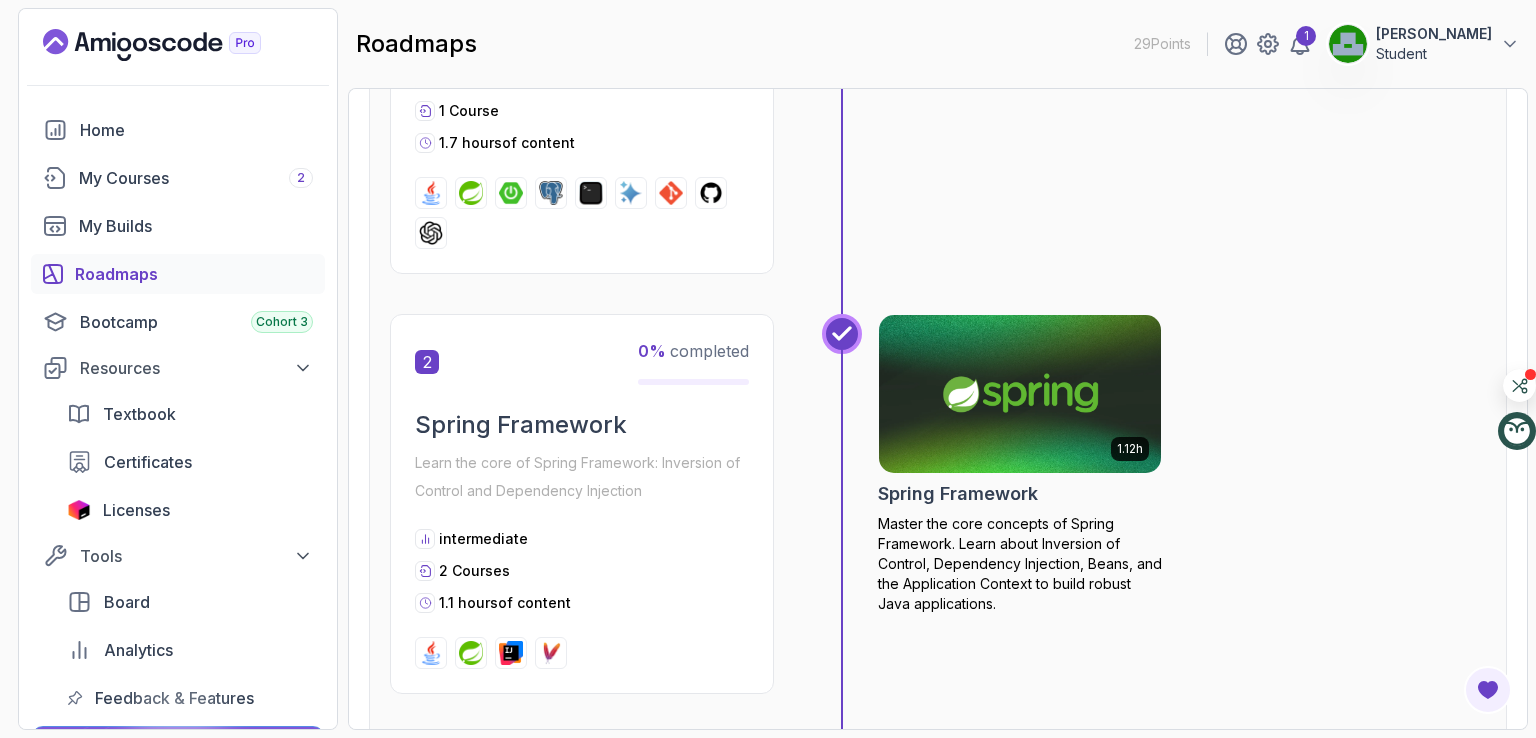 click at bounding box center [1020, 394] 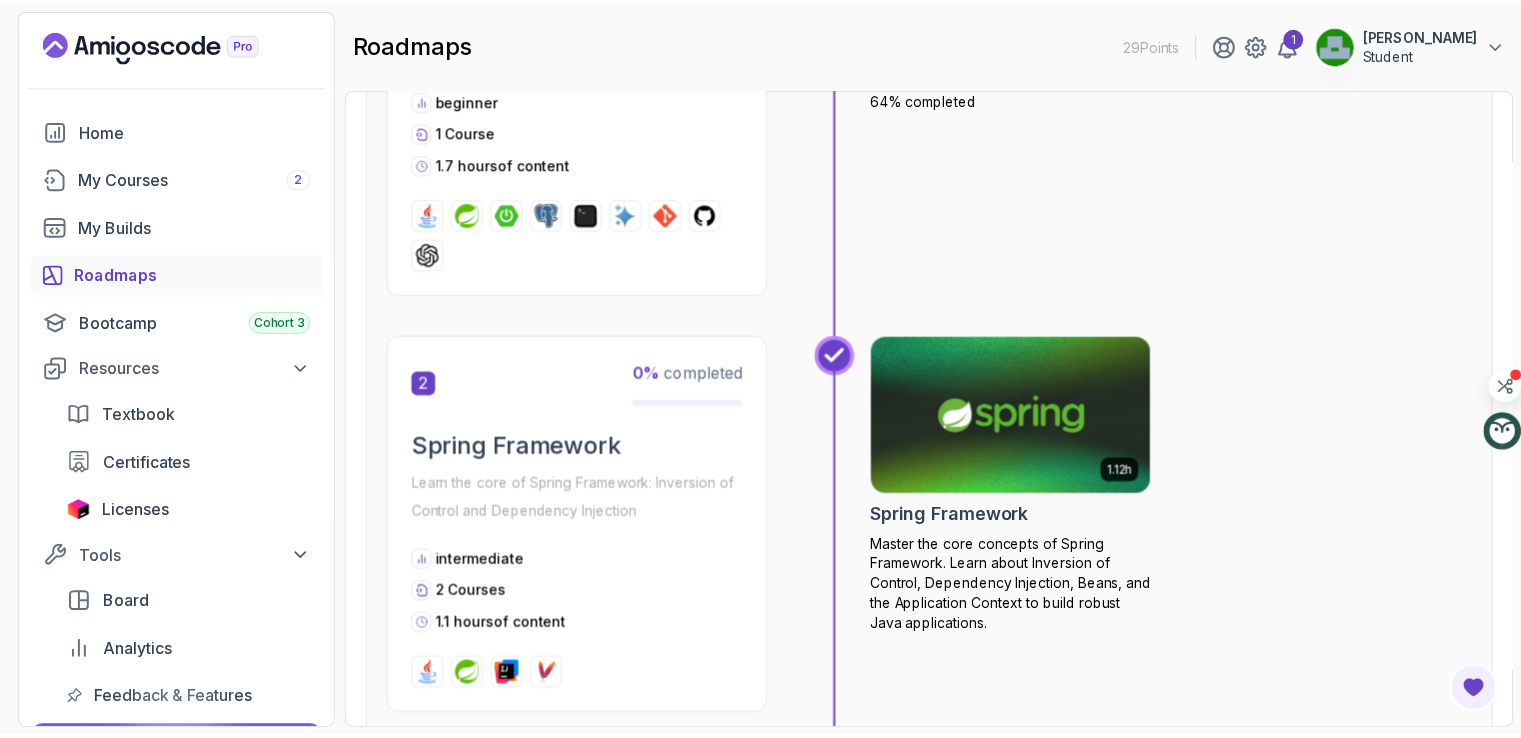 scroll, scrollTop: 700, scrollLeft: 0, axis: vertical 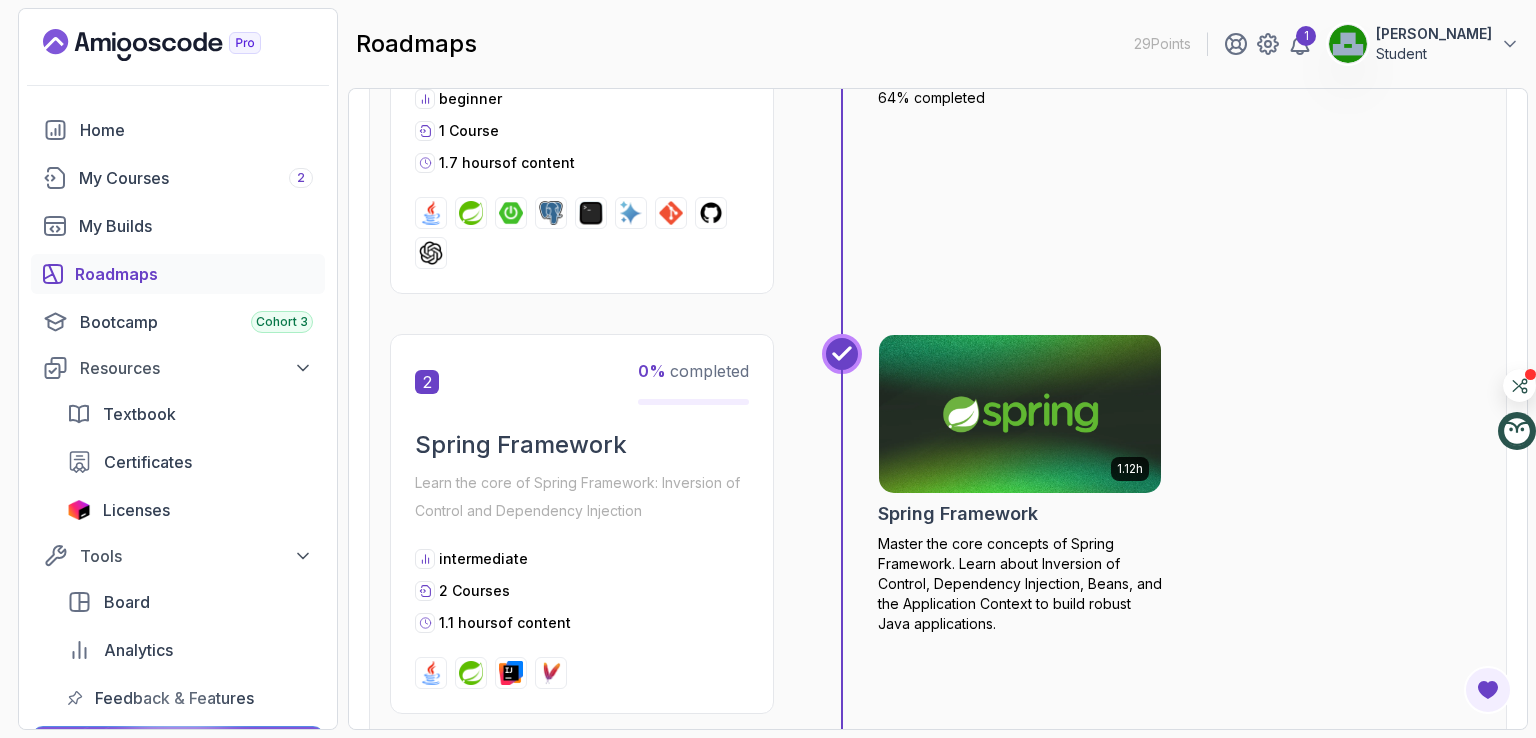 click at bounding box center [1020, 414] 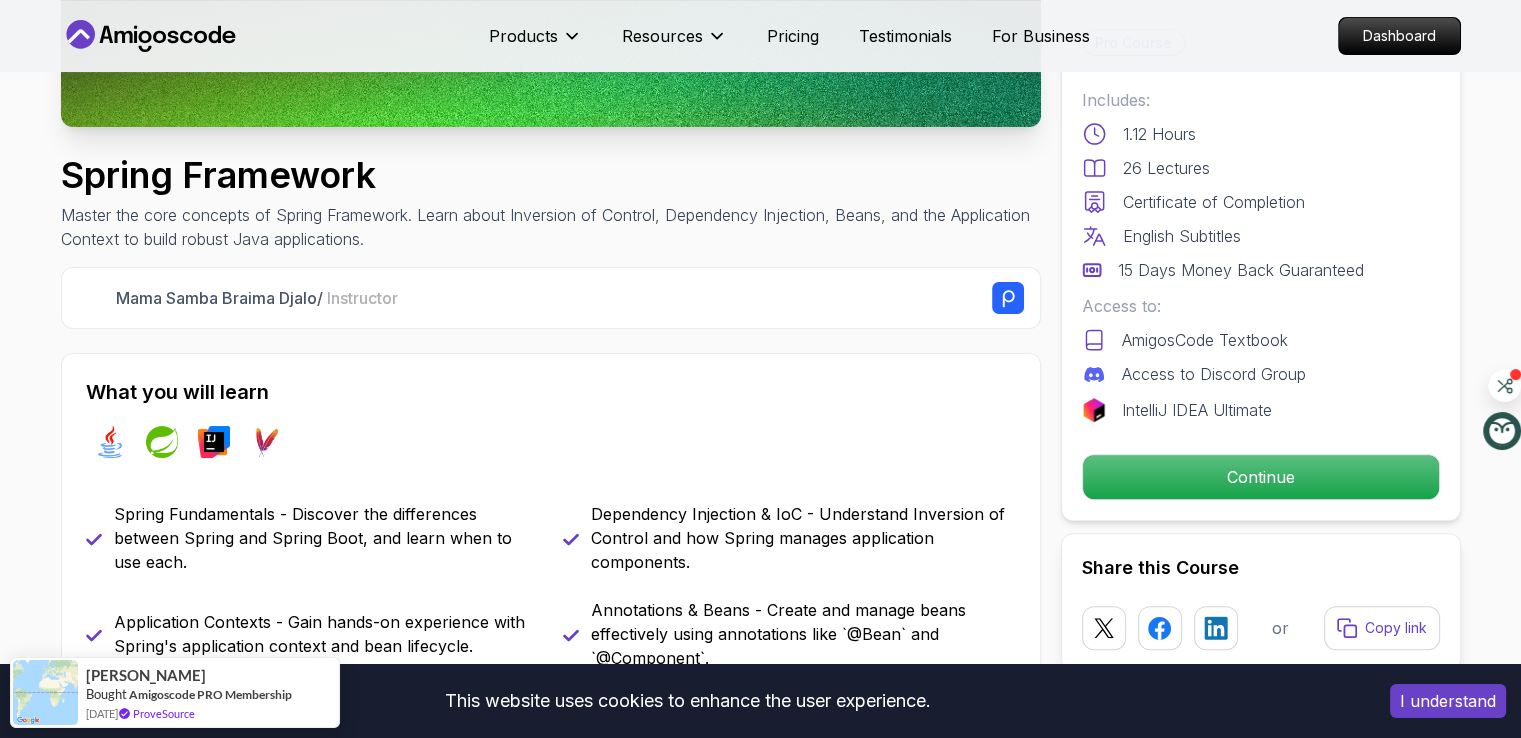 scroll, scrollTop: 700, scrollLeft: 0, axis: vertical 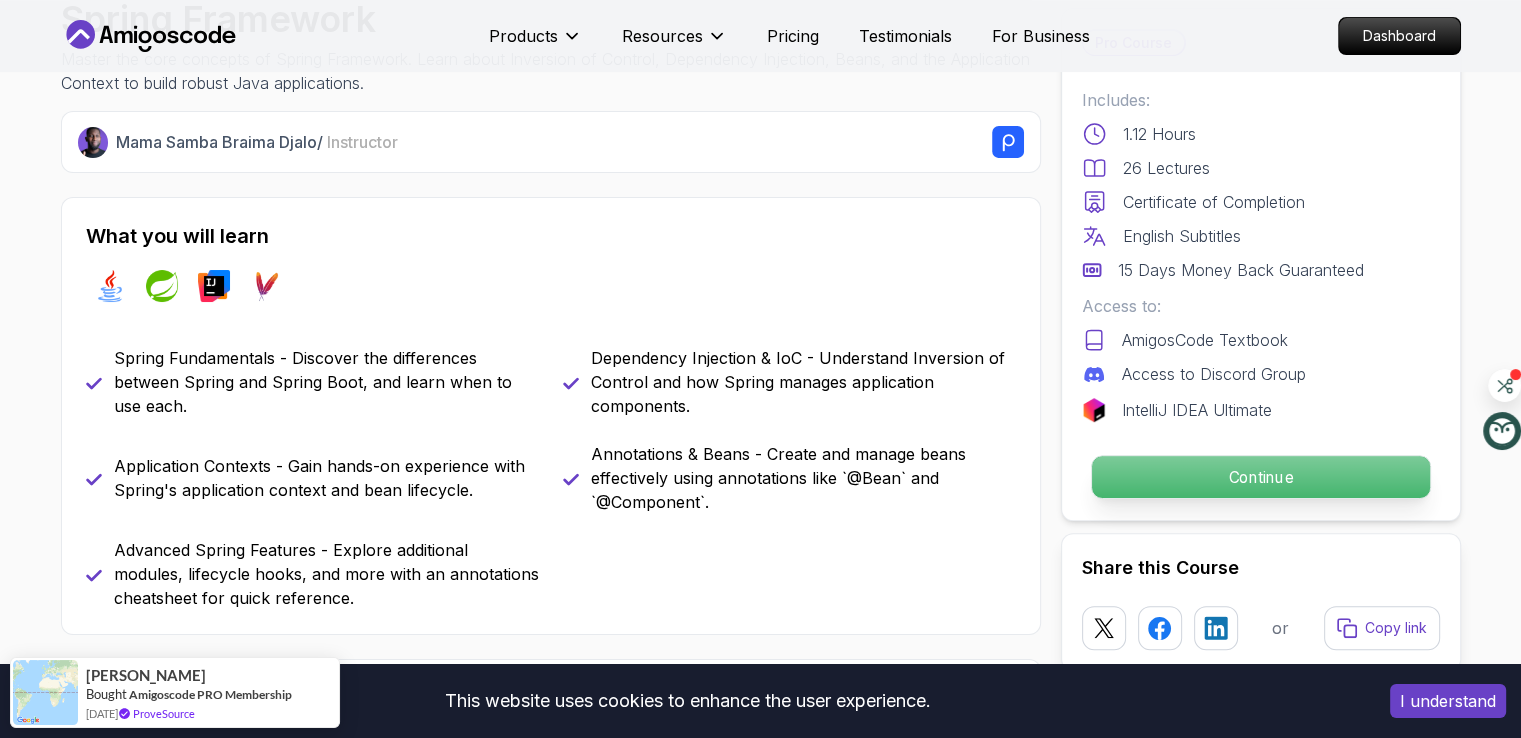 click on "Continue" at bounding box center [1260, 477] 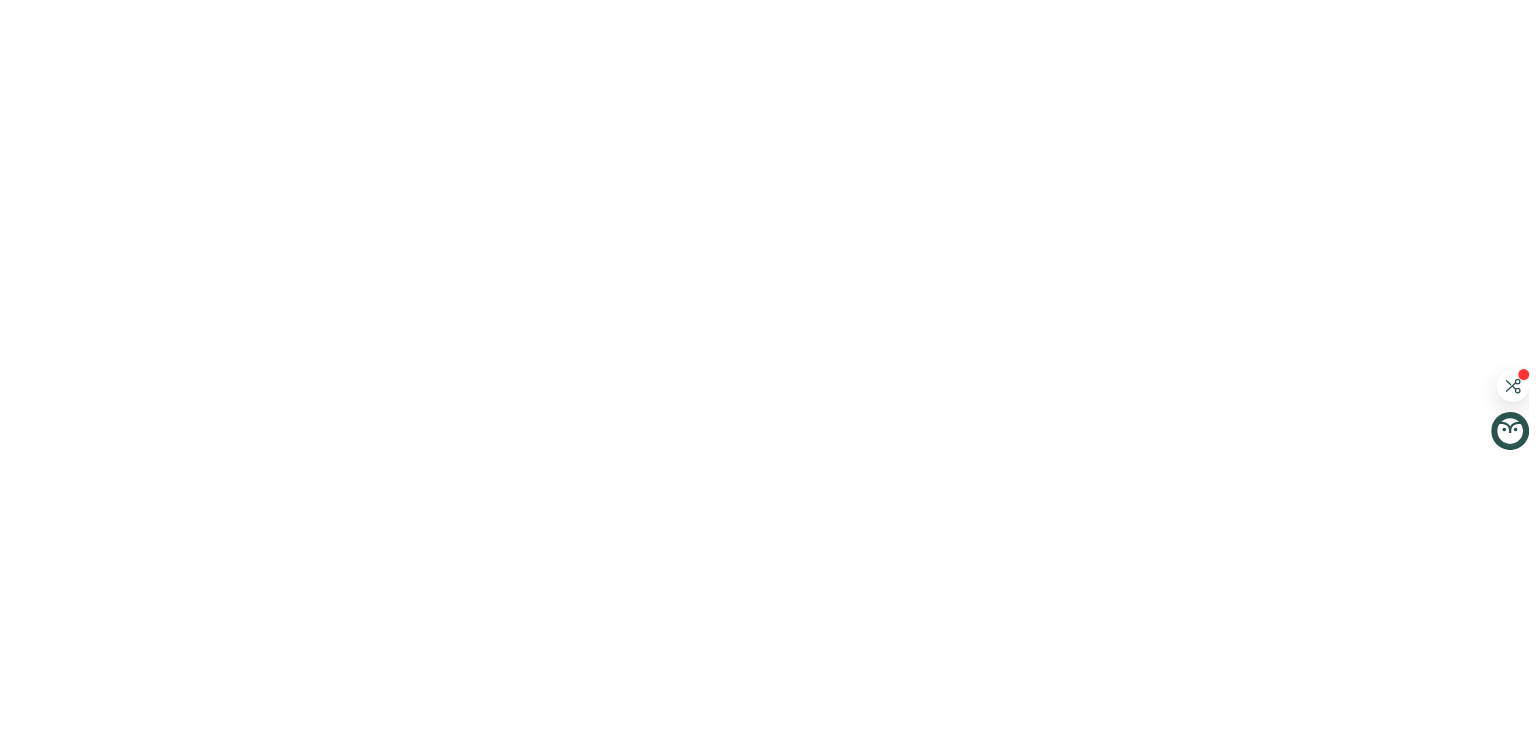 scroll, scrollTop: 0, scrollLeft: 0, axis: both 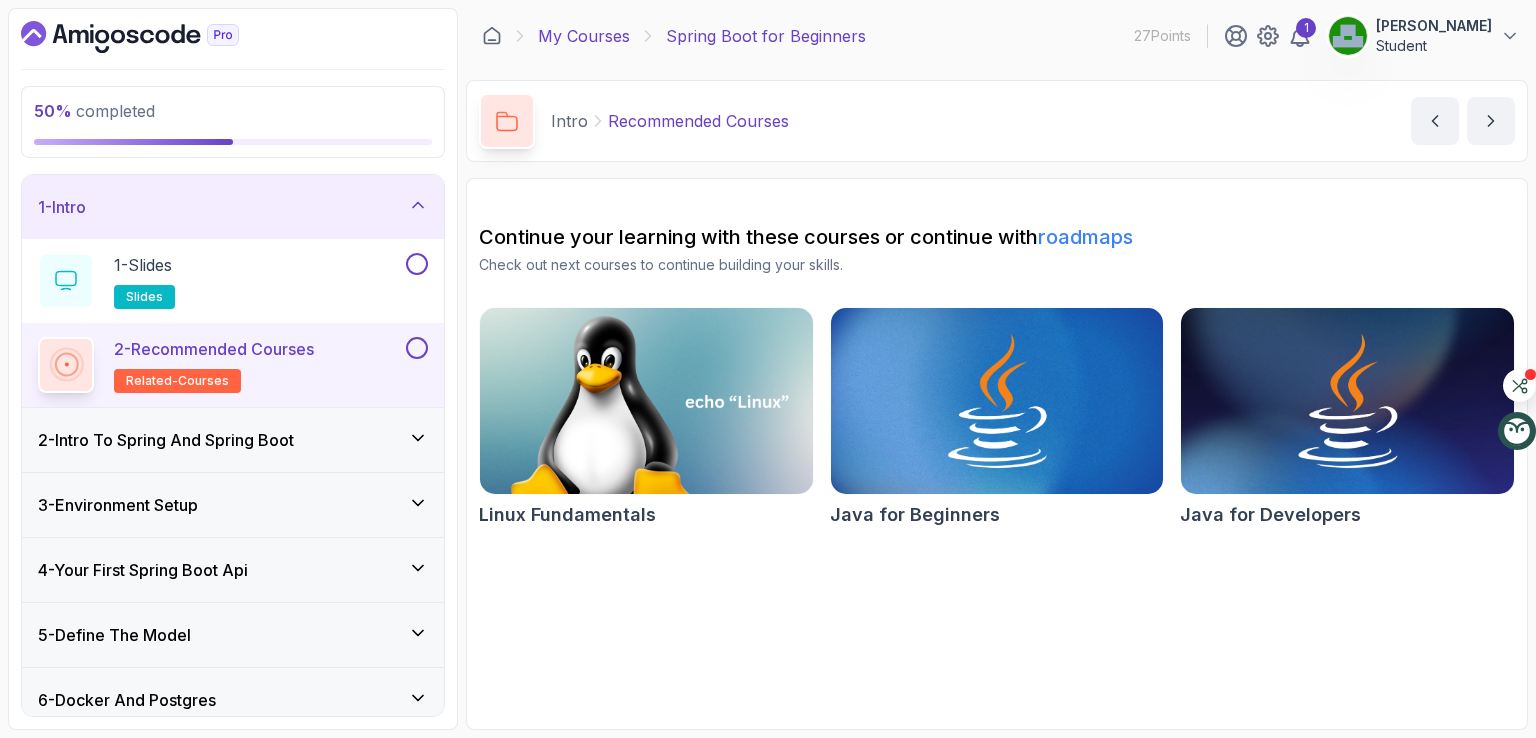 click on "My Courses" at bounding box center (584, 36) 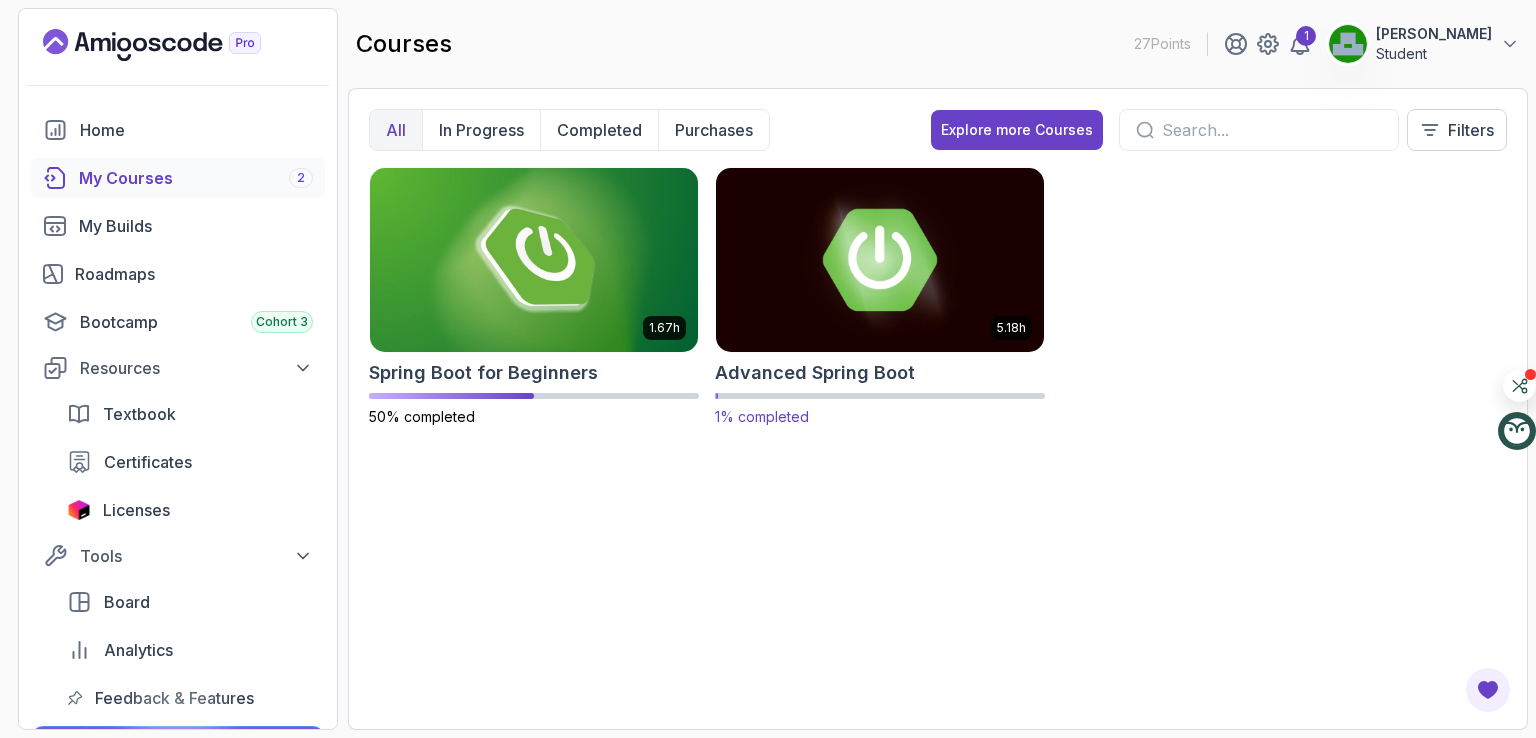 click at bounding box center [880, 259] 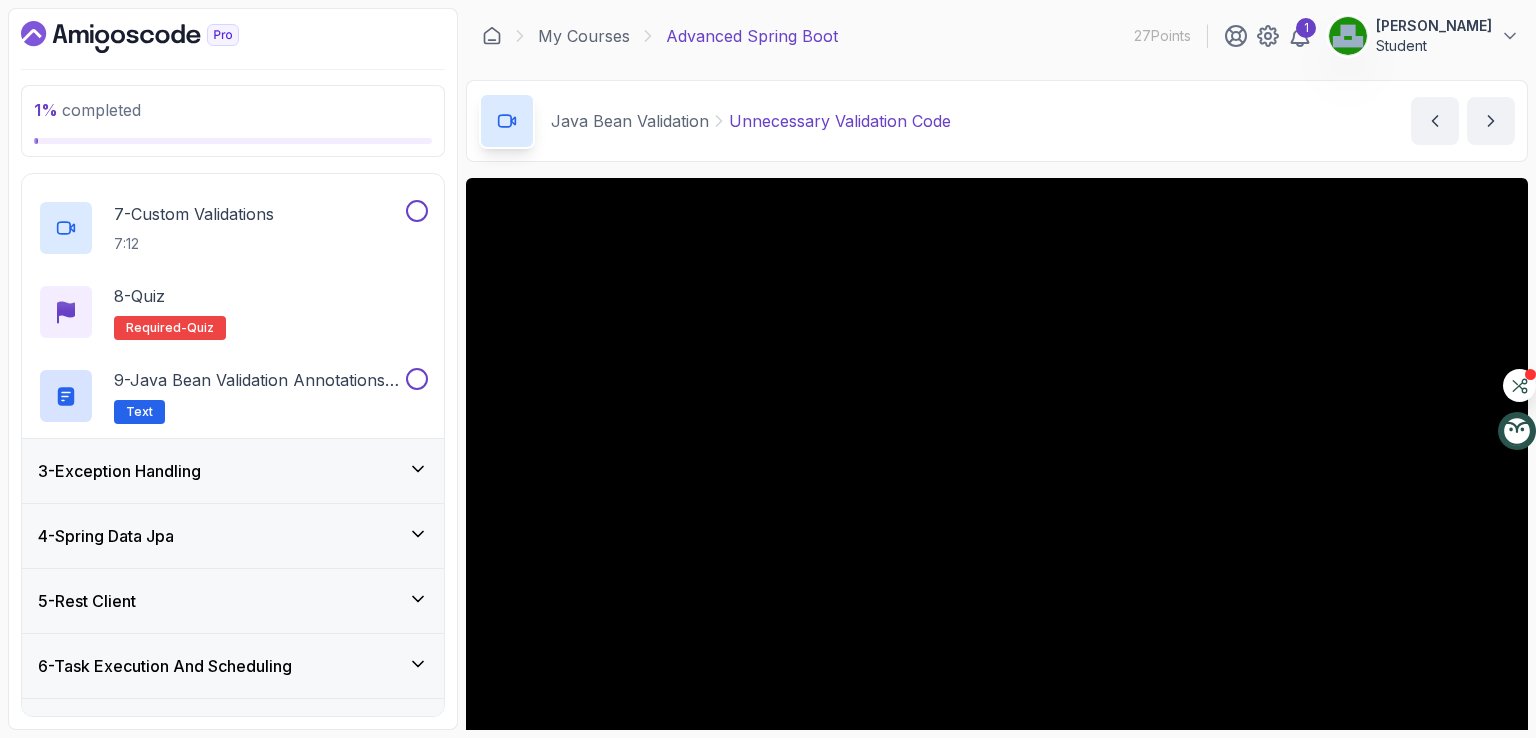 scroll, scrollTop: 700, scrollLeft: 0, axis: vertical 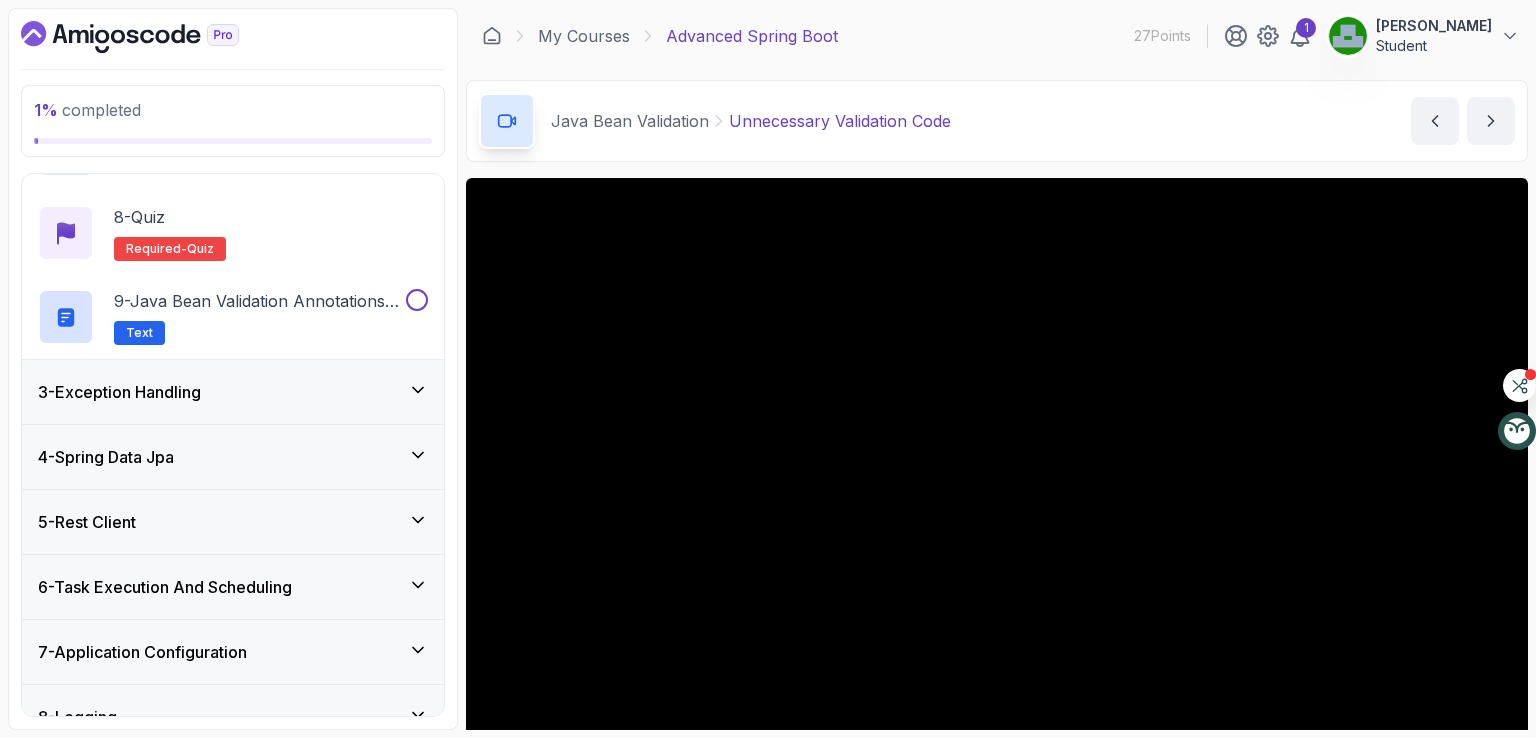 click on "3  -  Exception Handling" at bounding box center (233, 392) 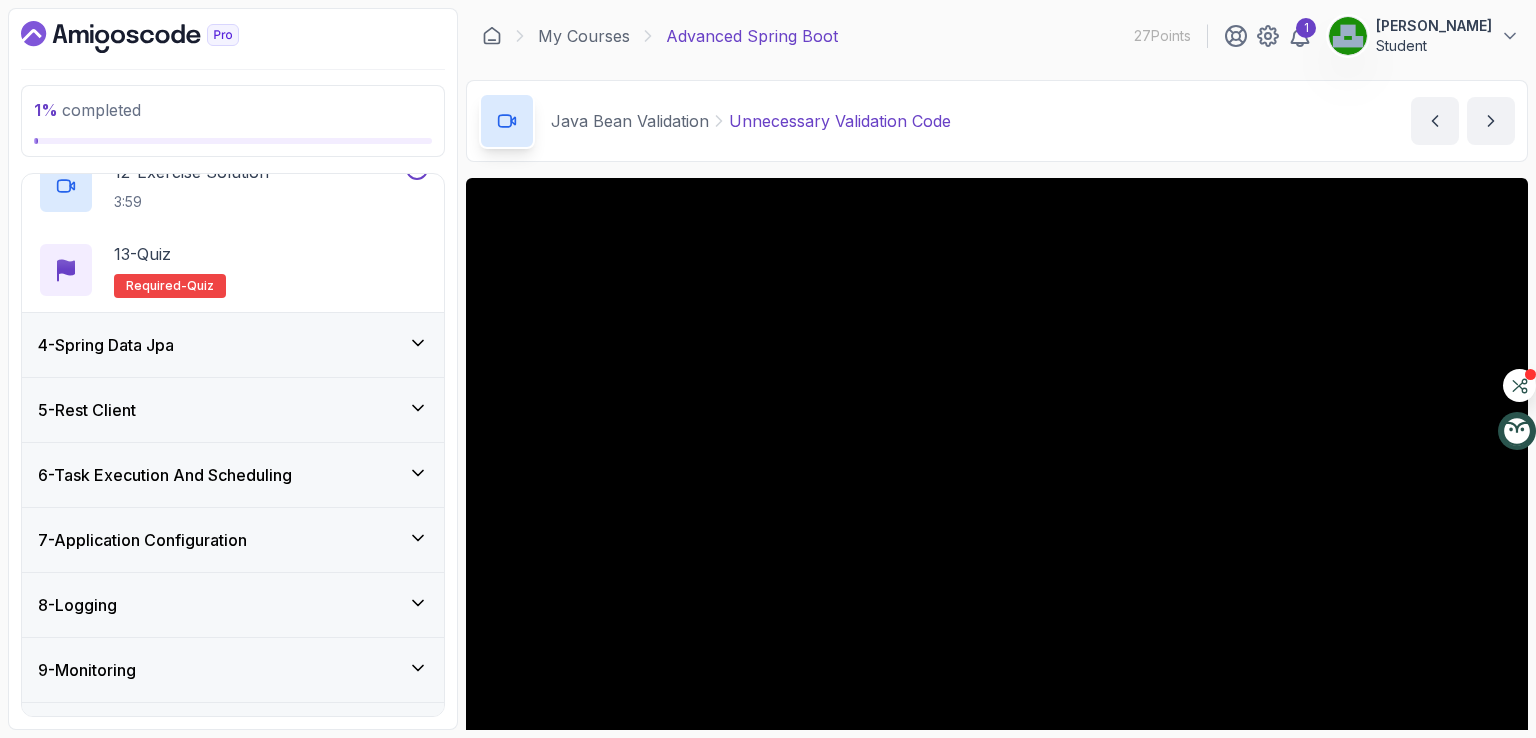 click on "4  -  Spring Data Jpa" at bounding box center [233, 345] 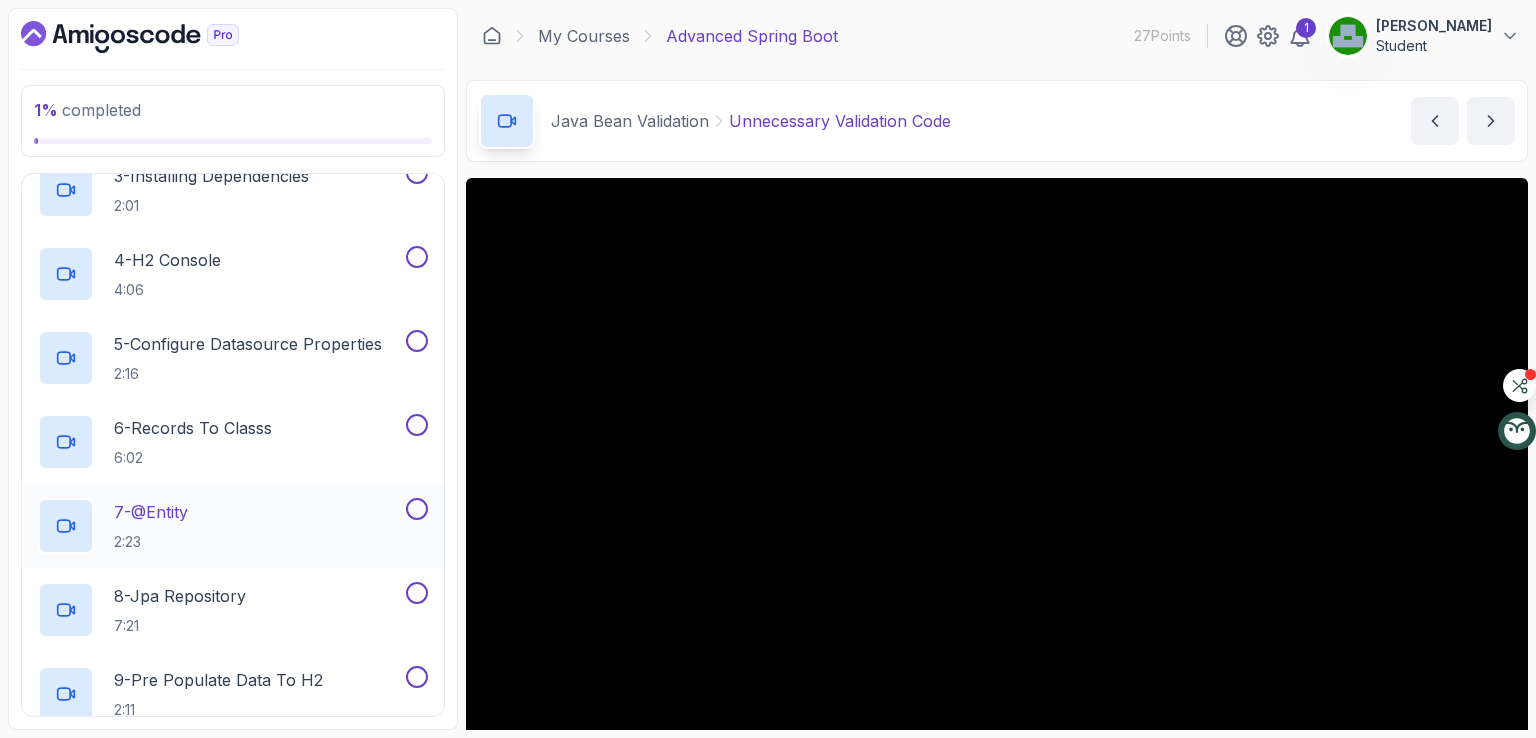 scroll, scrollTop: 279, scrollLeft: 0, axis: vertical 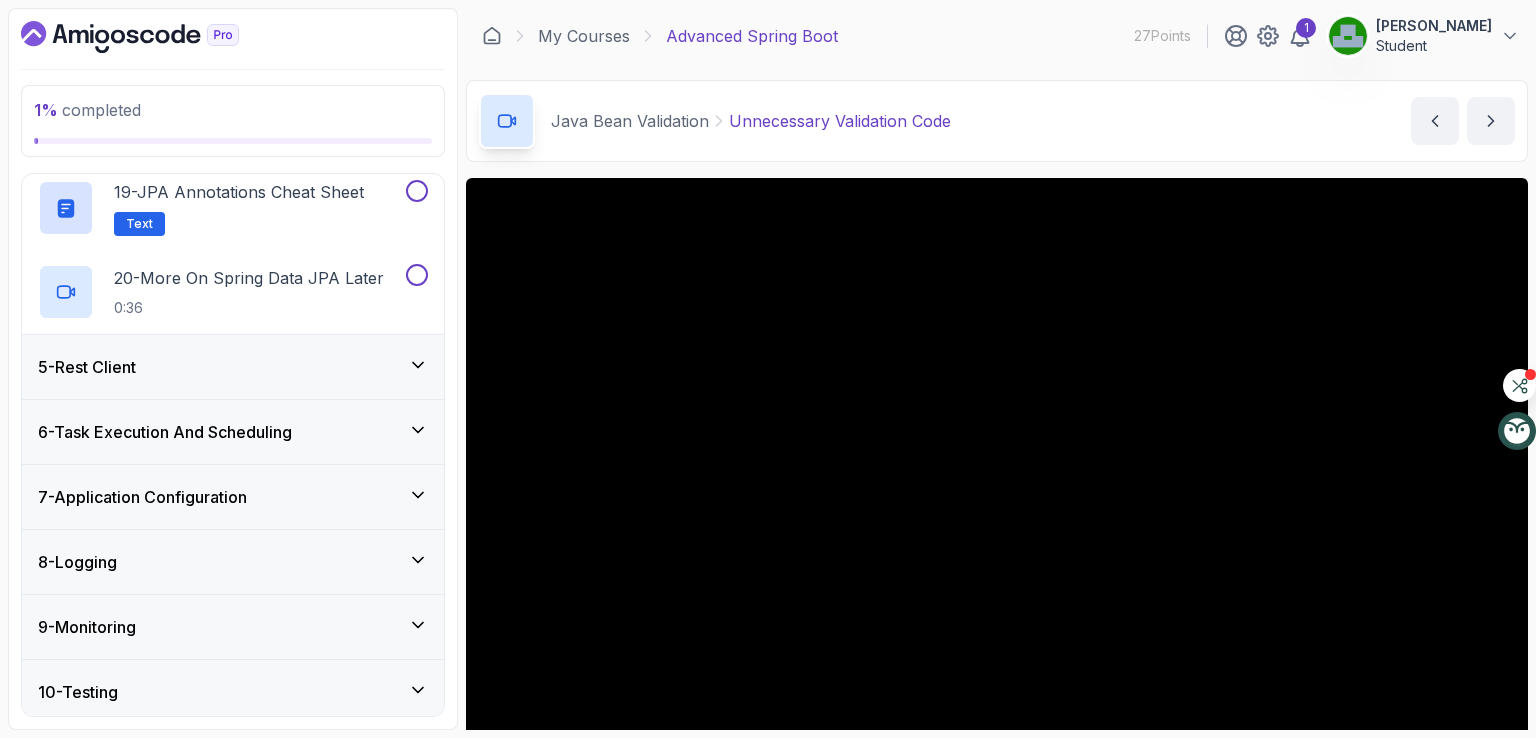 click on "5  -  Rest Client" at bounding box center (233, 367) 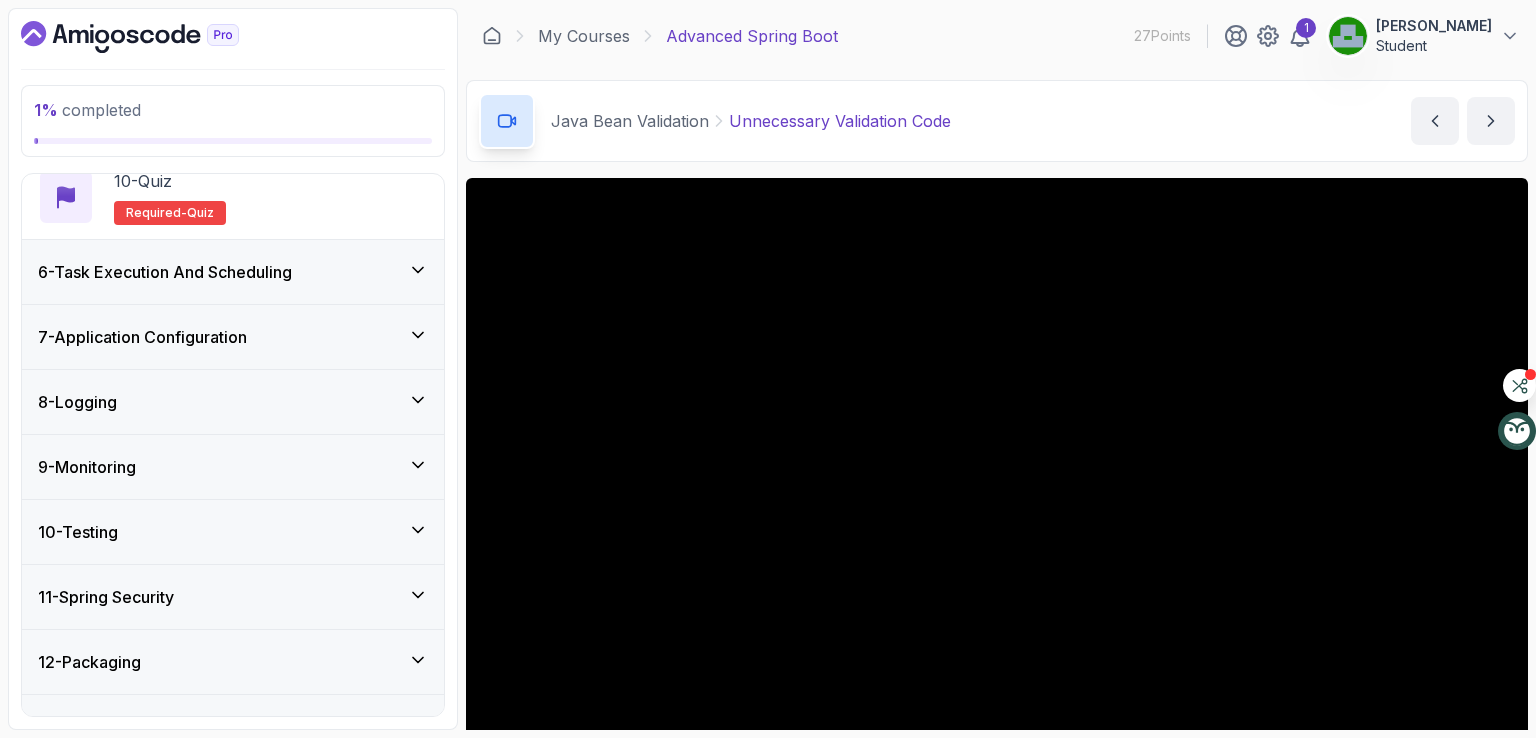 scroll, scrollTop: 1139, scrollLeft: 0, axis: vertical 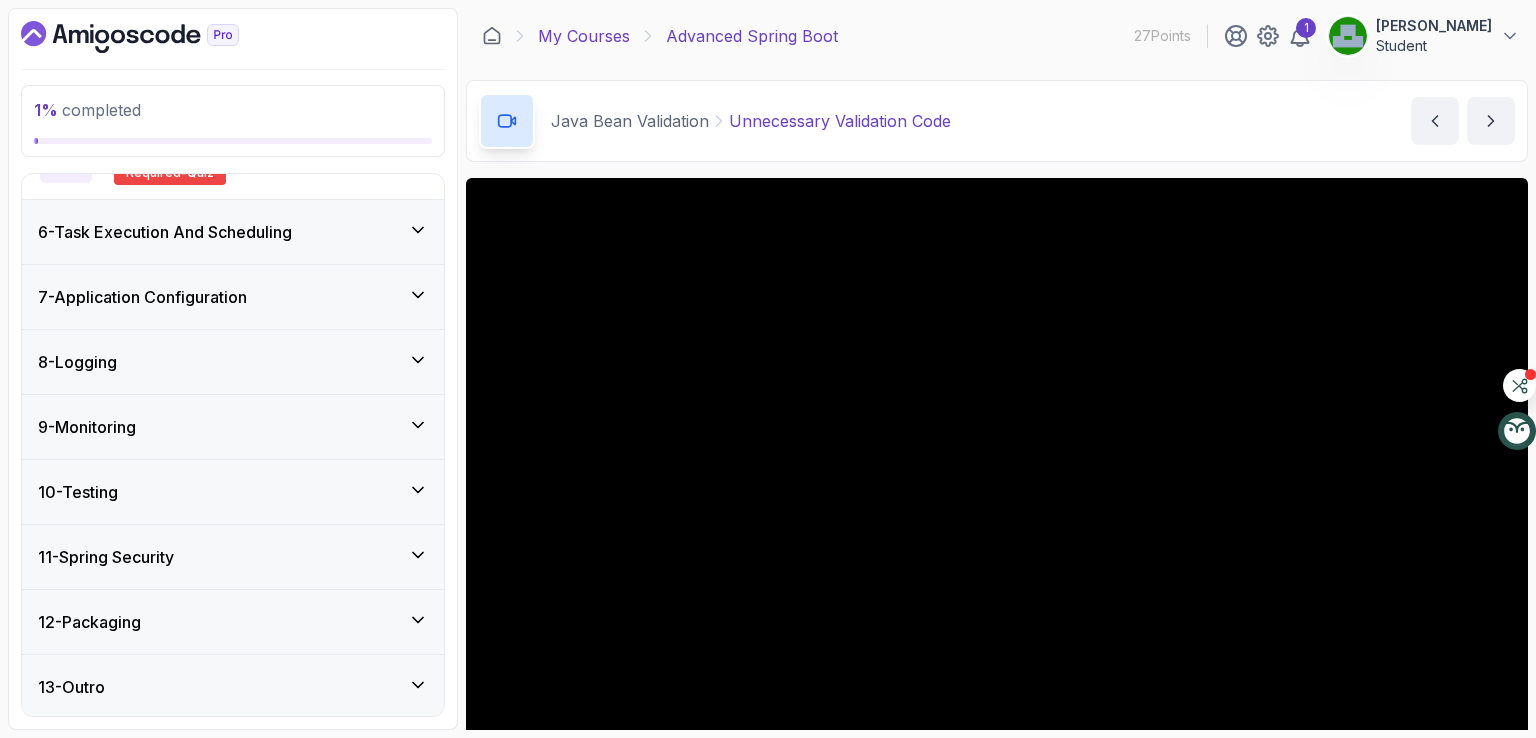click on "My Courses" at bounding box center (584, 36) 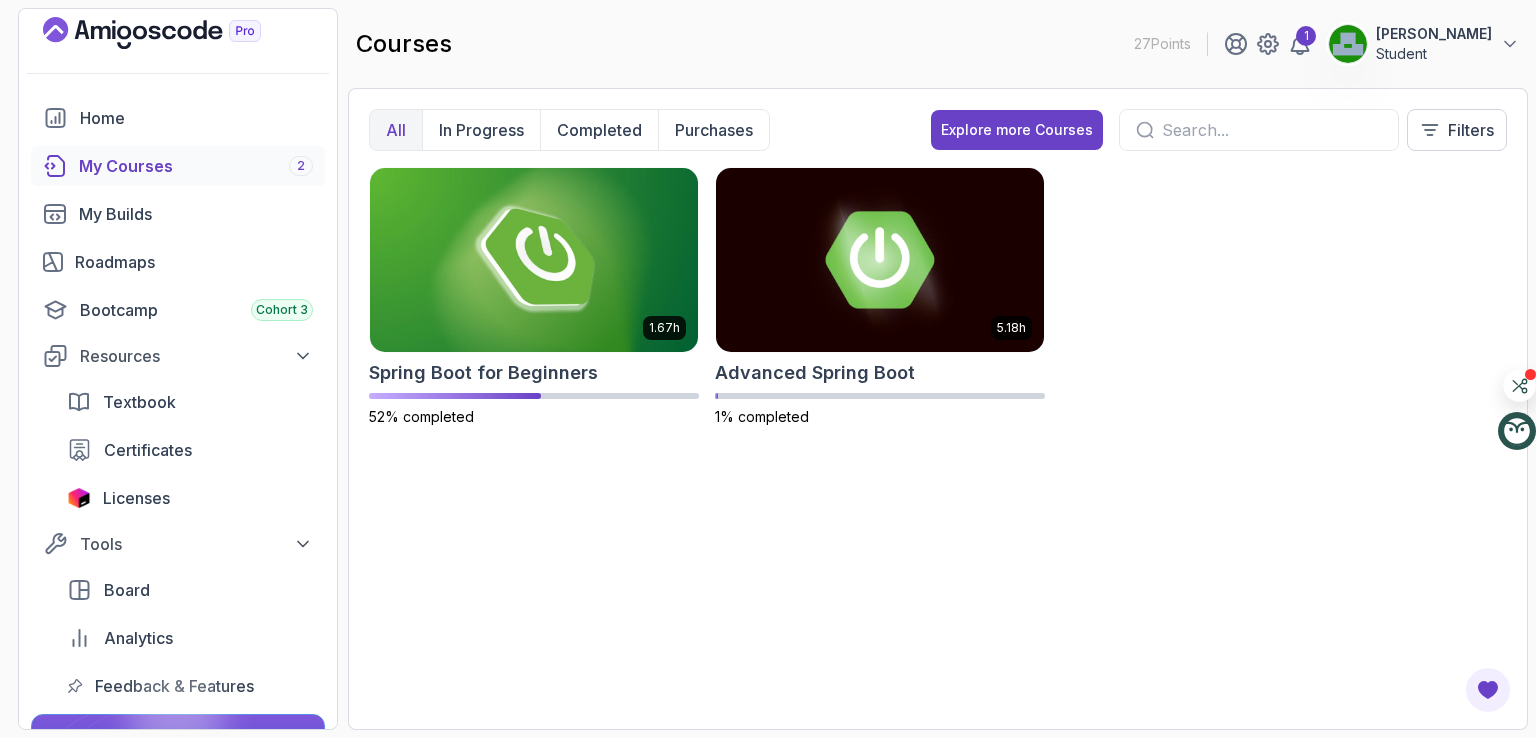scroll, scrollTop: 0, scrollLeft: 0, axis: both 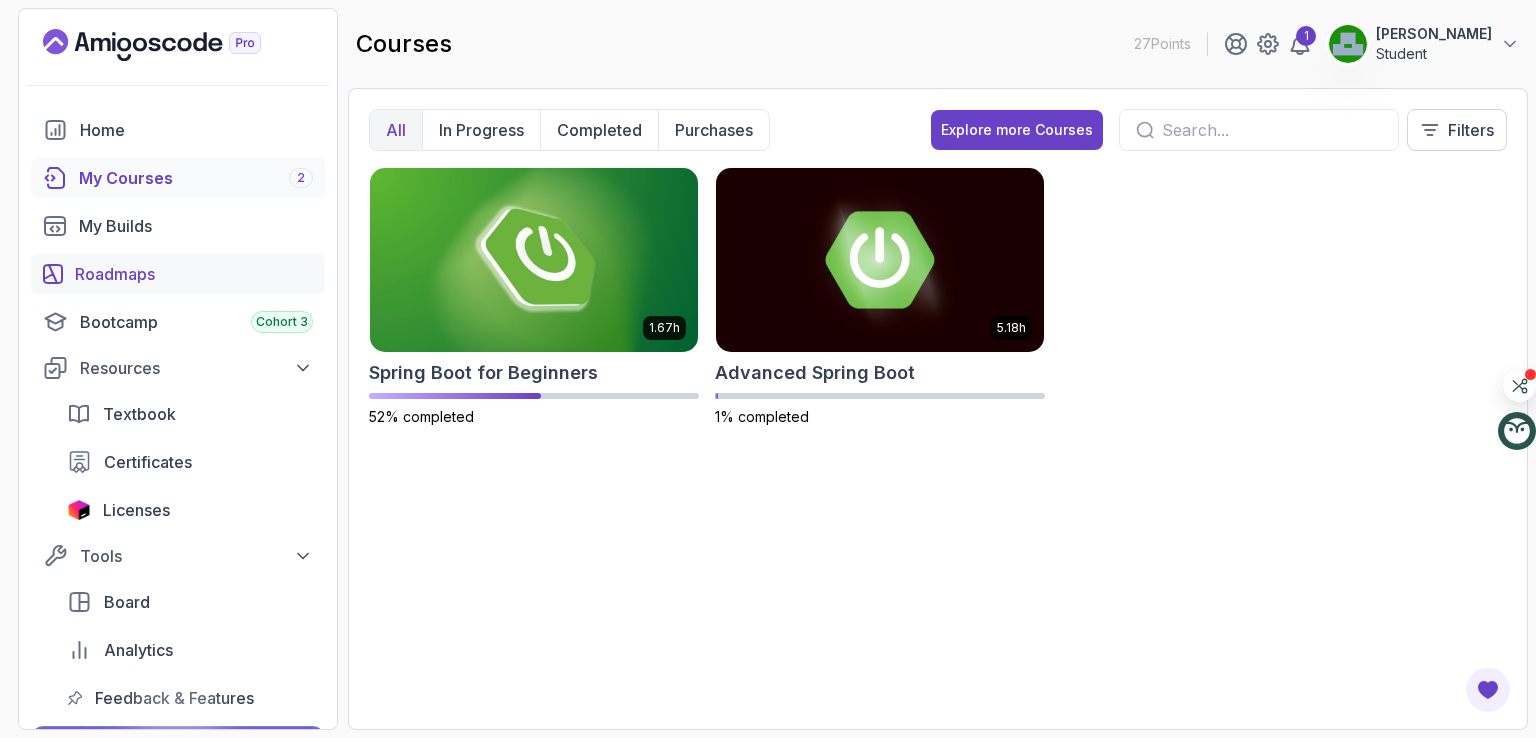 click on "Roadmaps" at bounding box center (194, 274) 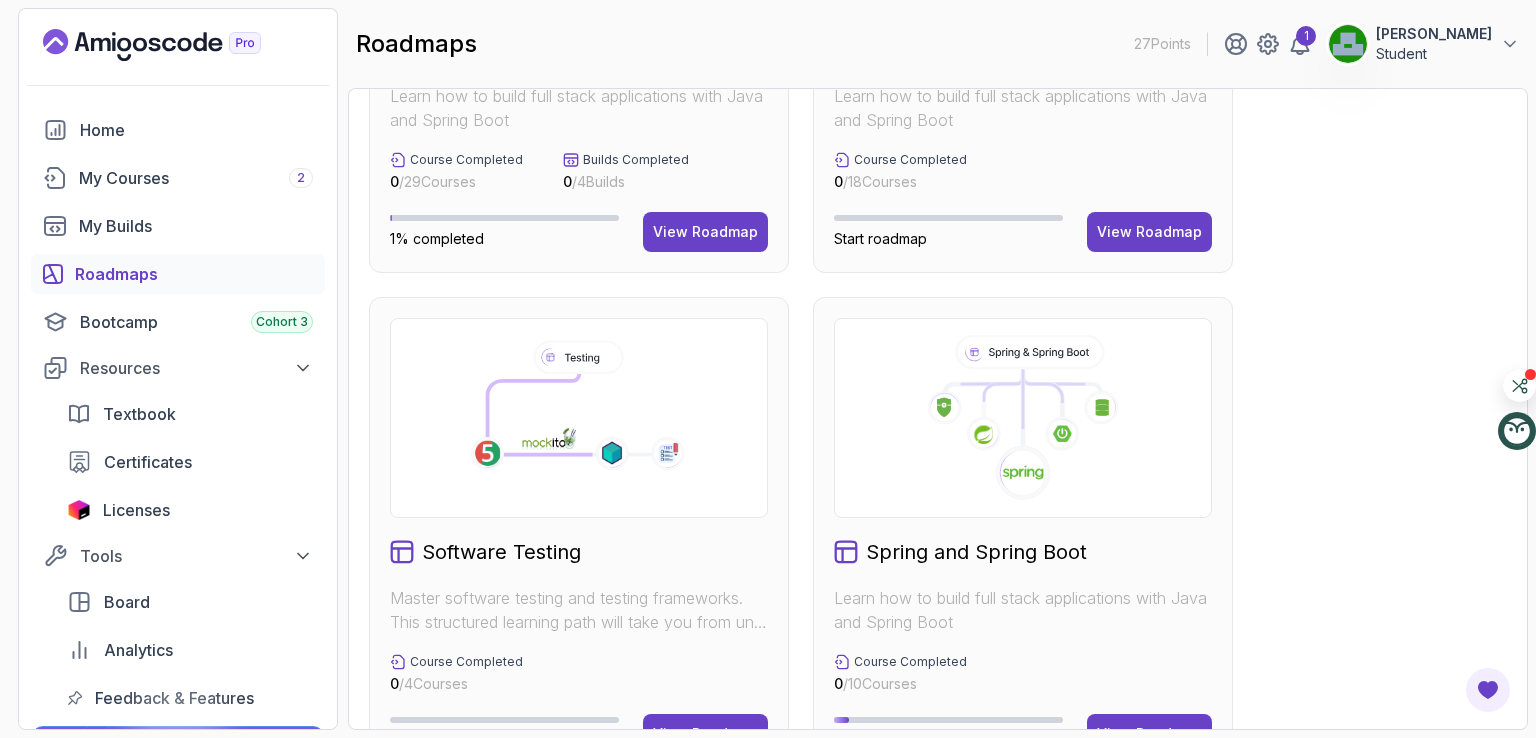scroll, scrollTop: 880, scrollLeft: 0, axis: vertical 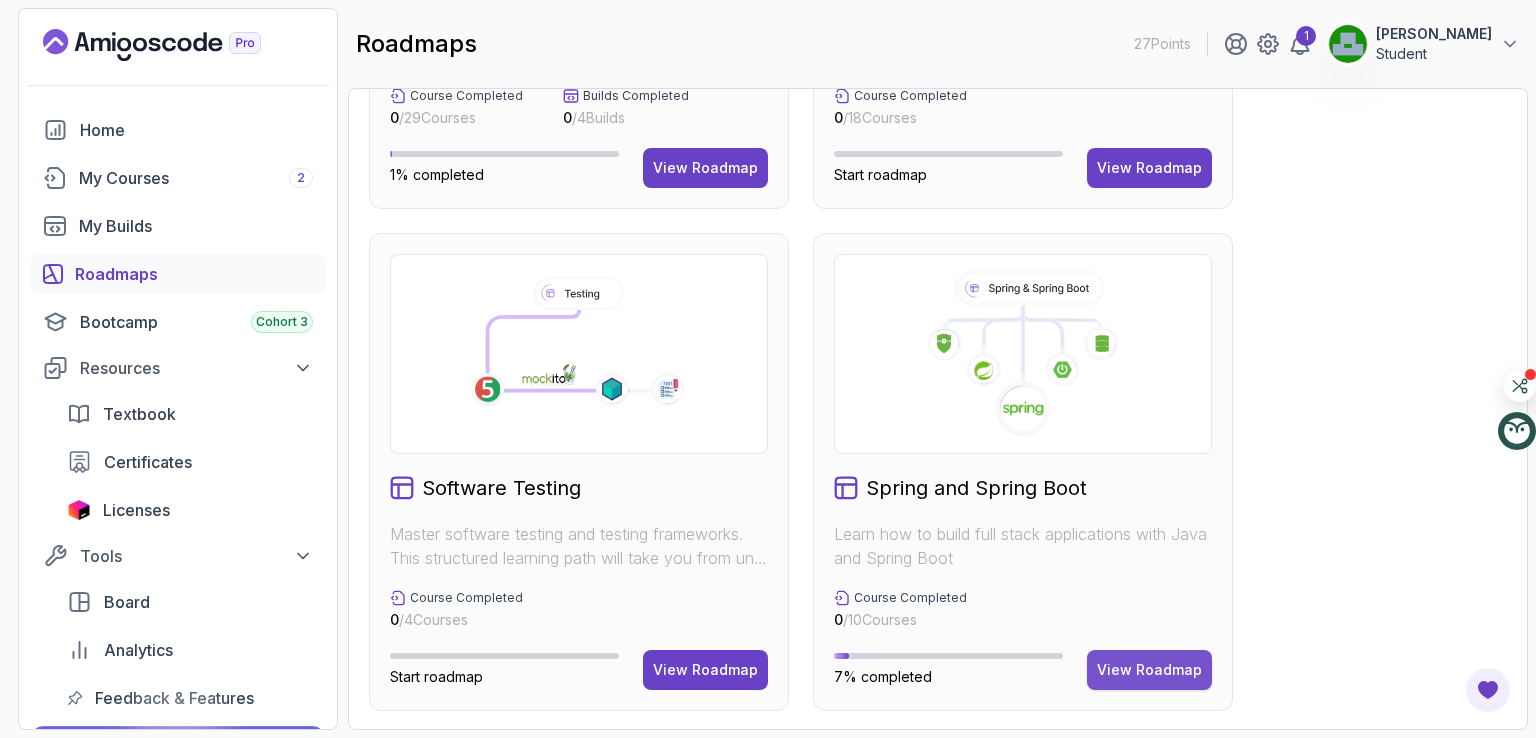 click on "View Roadmap" at bounding box center (1149, 670) 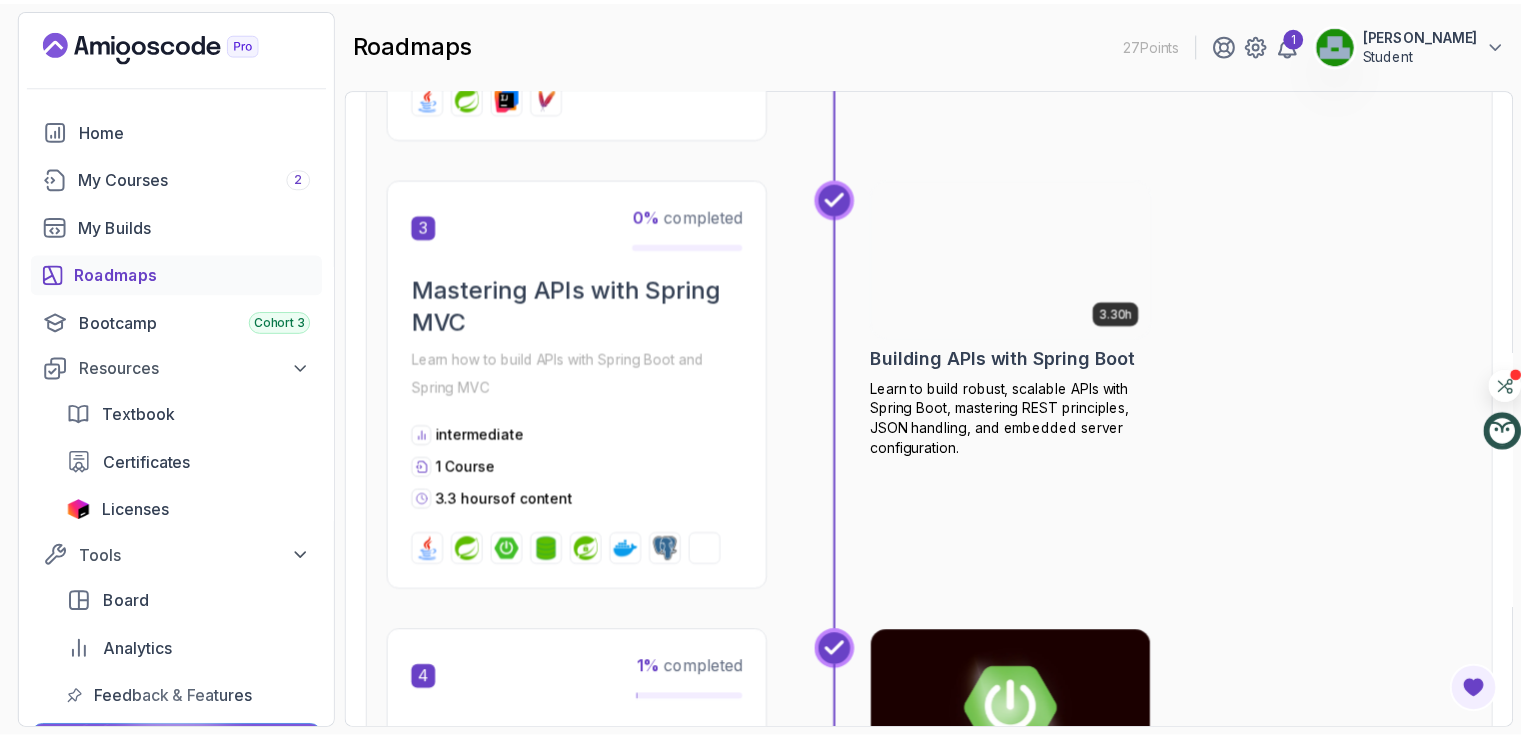 scroll, scrollTop: 1320, scrollLeft: 0, axis: vertical 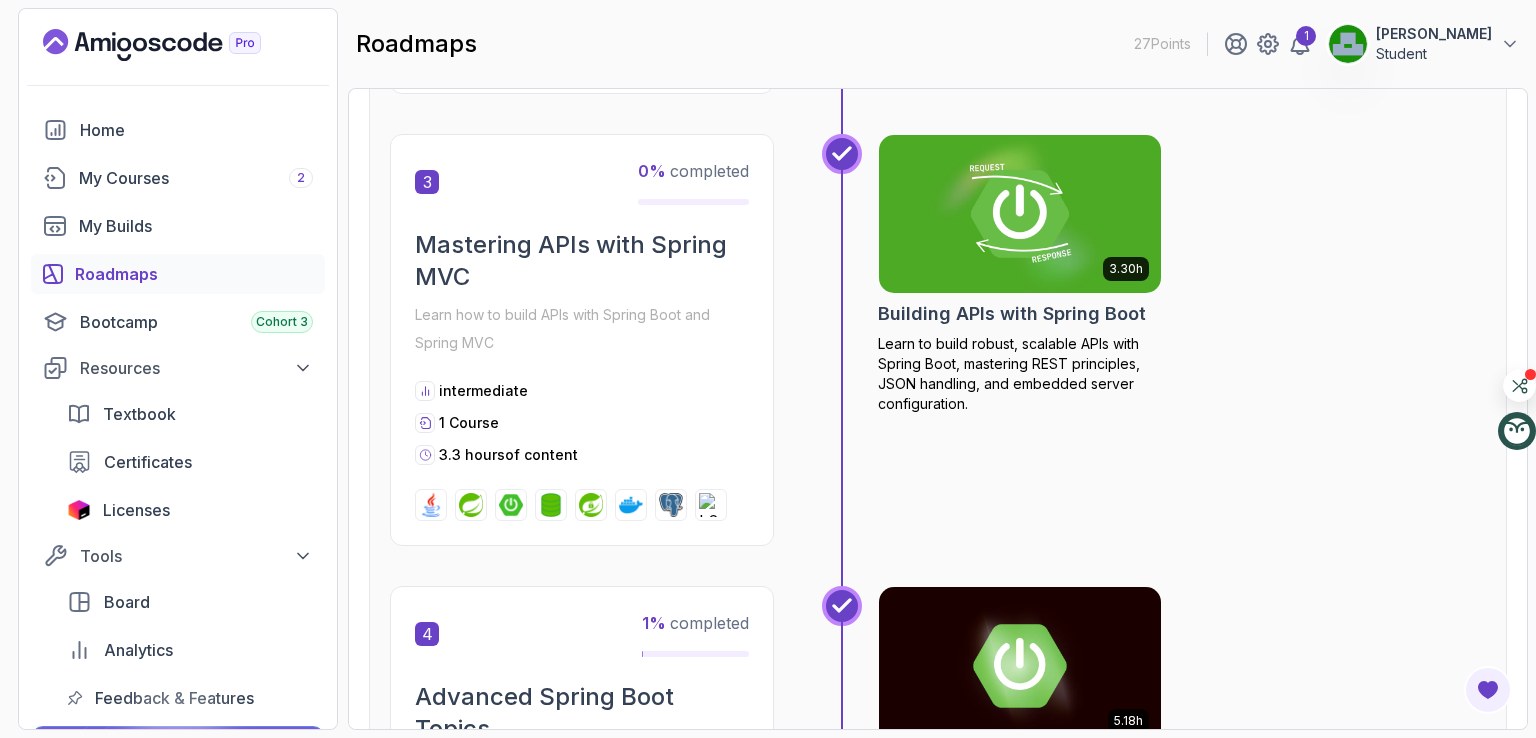 click at bounding box center (1020, 214) 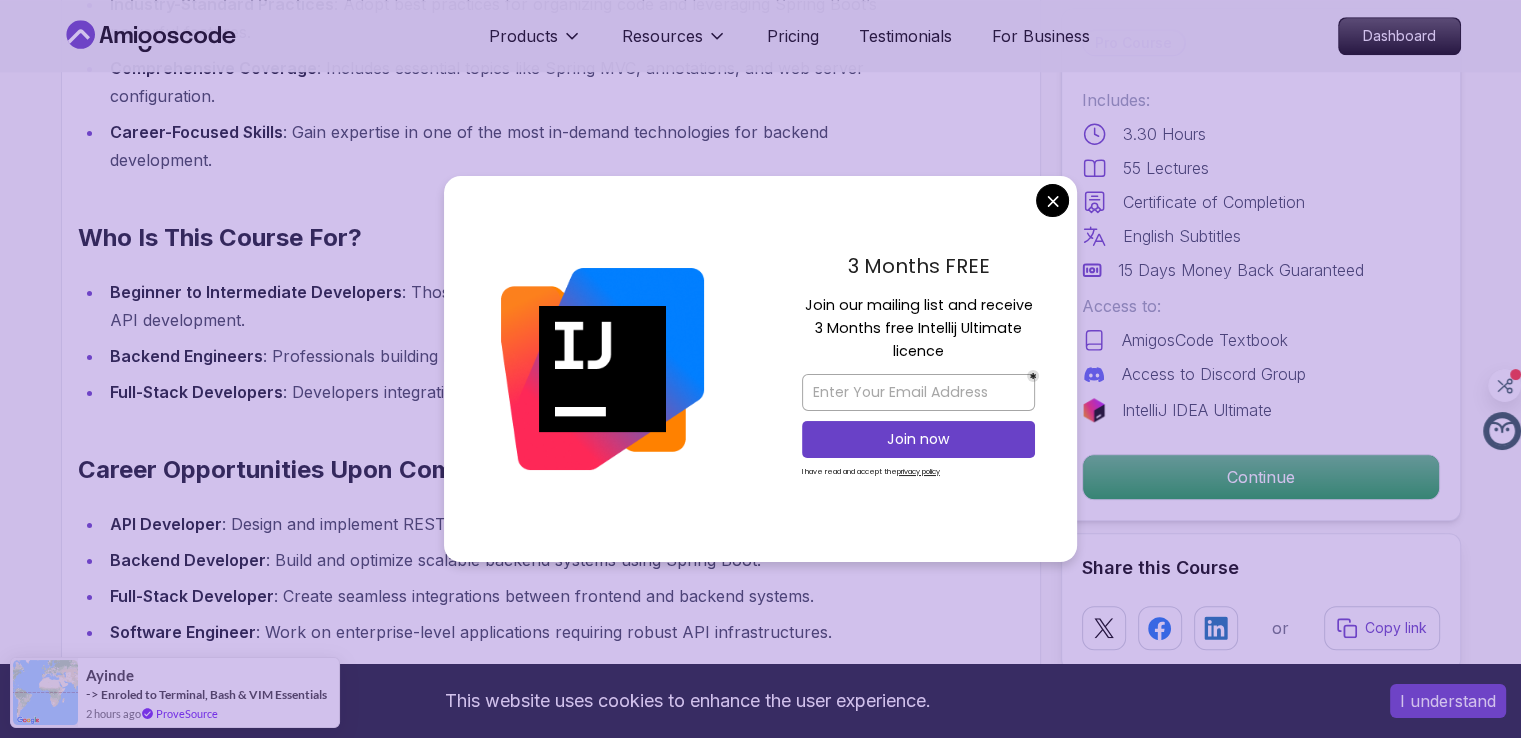 scroll, scrollTop: 1800, scrollLeft: 0, axis: vertical 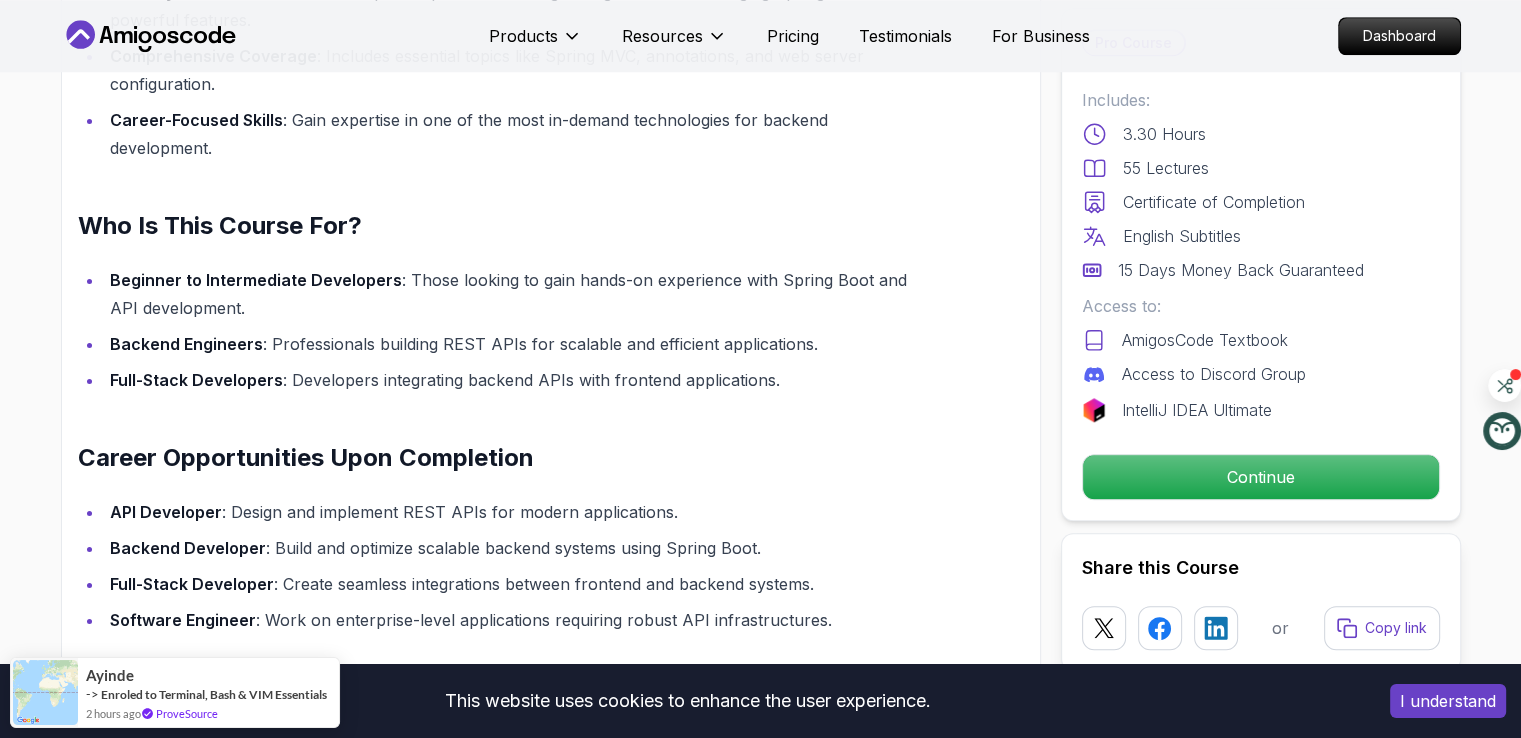 drag, startPoint x: 1056, startPoint y: 193, endPoint x: 1046, endPoint y: 210, distance: 19.723083 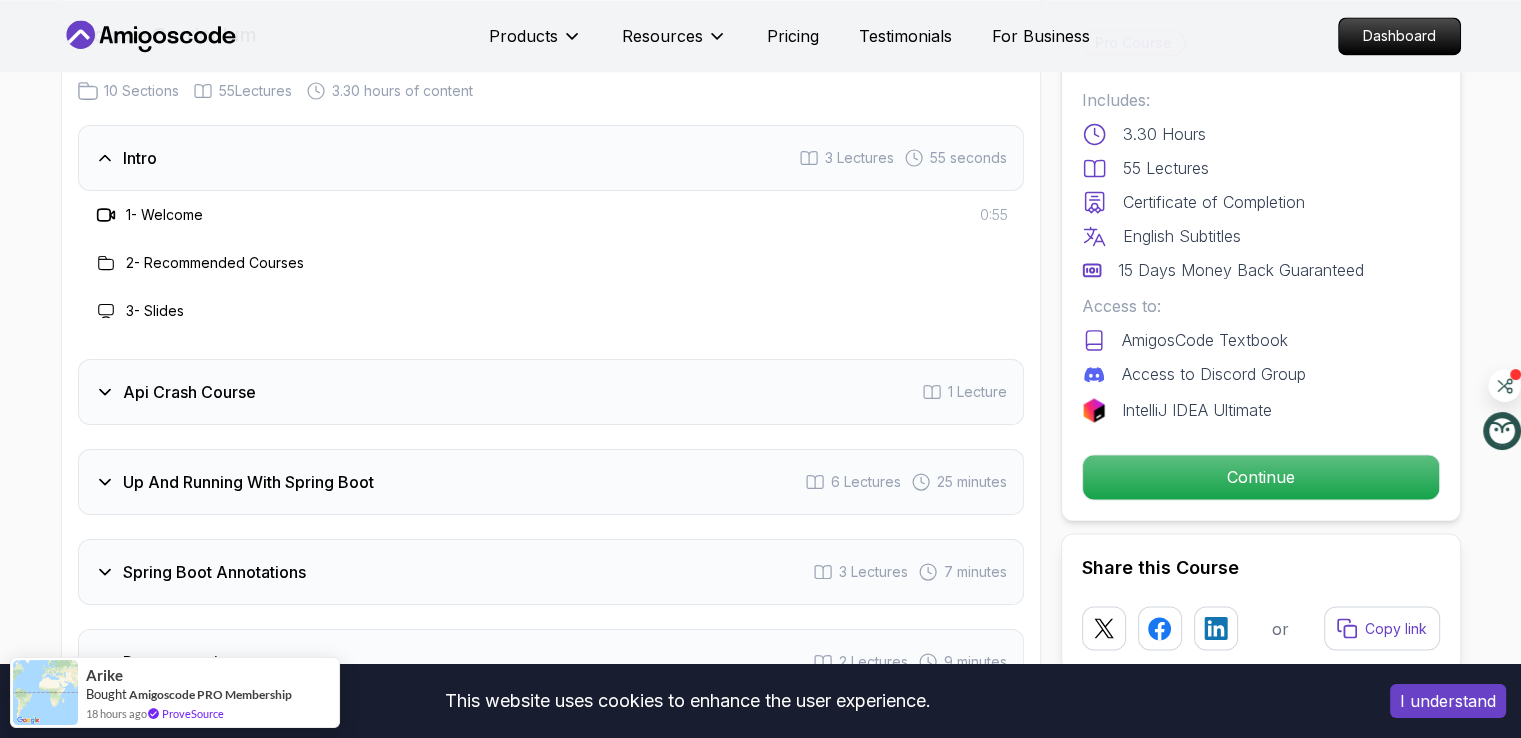 scroll, scrollTop: 3300, scrollLeft: 0, axis: vertical 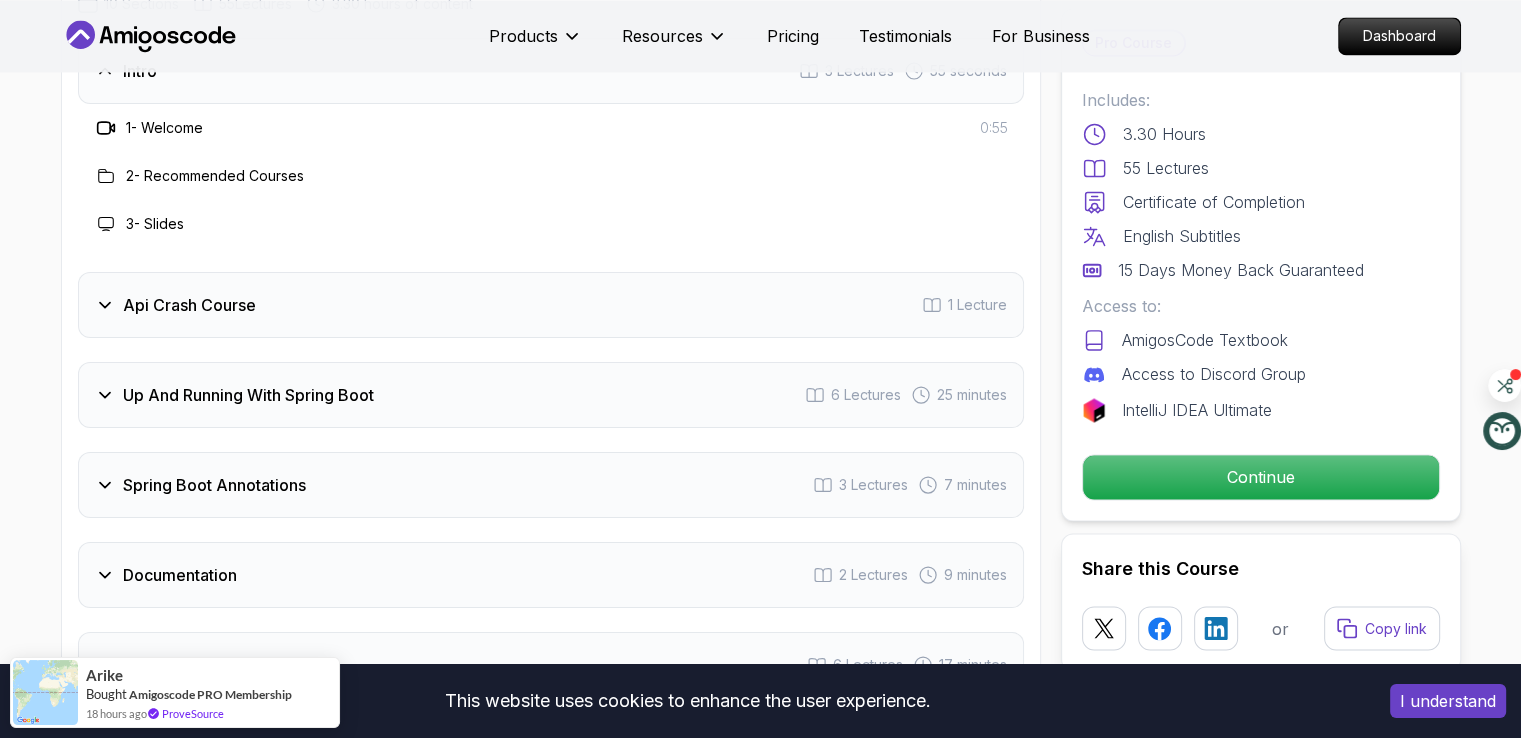 click on "Api Crash Course 1   Lecture" at bounding box center (551, 305) 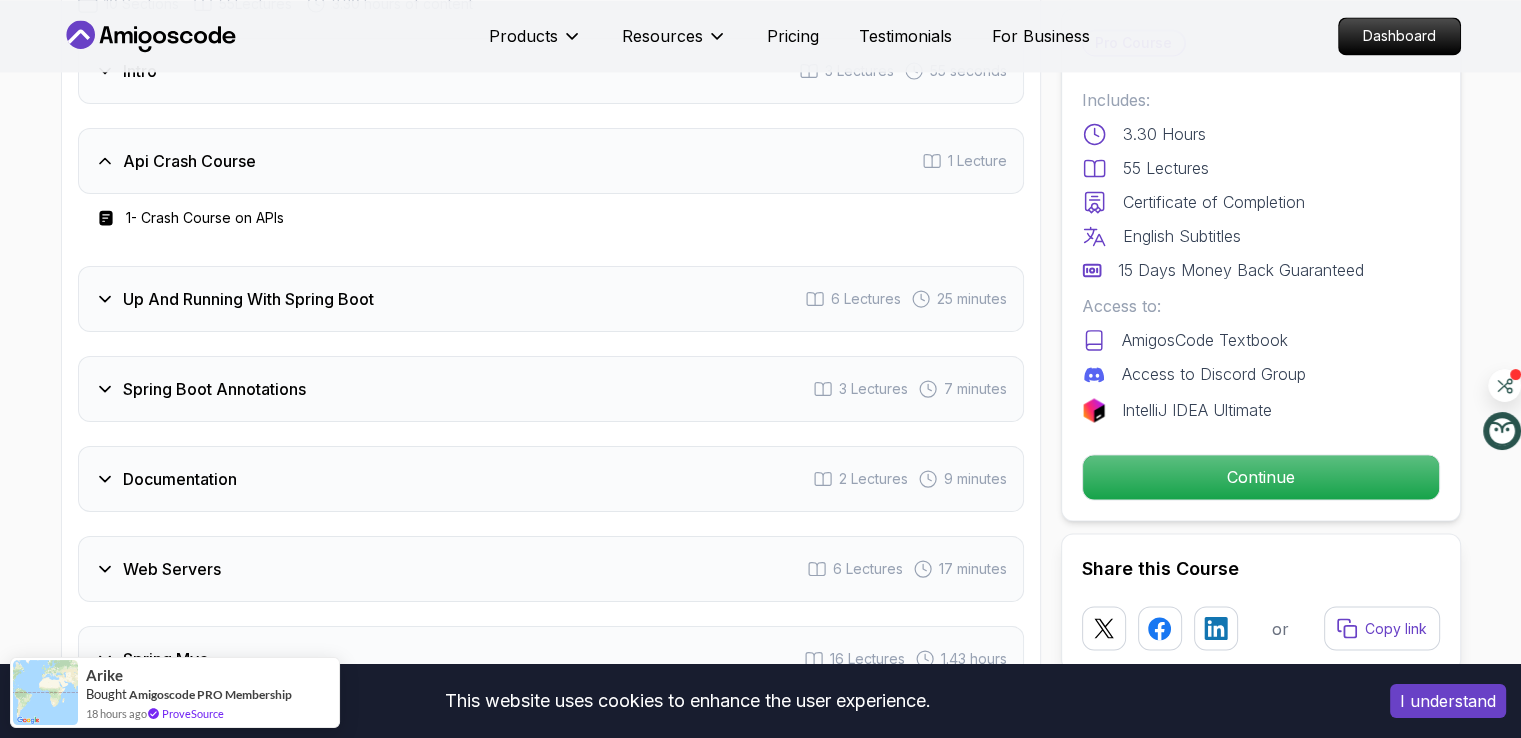click on "Up And Running With Spring Boot" at bounding box center (248, 299) 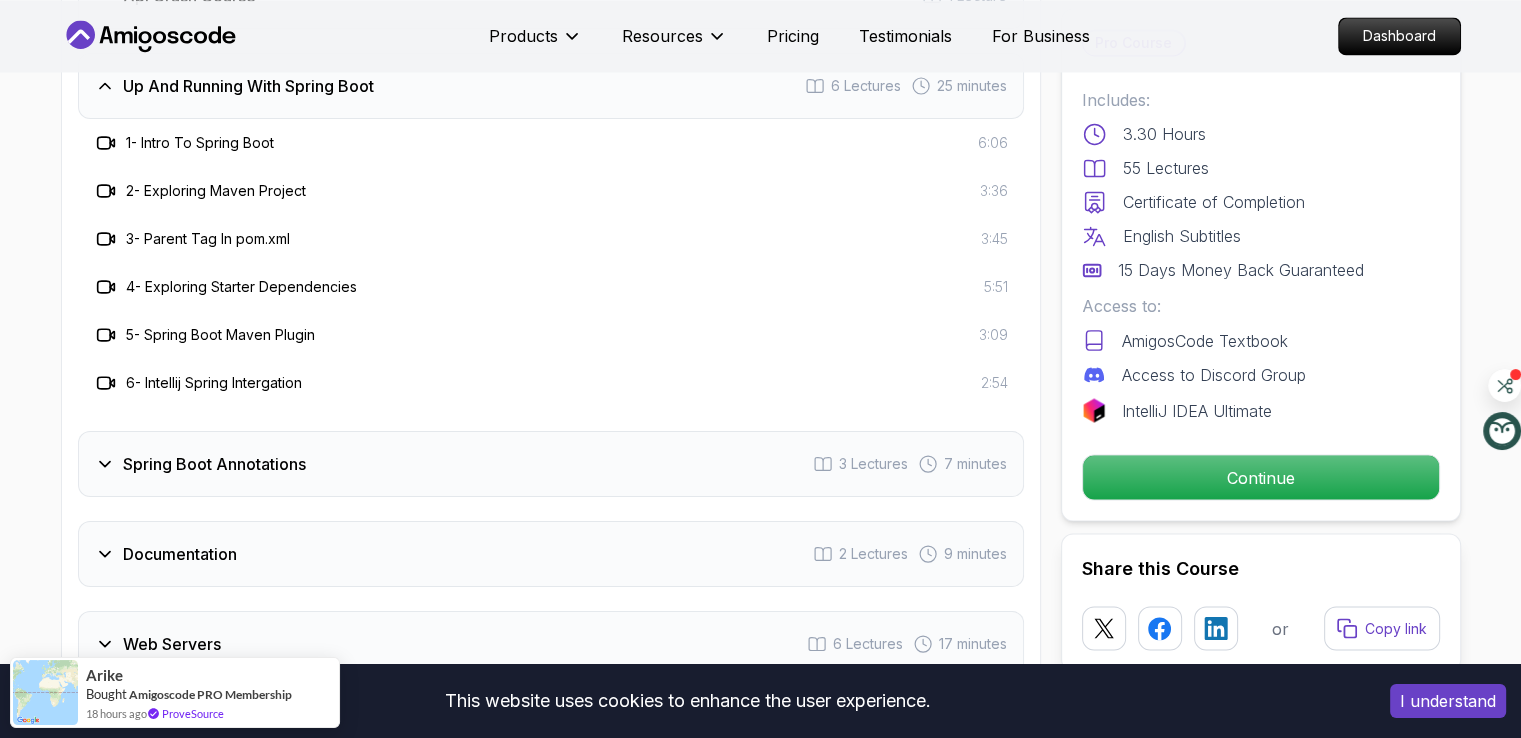 scroll, scrollTop: 3500, scrollLeft: 0, axis: vertical 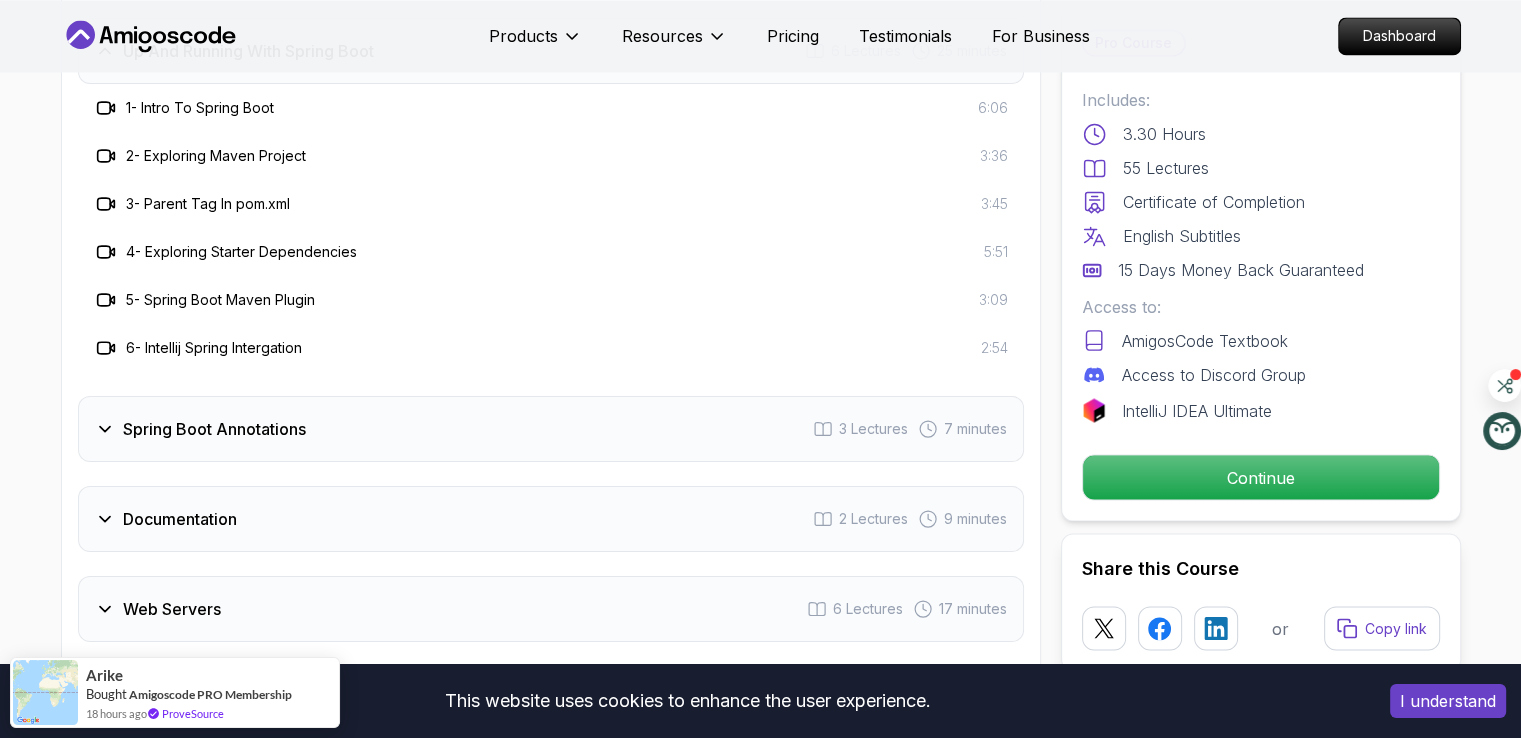 click on "Spring Boot Annotations" at bounding box center [214, 429] 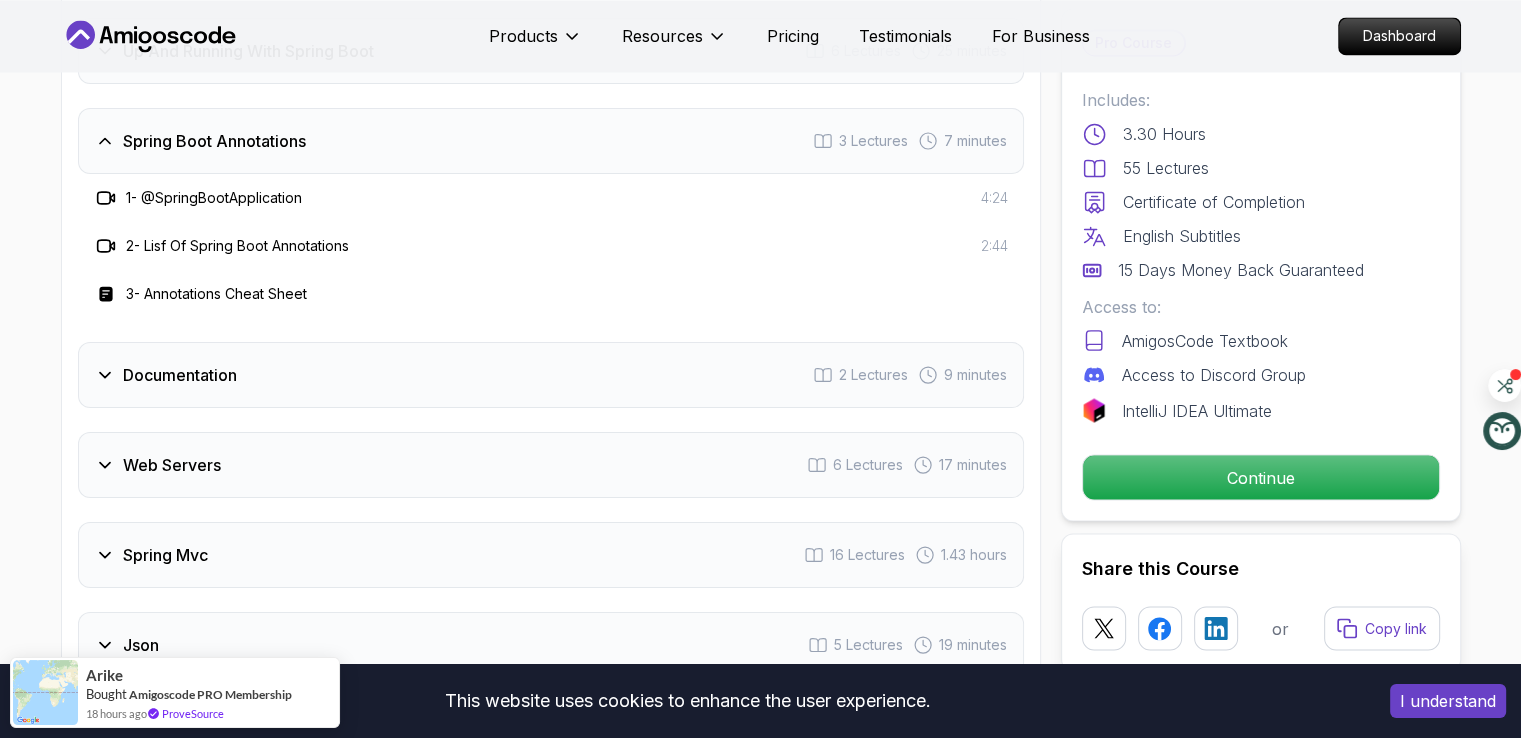 click on "Documentation 2   Lectures     9 minutes" at bounding box center [551, 375] 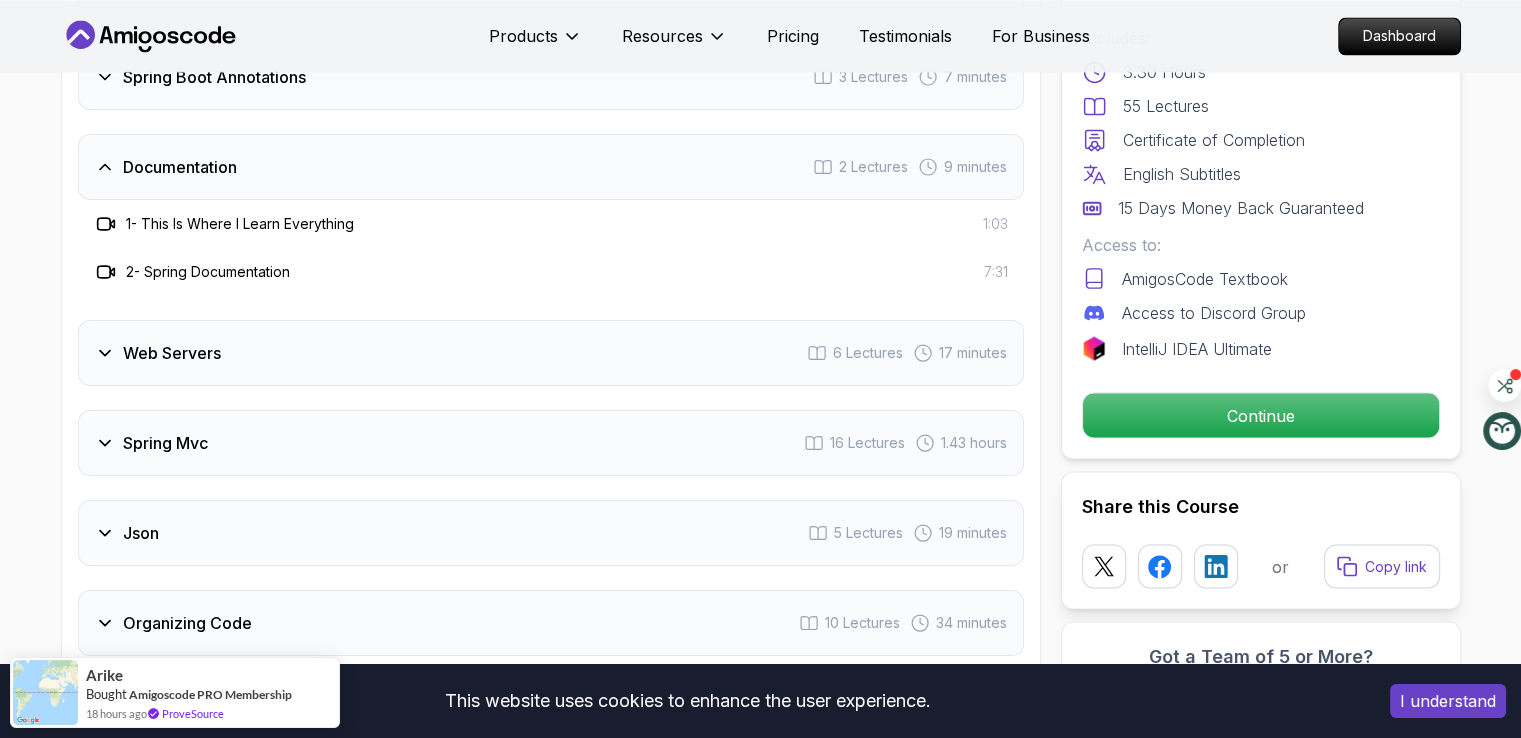 scroll, scrollTop: 3600, scrollLeft: 0, axis: vertical 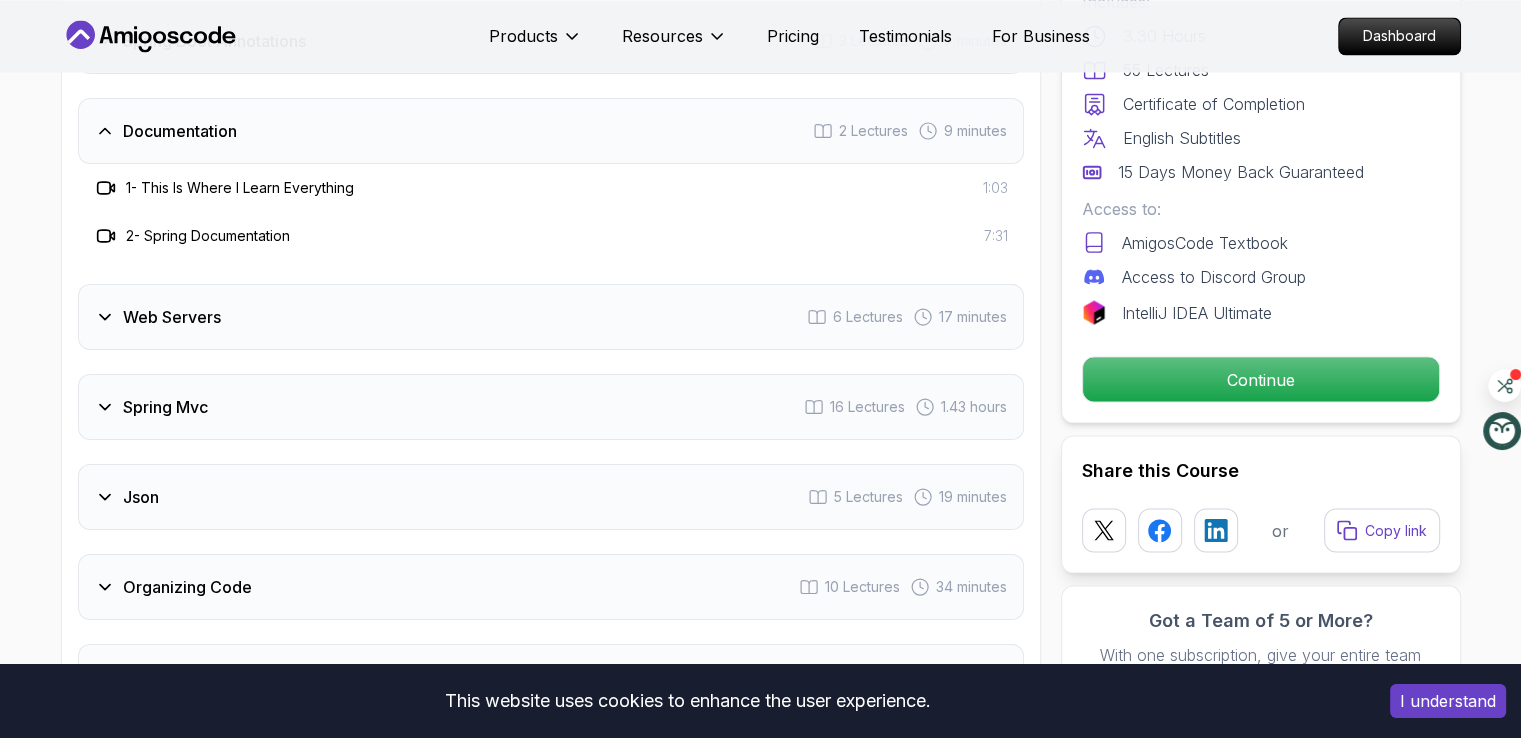 click on "Web Servers 6   Lectures     17 minutes" at bounding box center (551, 317) 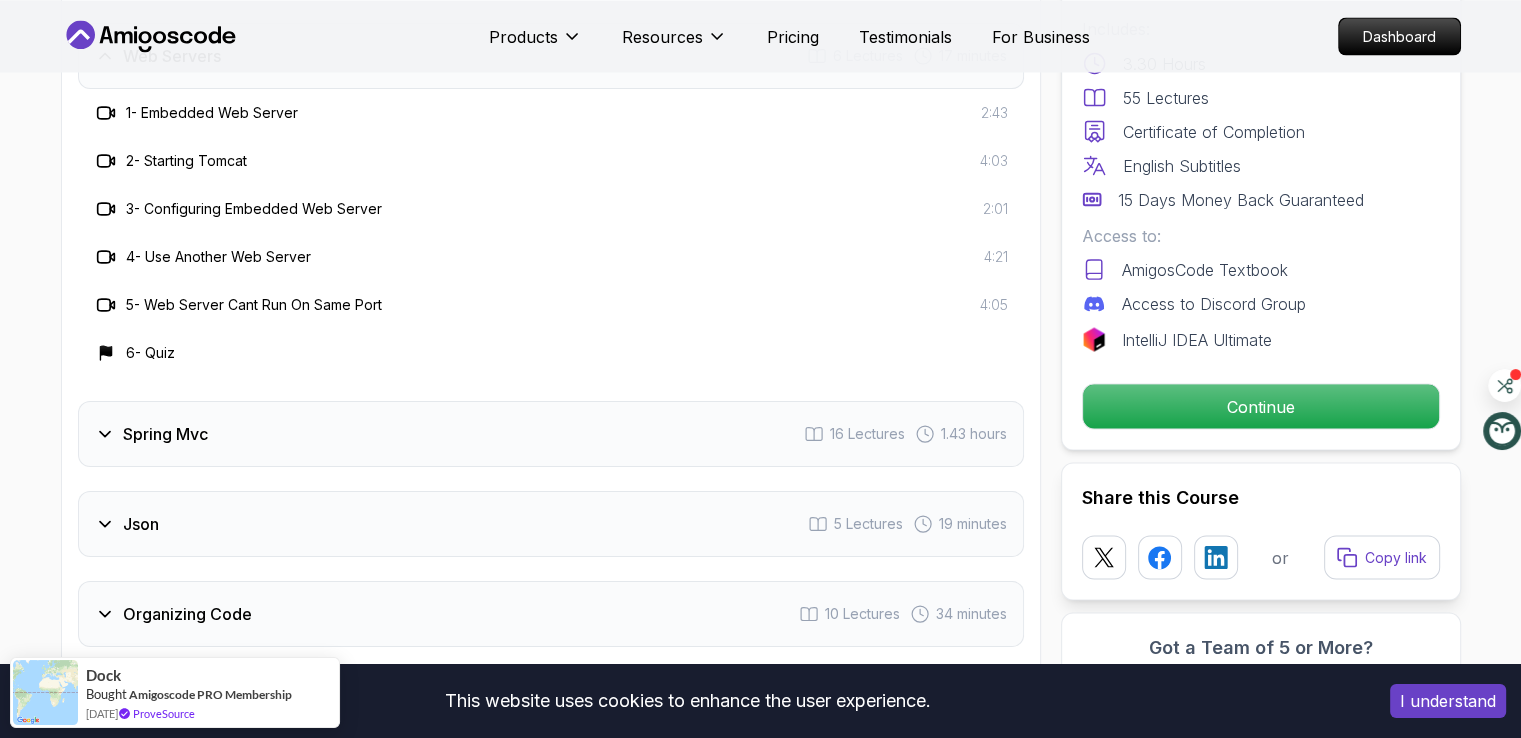 scroll, scrollTop: 3800, scrollLeft: 0, axis: vertical 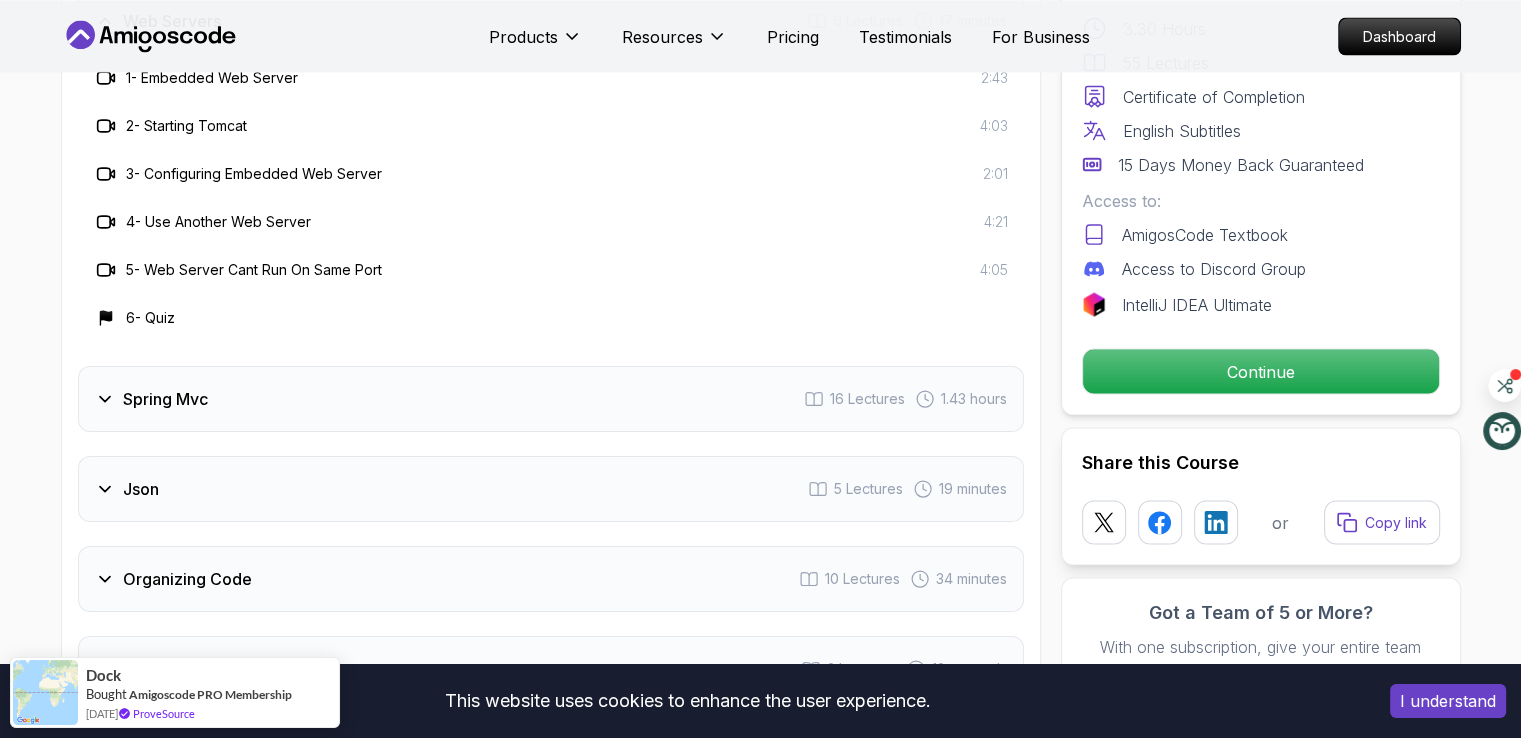 click on "Spring Mvc 16   Lectures     1.43 hours" at bounding box center (551, 399) 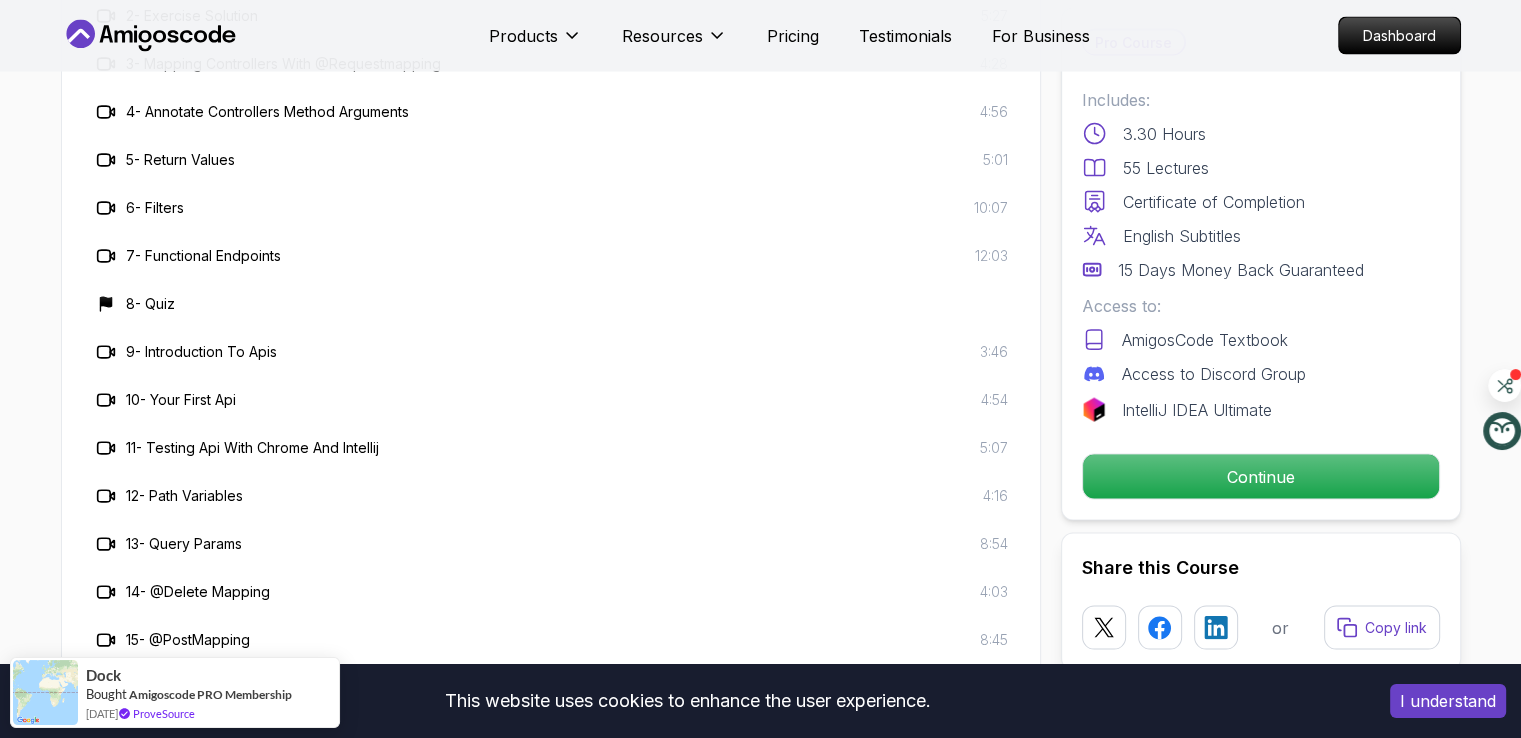 scroll, scrollTop: 4300, scrollLeft: 0, axis: vertical 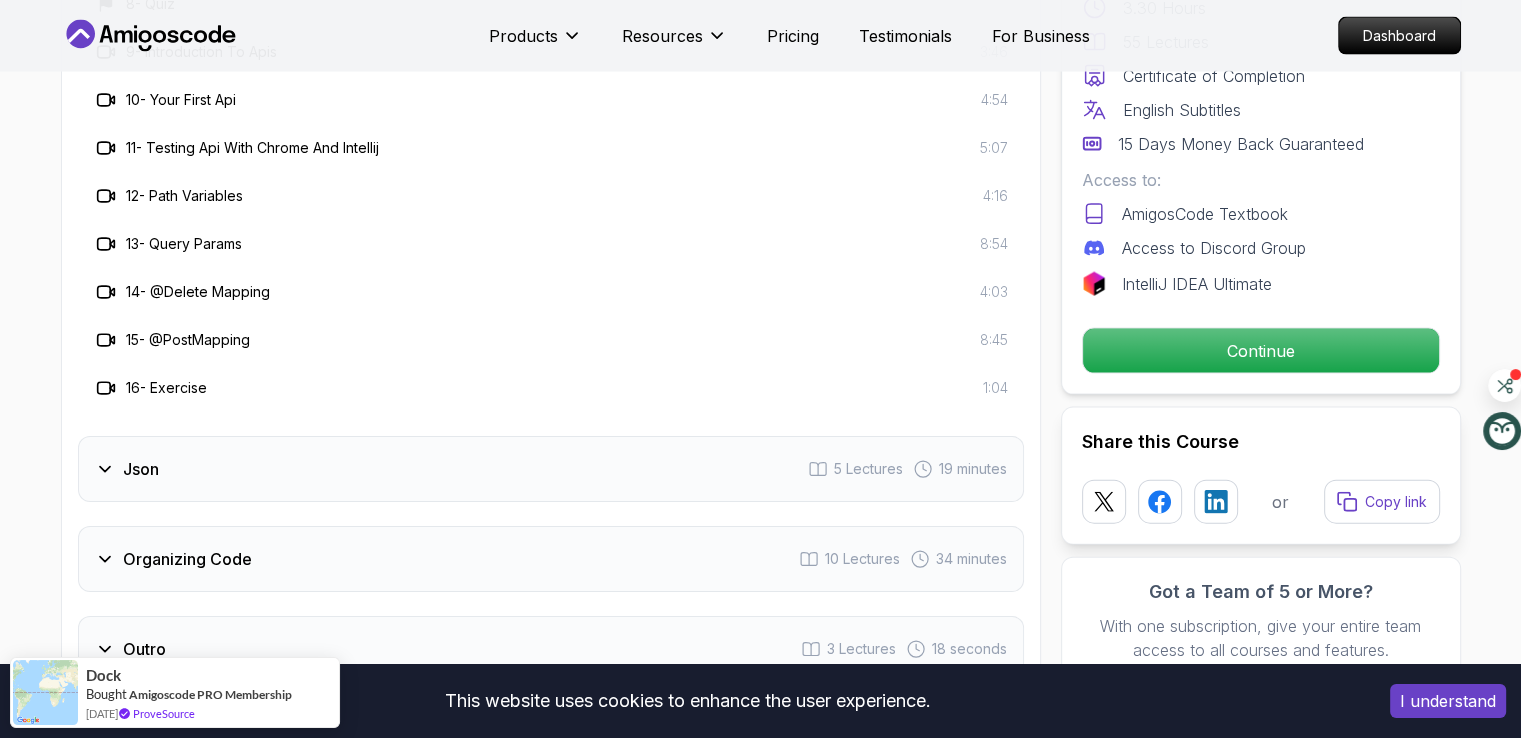 click on "Json 5   Lectures     19 minutes" at bounding box center (551, 469) 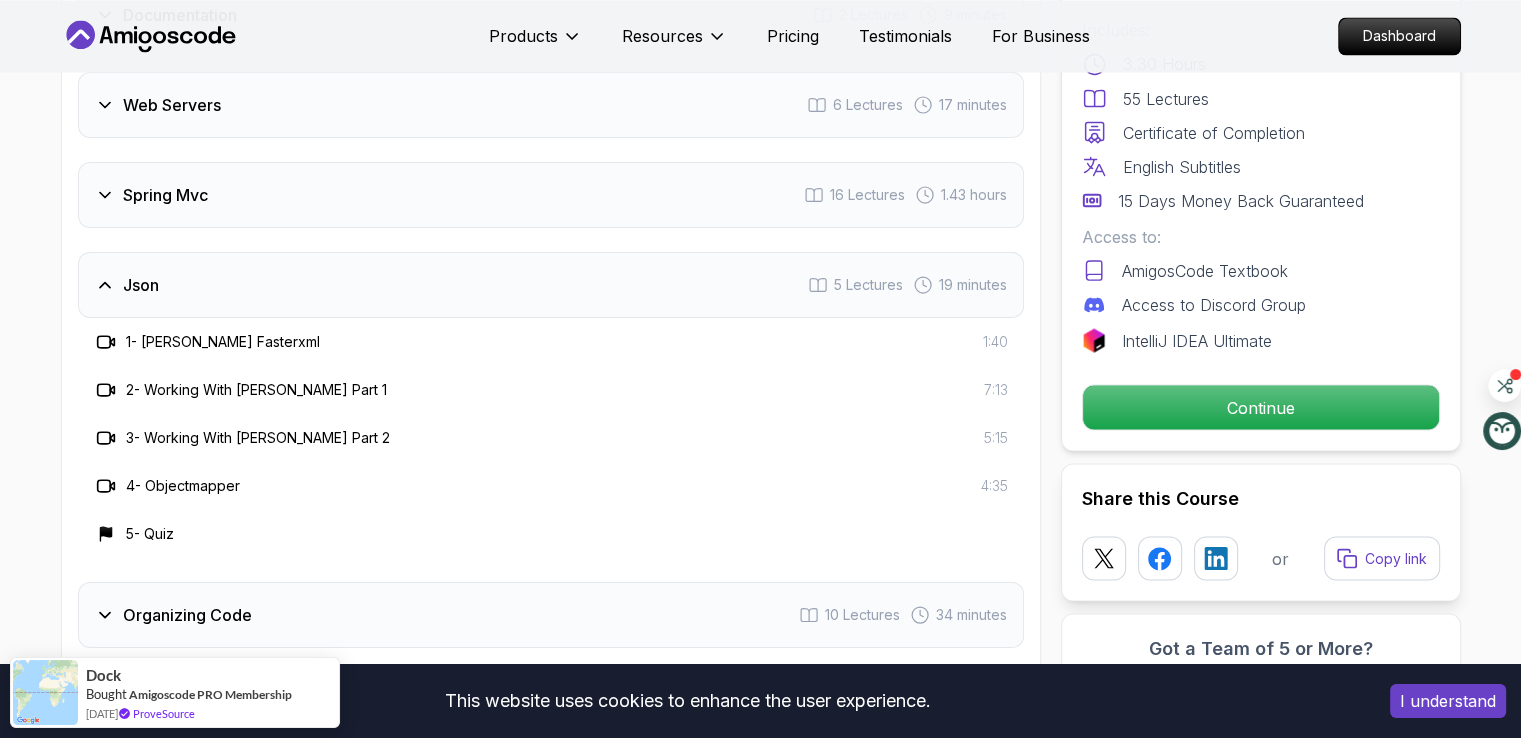scroll, scrollTop: 3900, scrollLeft: 0, axis: vertical 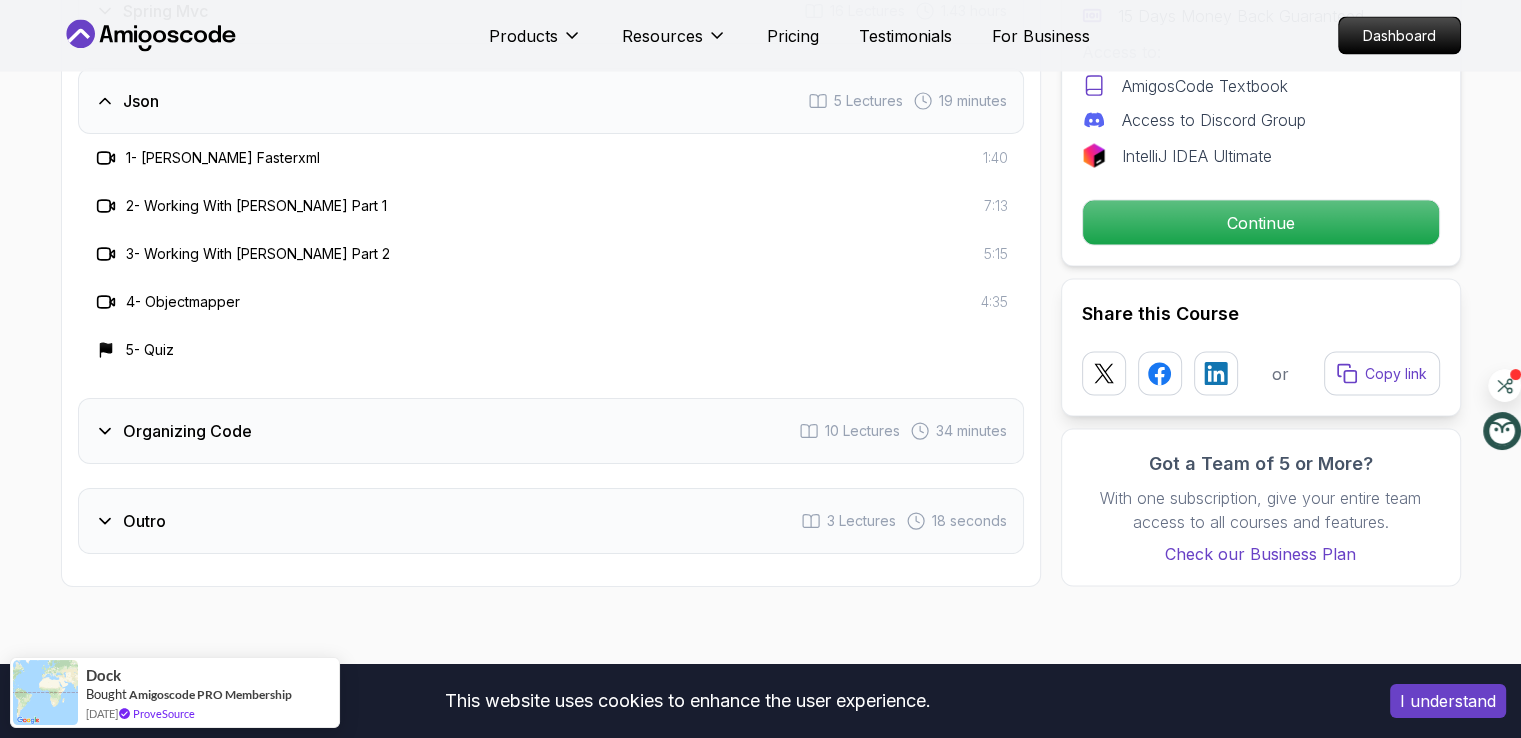 click on "Organizing Code 10   Lectures     34 minutes" at bounding box center [551, 431] 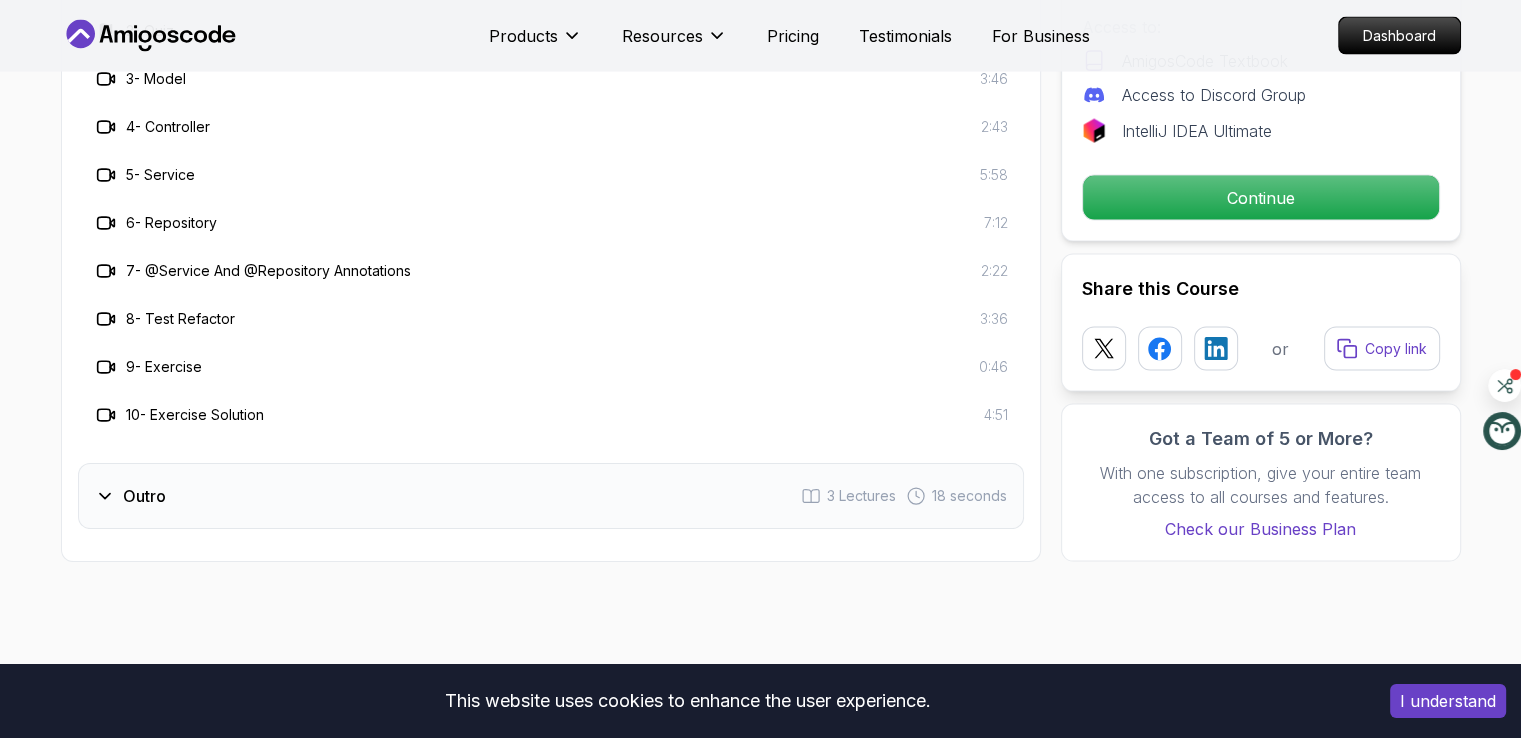 scroll, scrollTop: 4200, scrollLeft: 0, axis: vertical 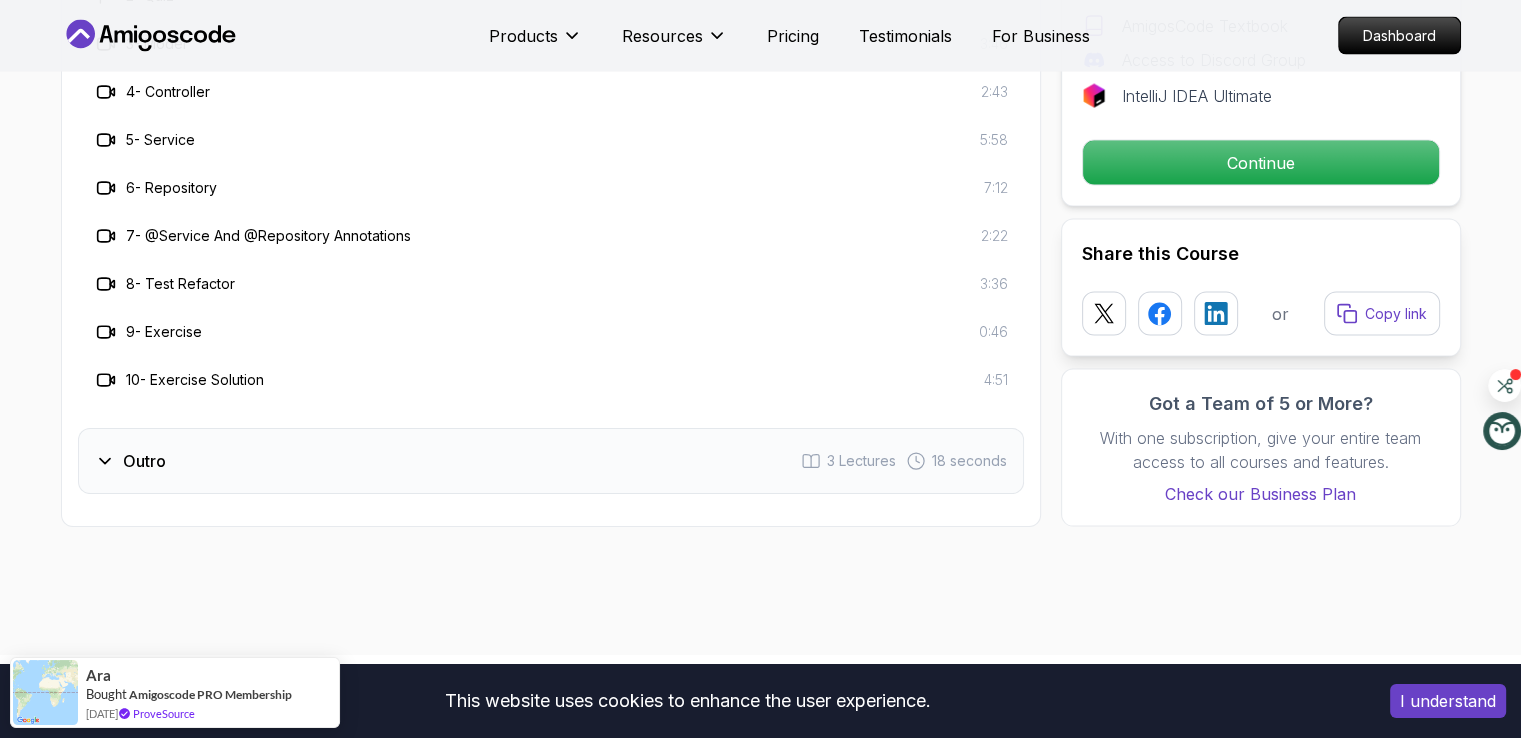 click on "Outro 3   Lectures     18 seconds" at bounding box center (551, 461) 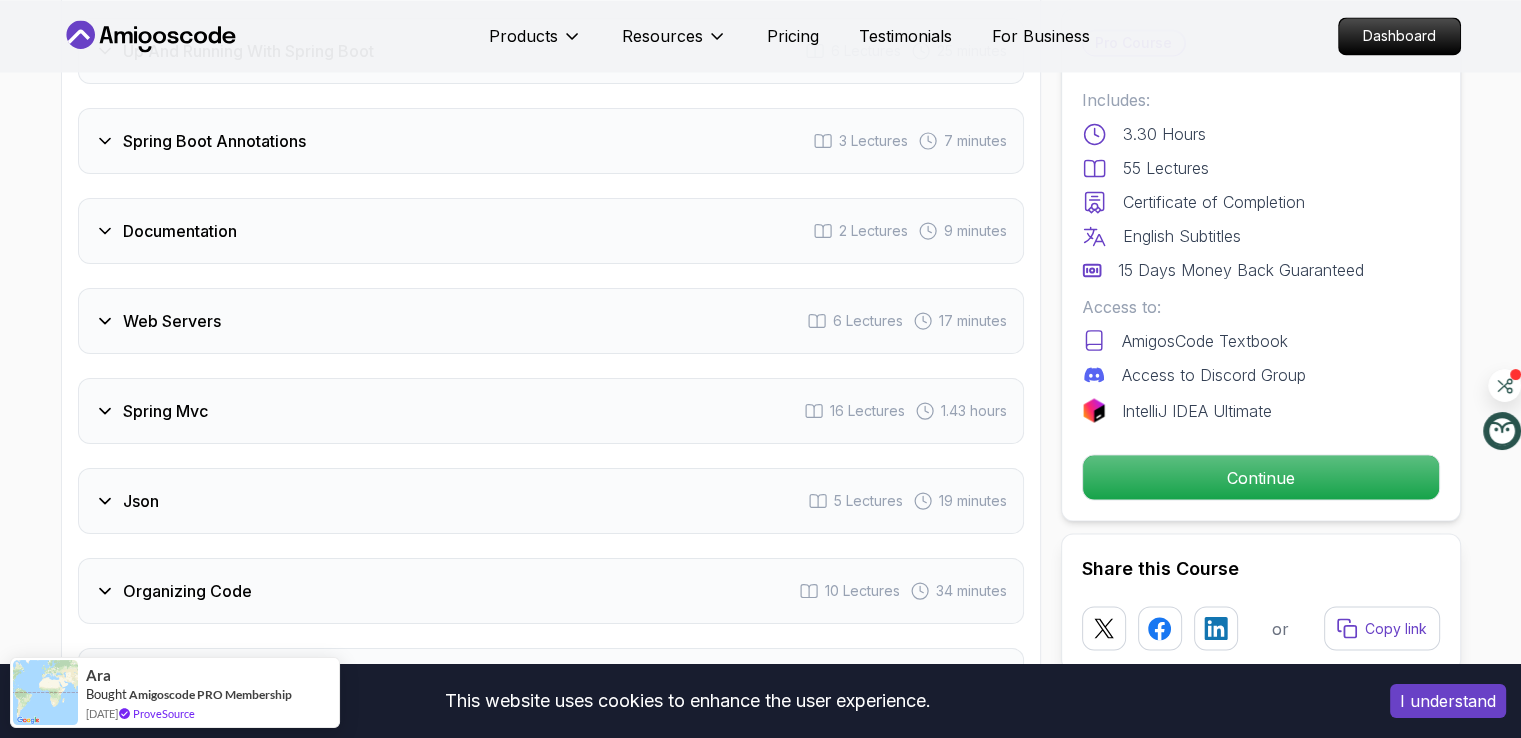 scroll, scrollTop: 3700, scrollLeft: 0, axis: vertical 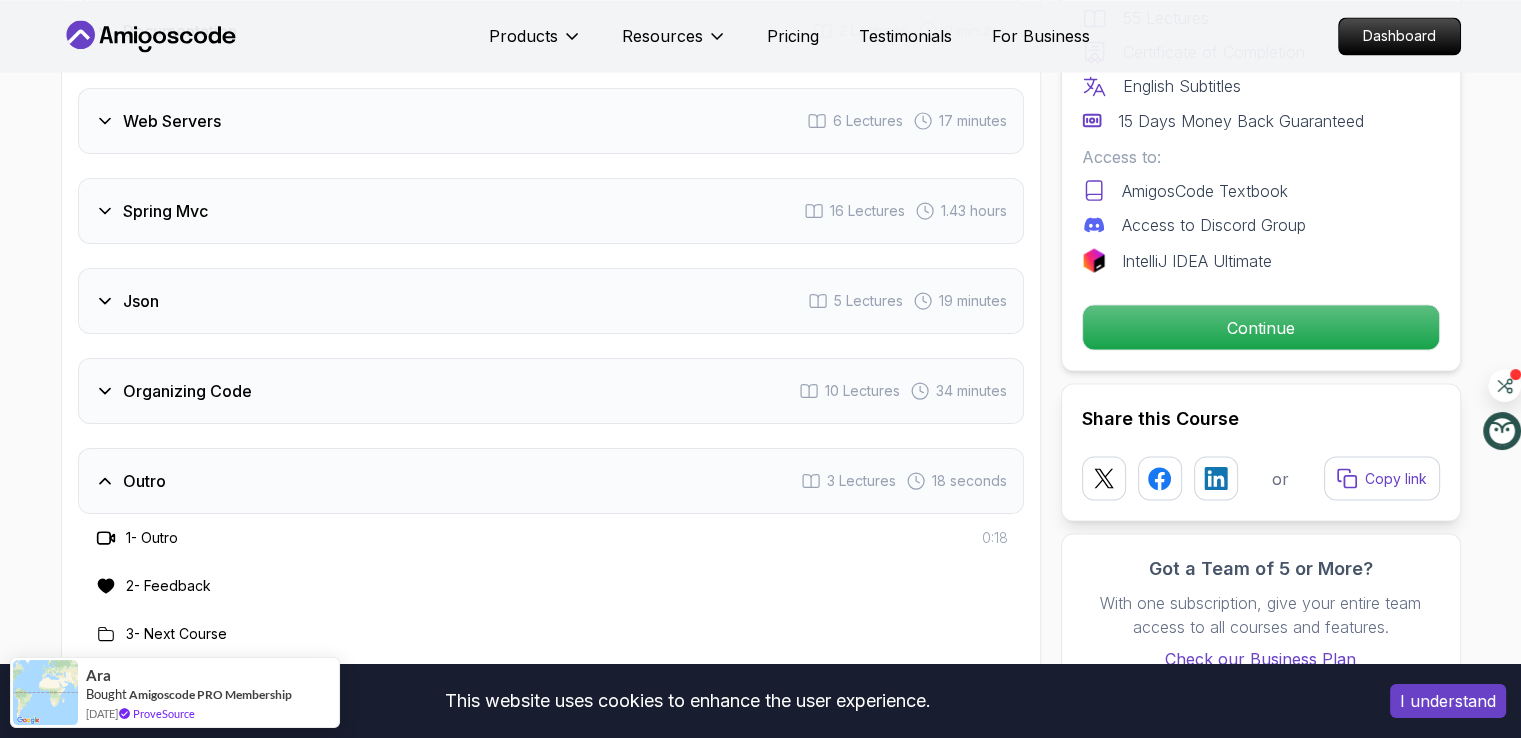 click on "Organizing Code 10   Lectures     34 minutes" at bounding box center (551, 391) 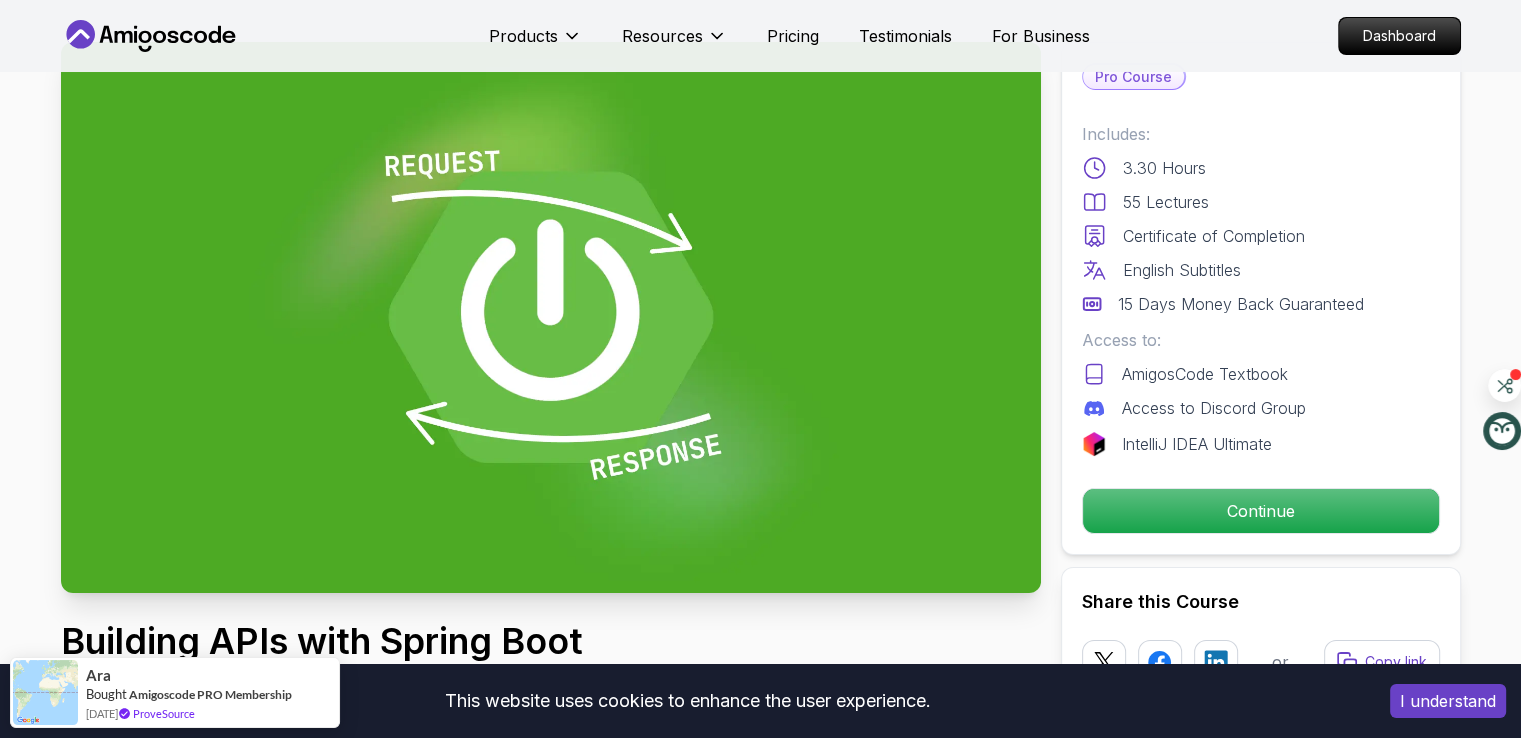 scroll, scrollTop: 0, scrollLeft: 0, axis: both 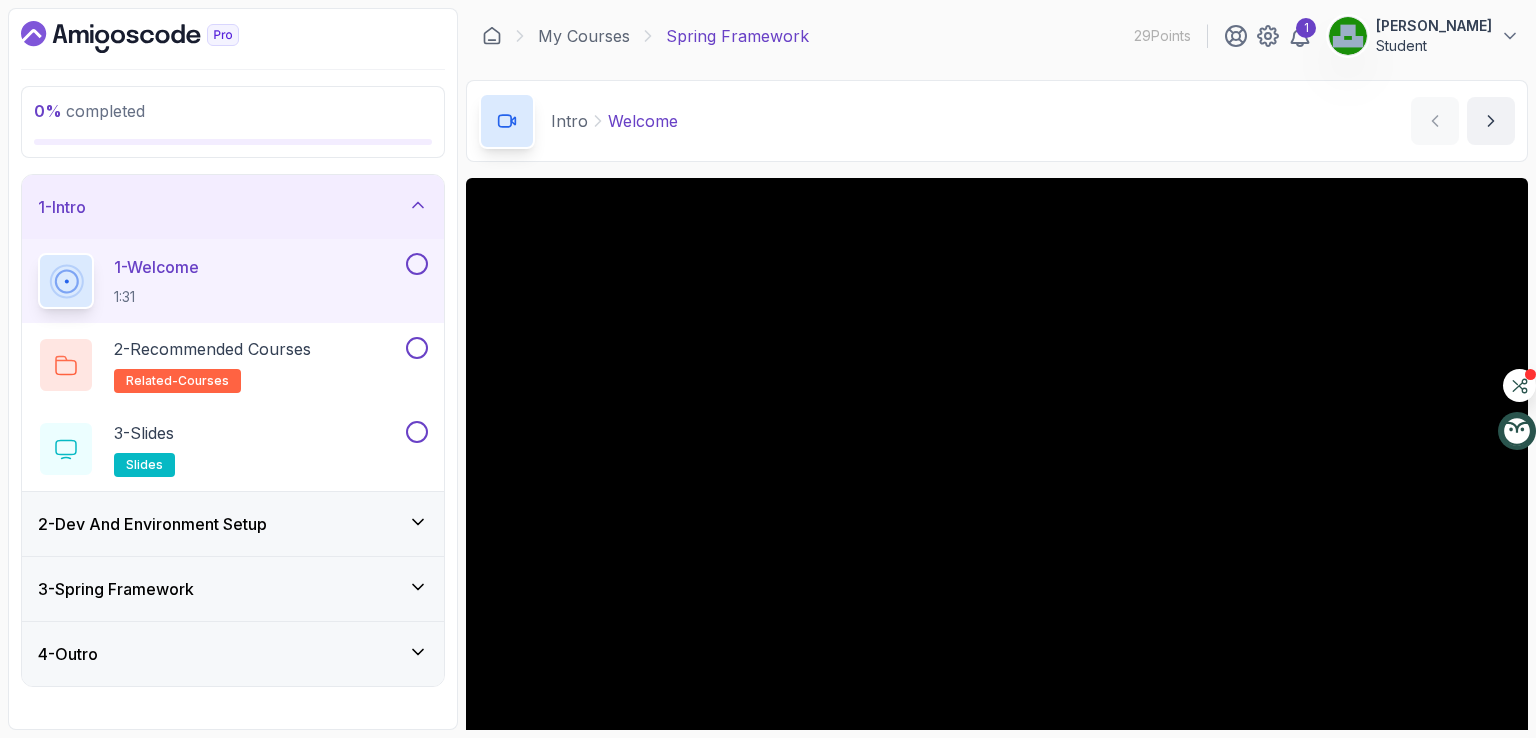 click on "2  -  Dev And Environment Setup" at bounding box center (233, 524) 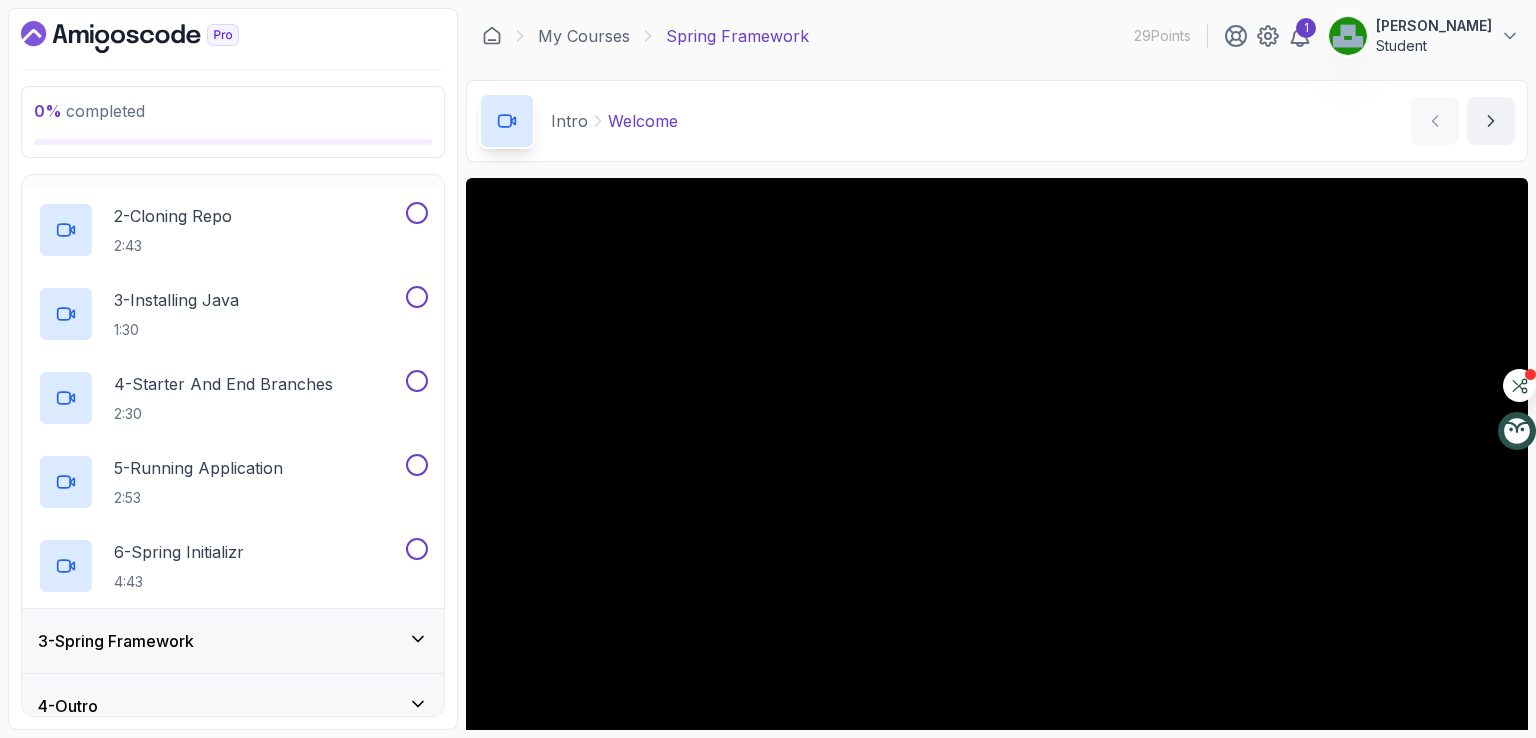 scroll, scrollTop: 220, scrollLeft: 0, axis: vertical 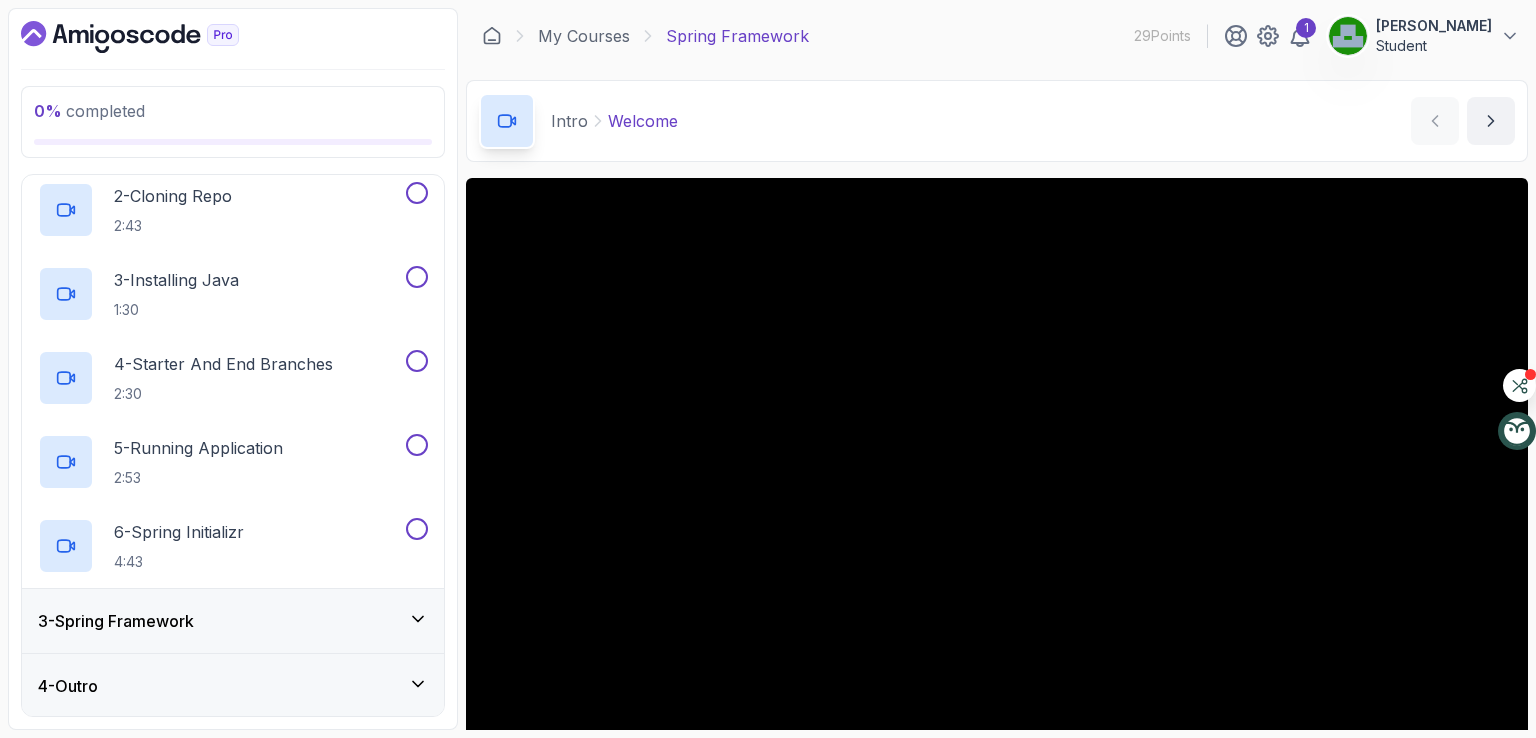 click on "3  -  Spring Framework" at bounding box center [233, 621] 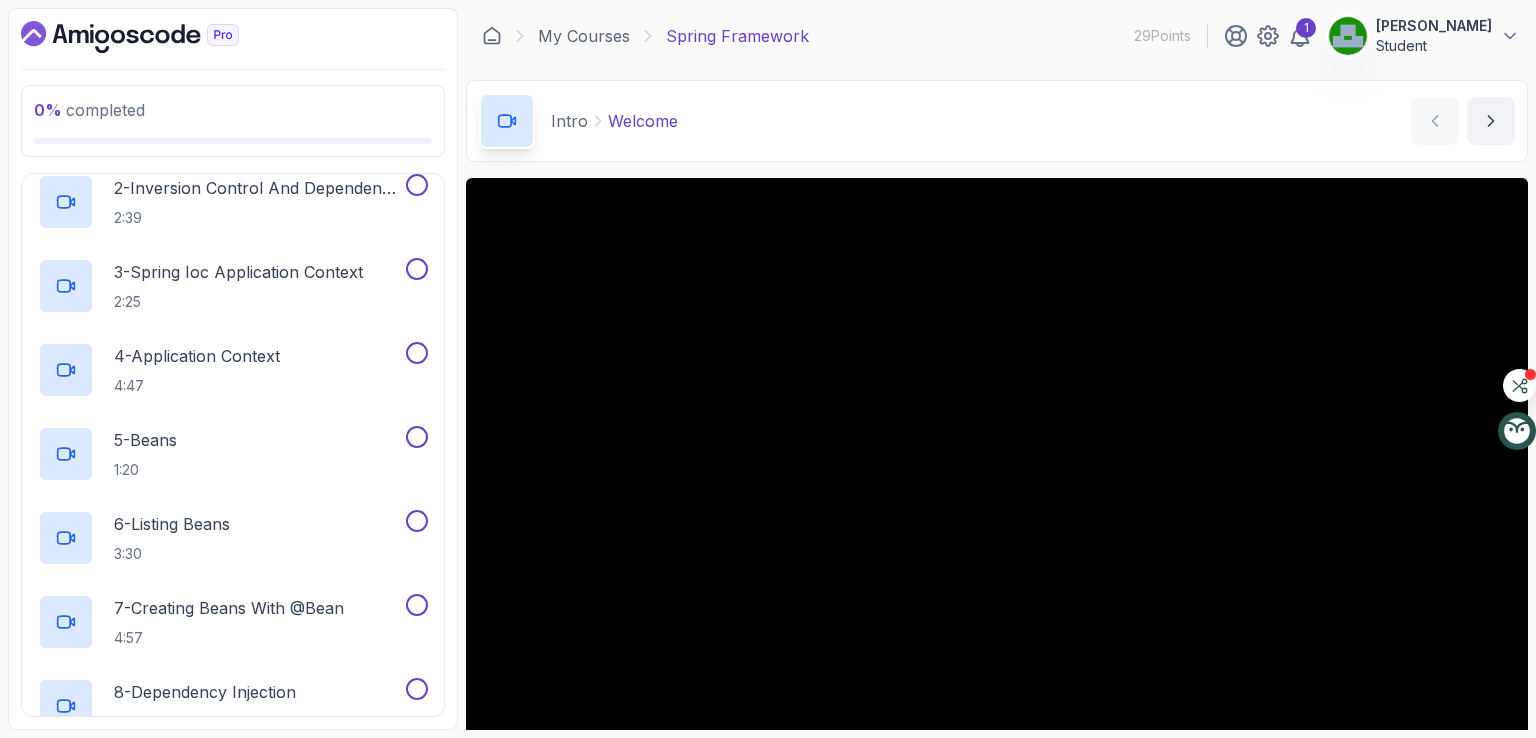 scroll, scrollTop: 0, scrollLeft: 0, axis: both 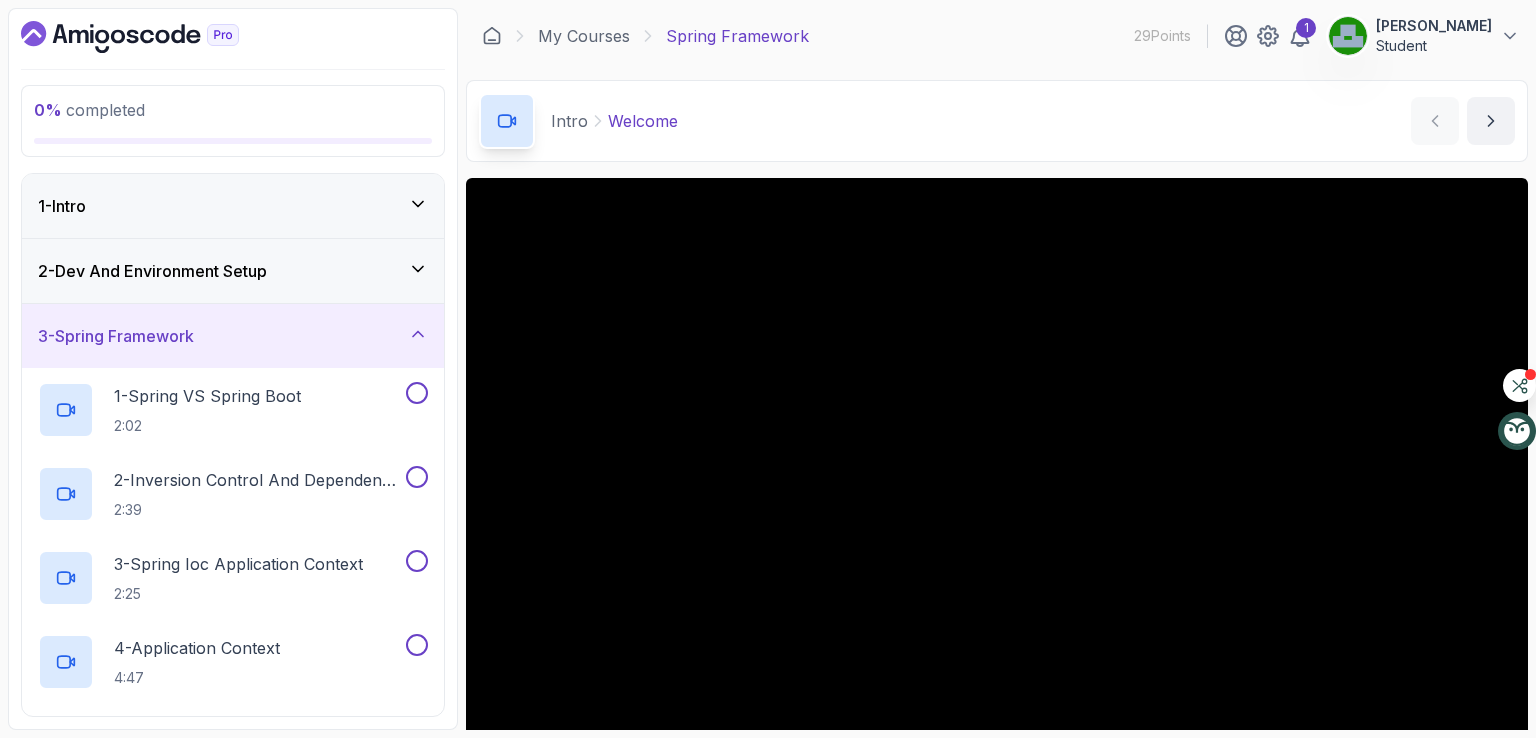 click on "1  -  Intro" at bounding box center (233, 206) 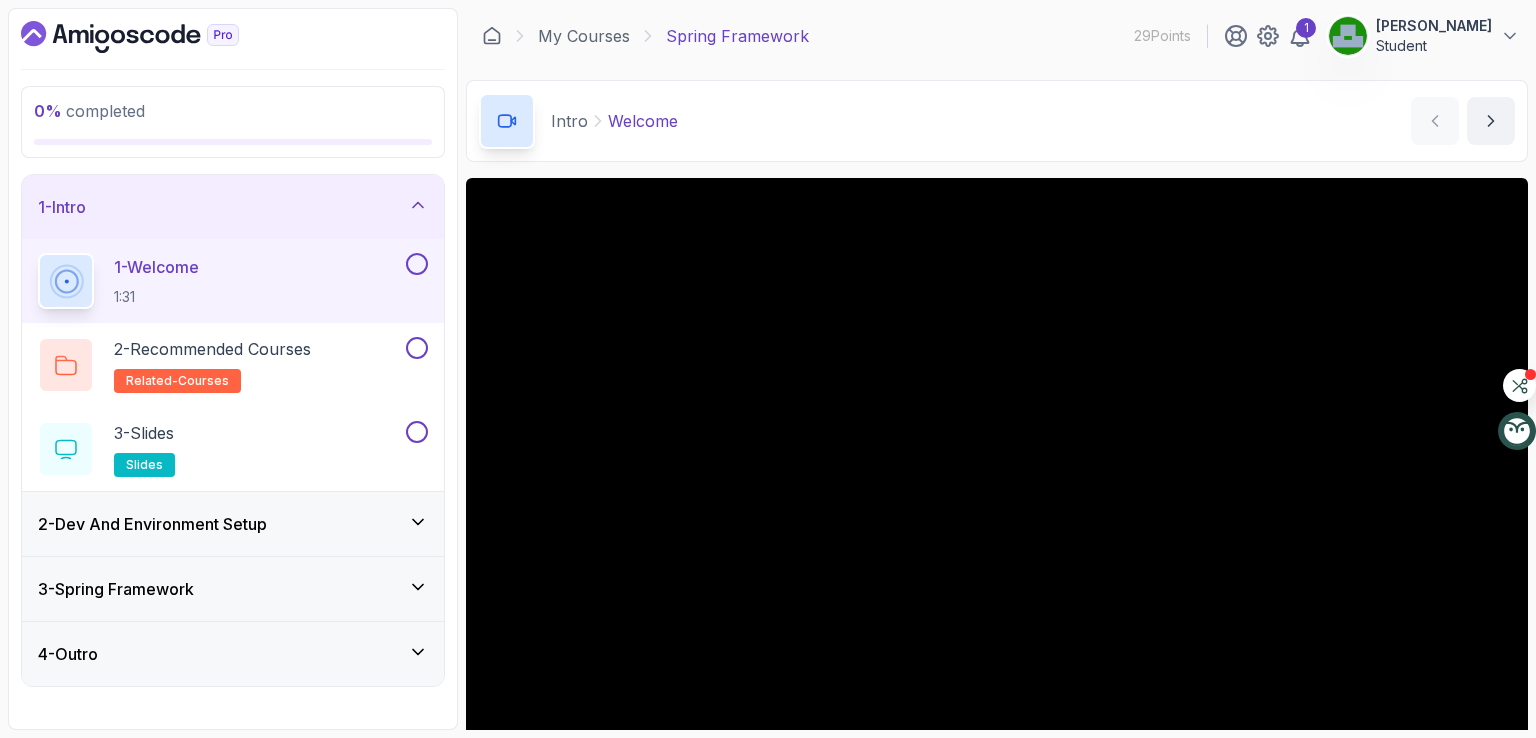click on "2  -  Dev And Environment Setup" at bounding box center (233, 524) 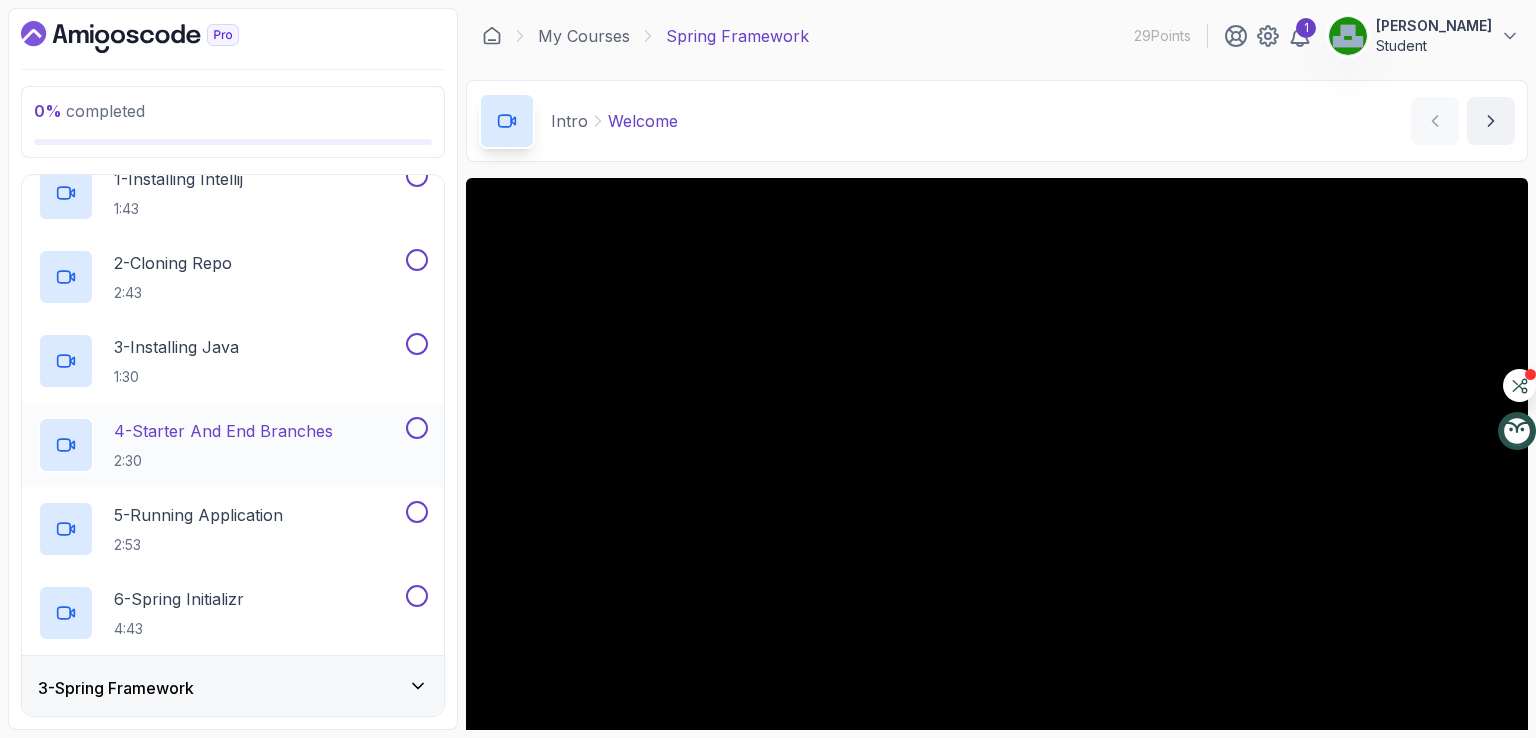 scroll, scrollTop: 220, scrollLeft: 0, axis: vertical 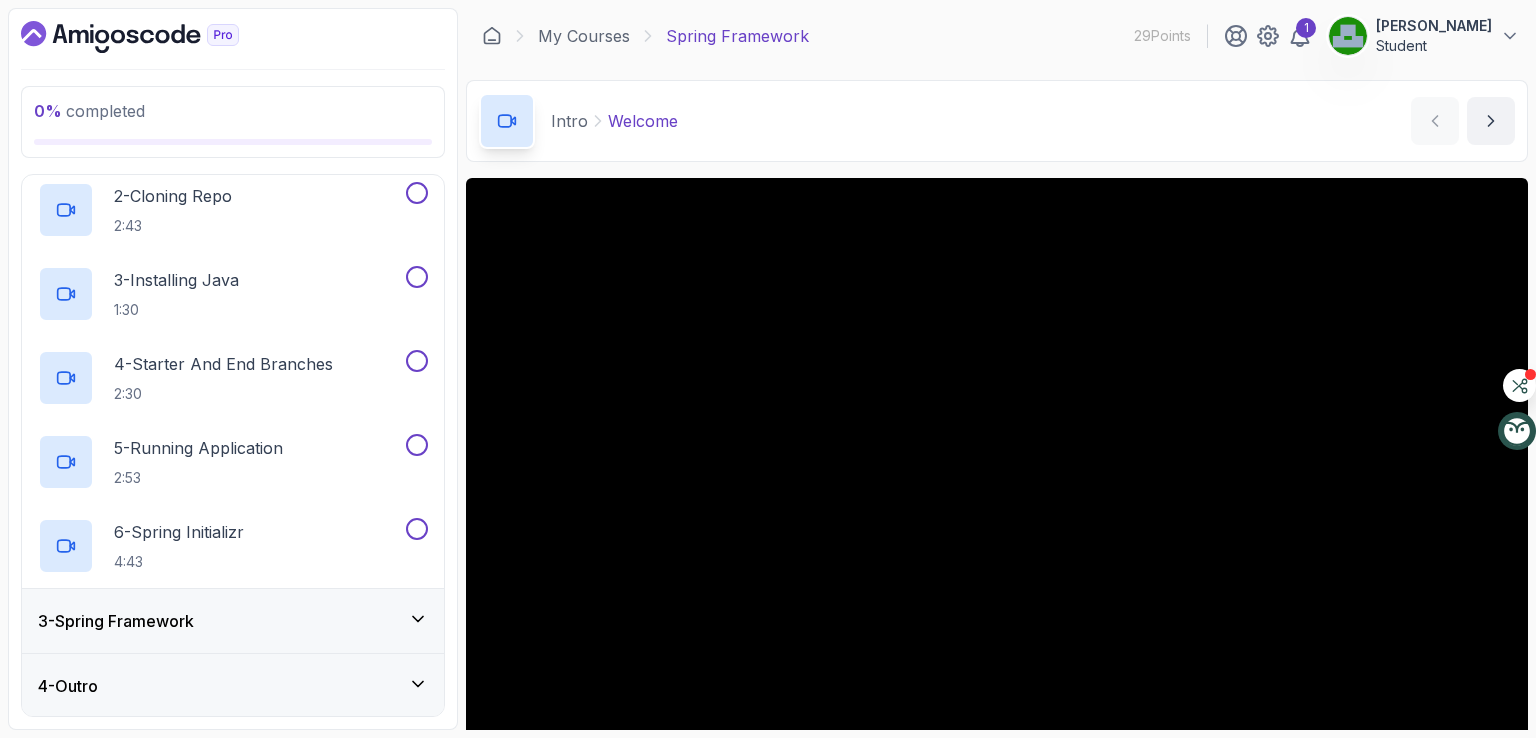 click on "3  -  Spring Framework" at bounding box center [233, 621] 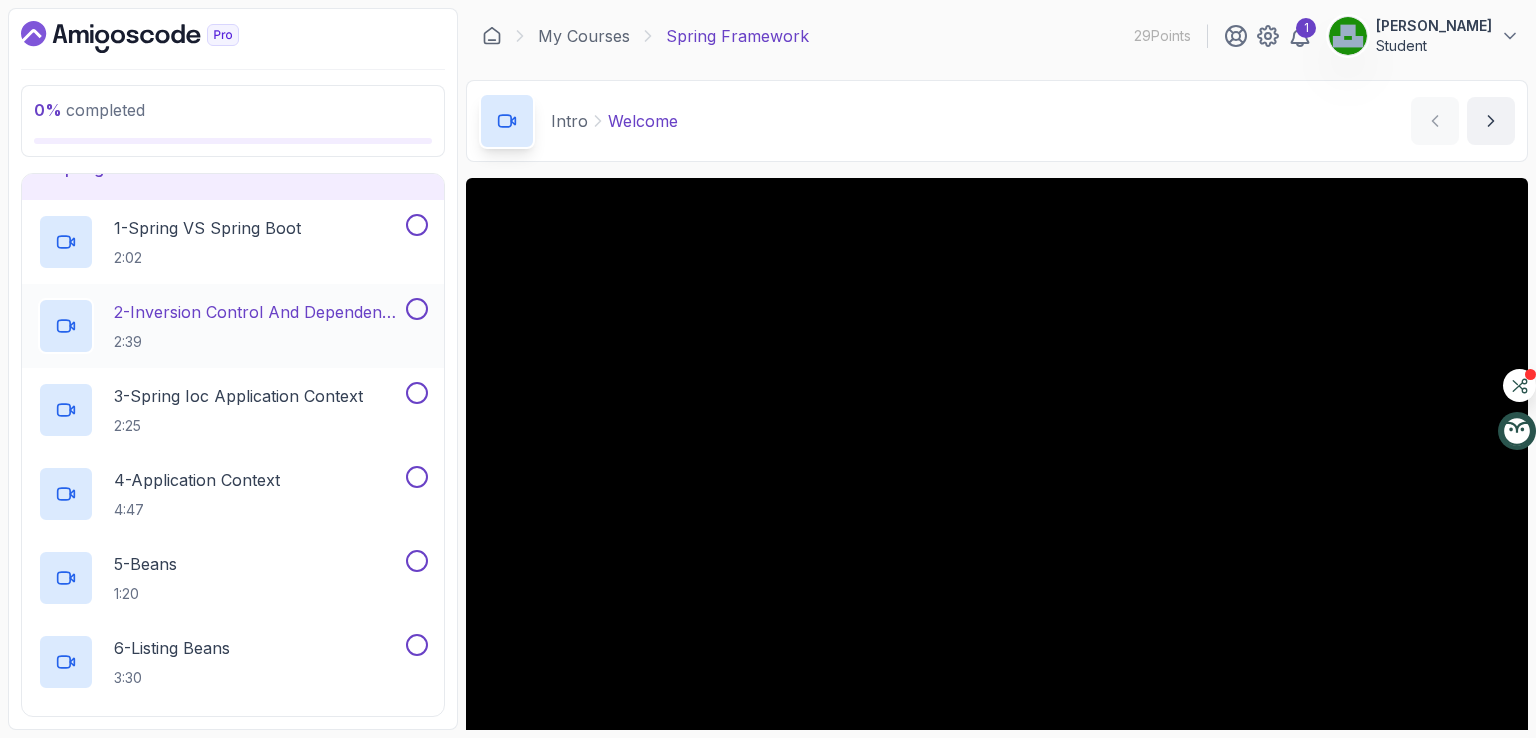 scroll, scrollTop: 200, scrollLeft: 0, axis: vertical 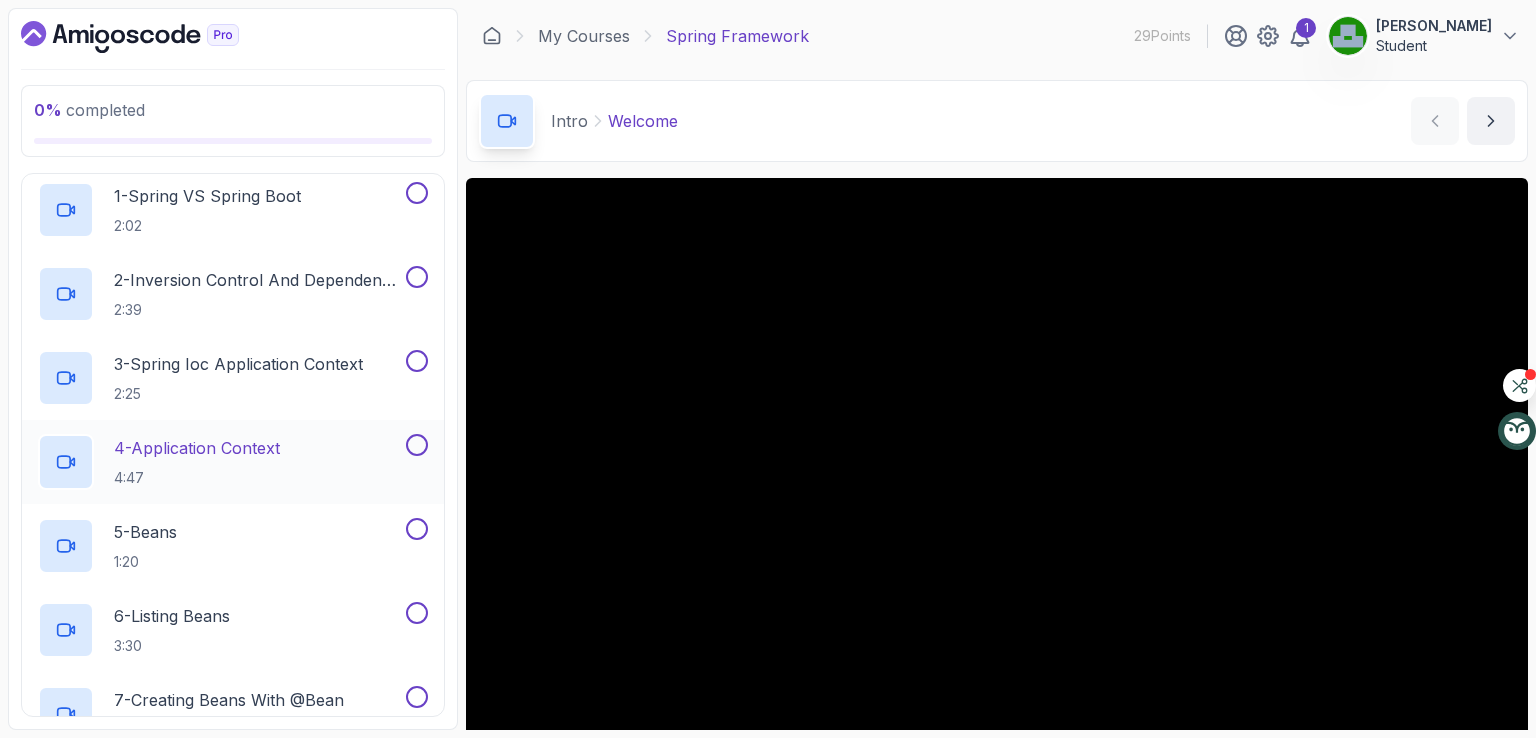 click on "4  -  Application Context" at bounding box center [197, 448] 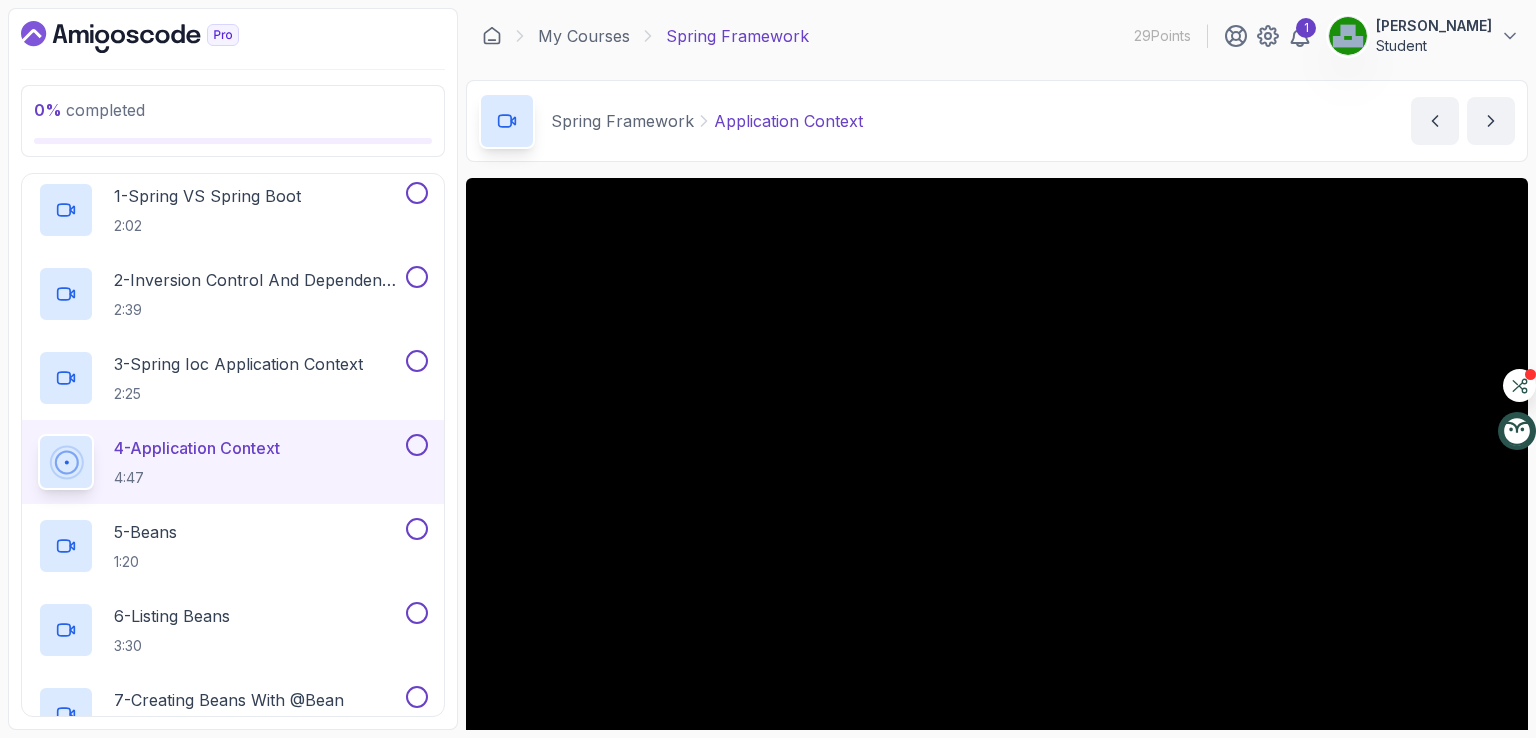 scroll, scrollTop: 100, scrollLeft: 0, axis: vertical 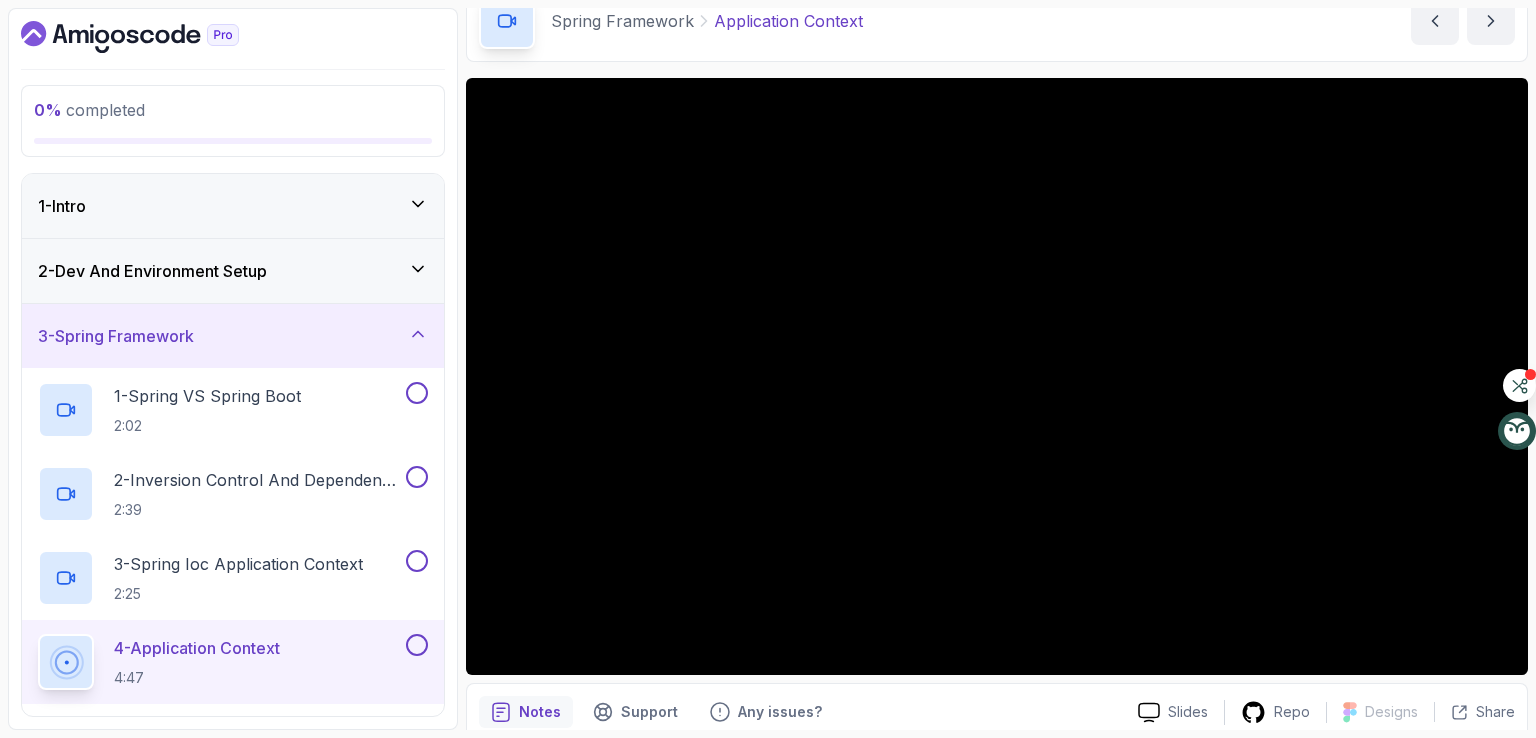 click on "1  -  Intro" at bounding box center (62, 206) 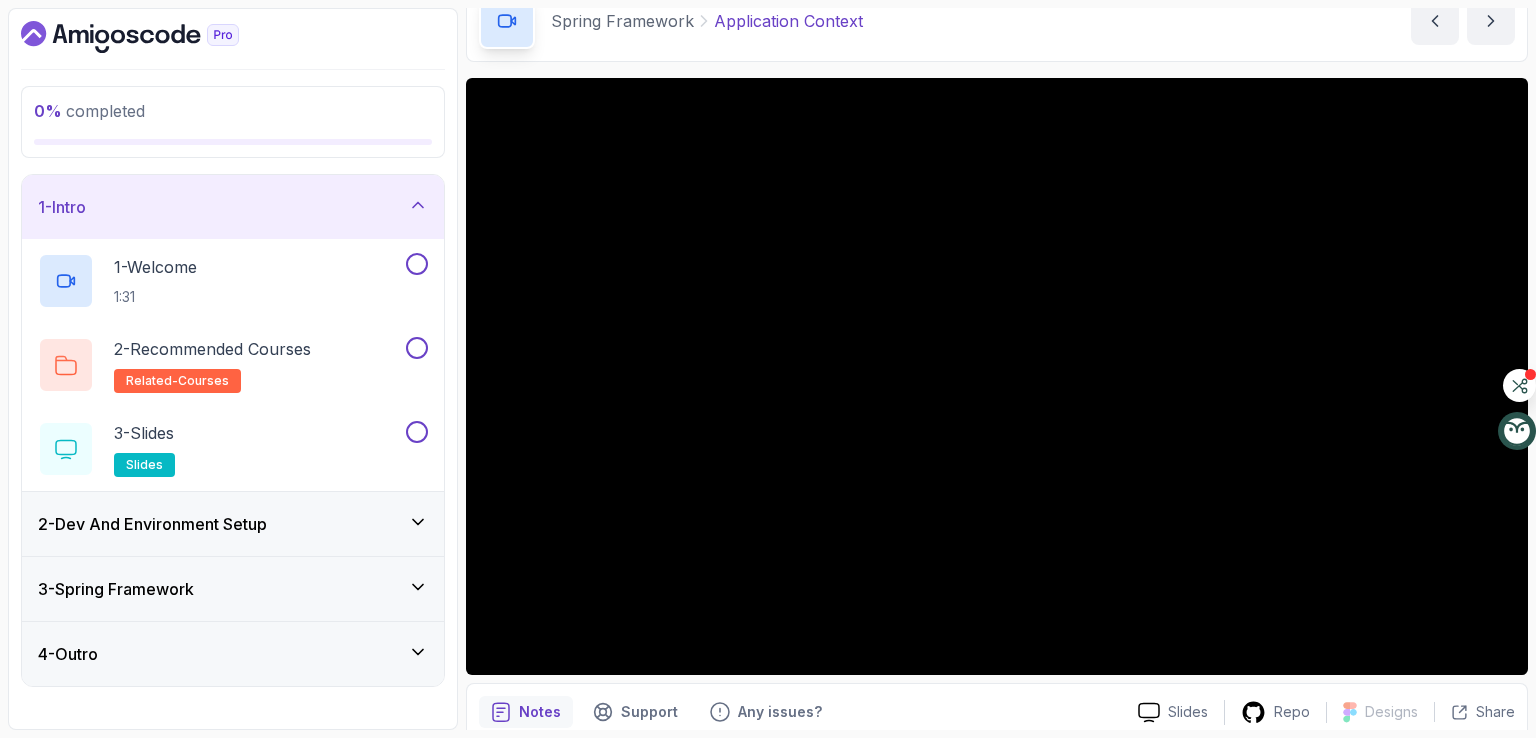 click on "2  -  Dev And Environment Setup" at bounding box center [233, 524] 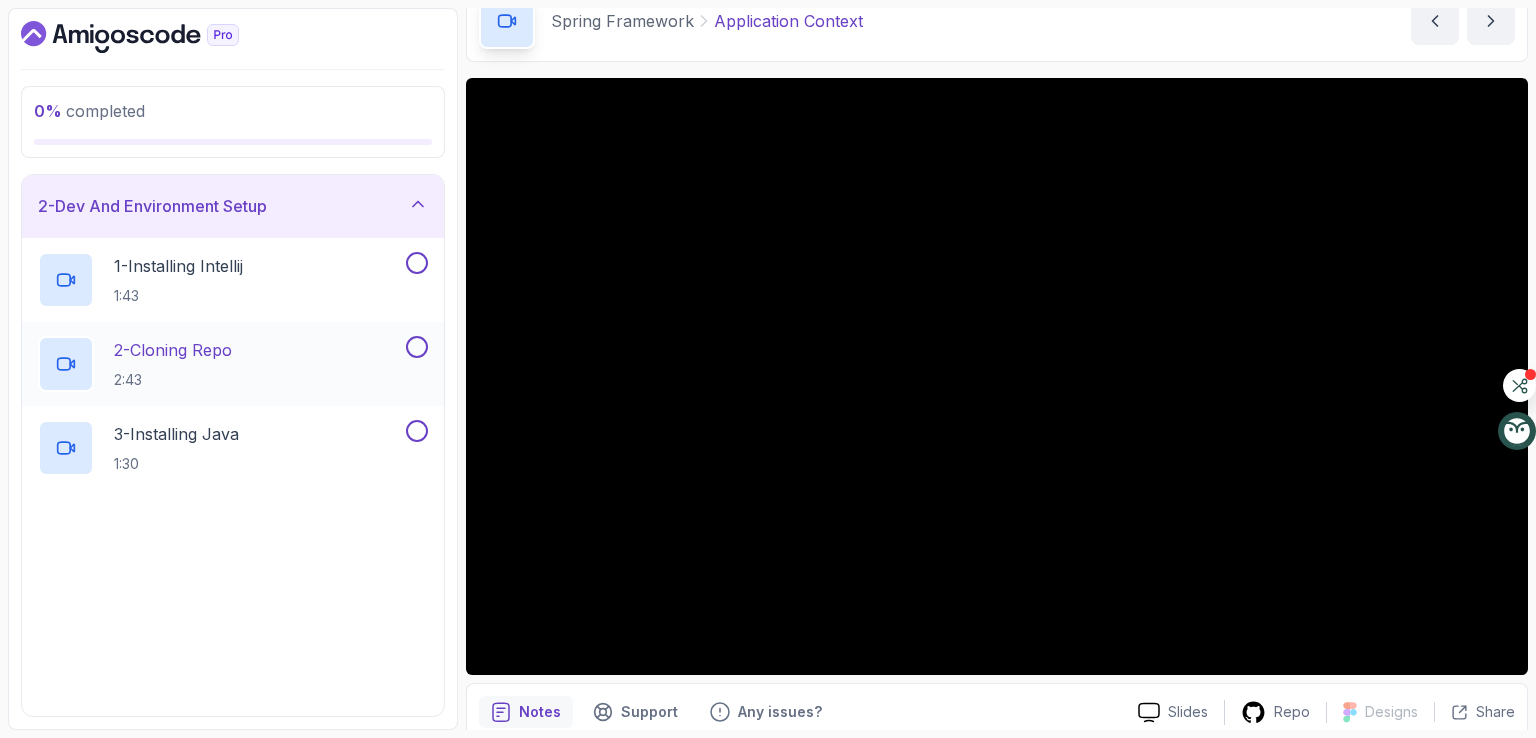 scroll, scrollTop: 100, scrollLeft: 0, axis: vertical 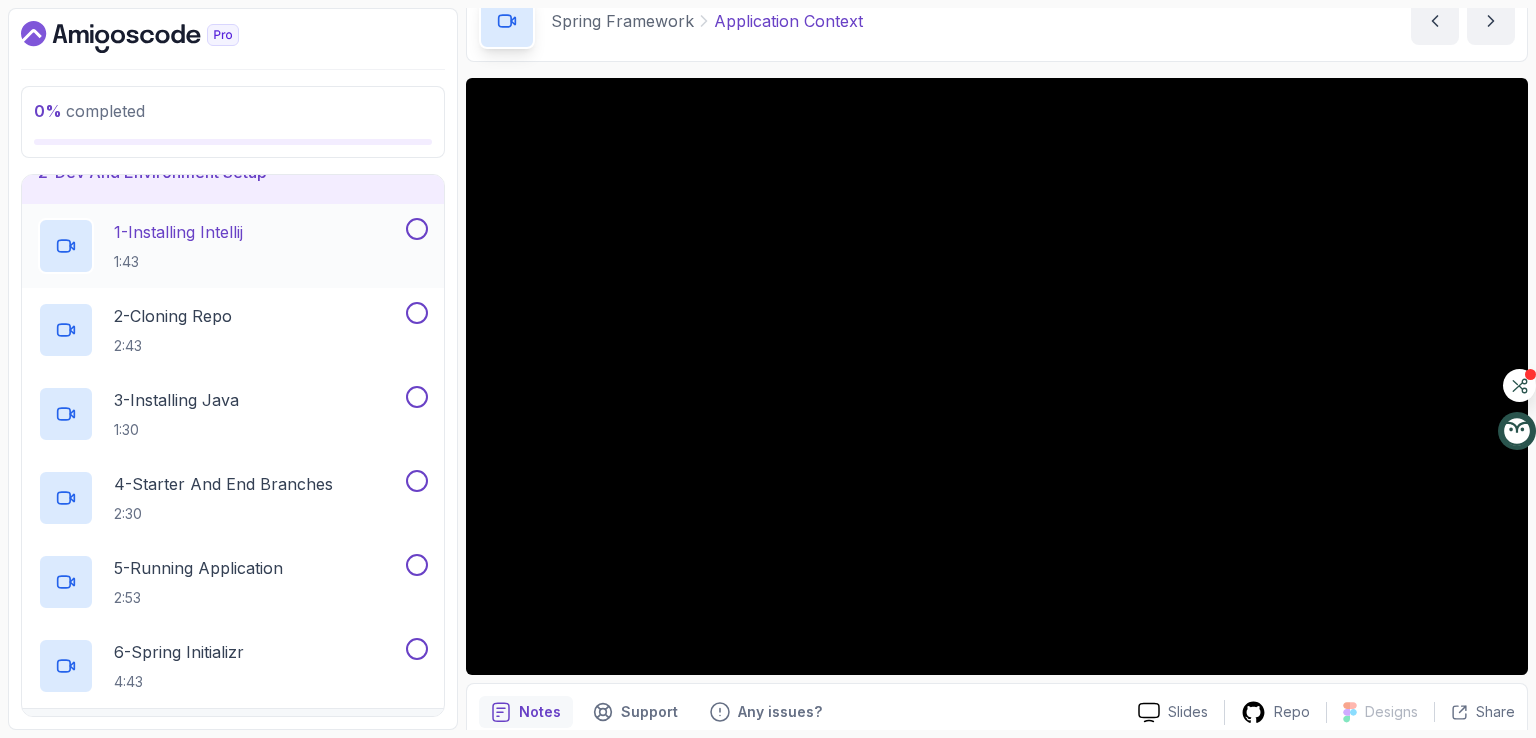 click on "1  -  Installing Intellij" at bounding box center (178, 232) 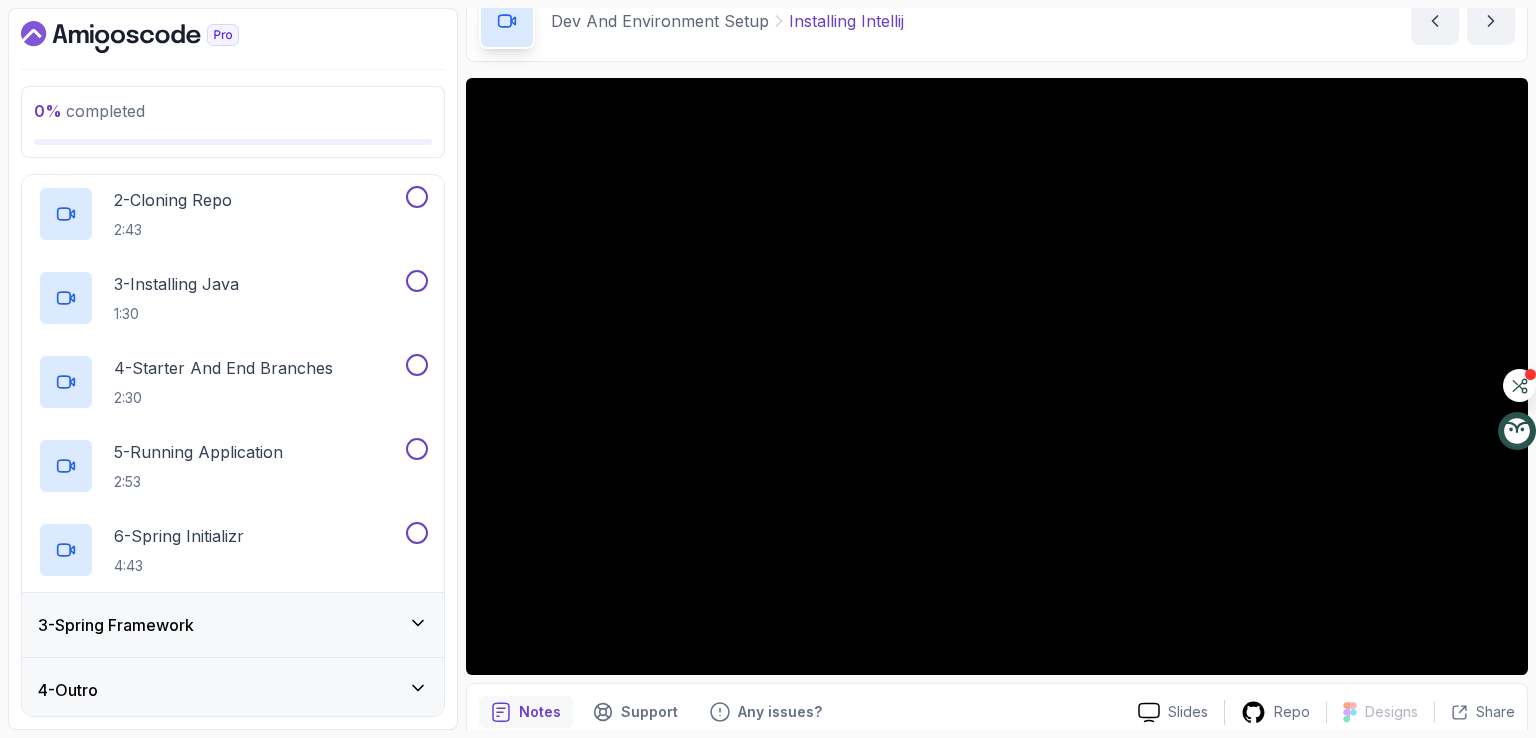 scroll, scrollTop: 220, scrollLeft: 0, axis: vertical 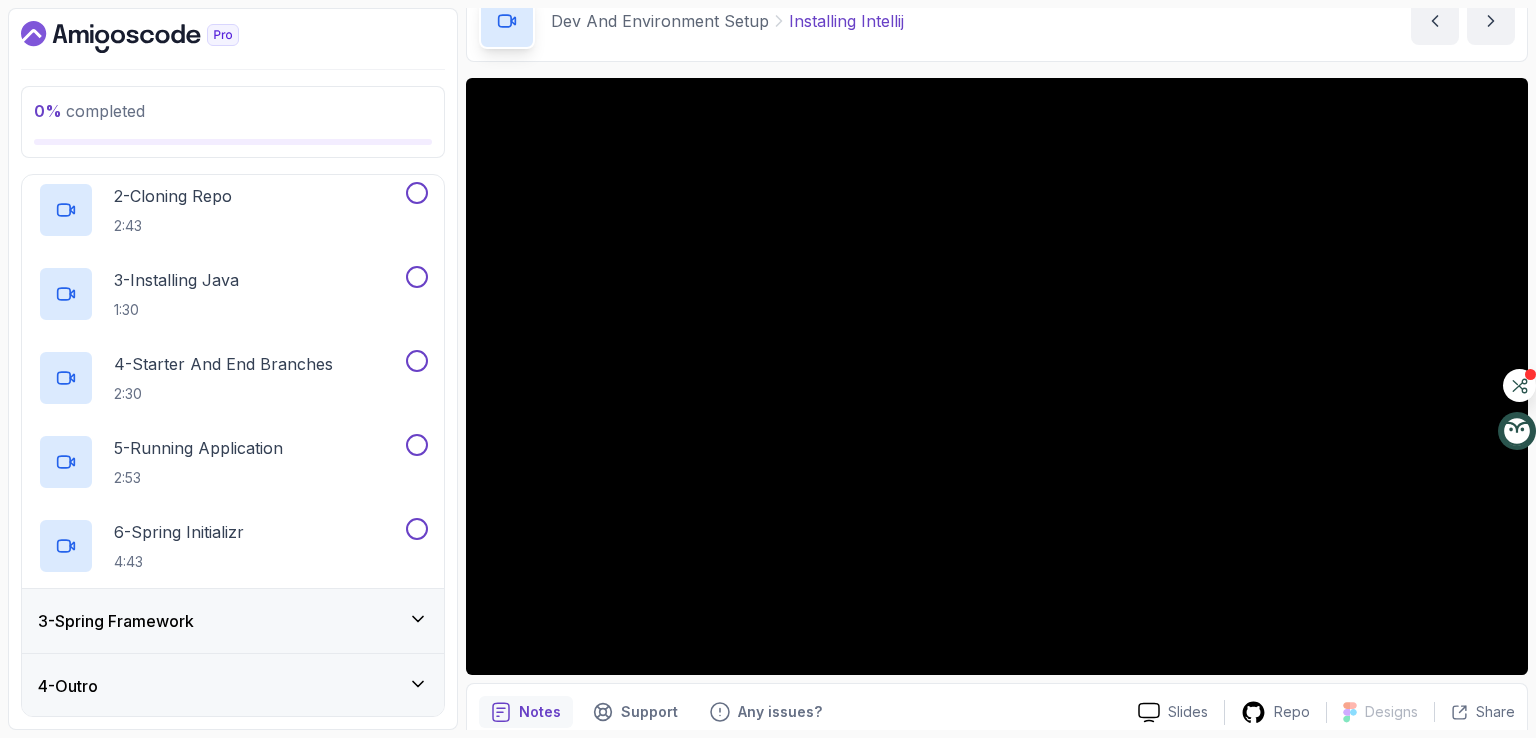 click on "3  -  Spring Framework" at bounding box center (116, 621) 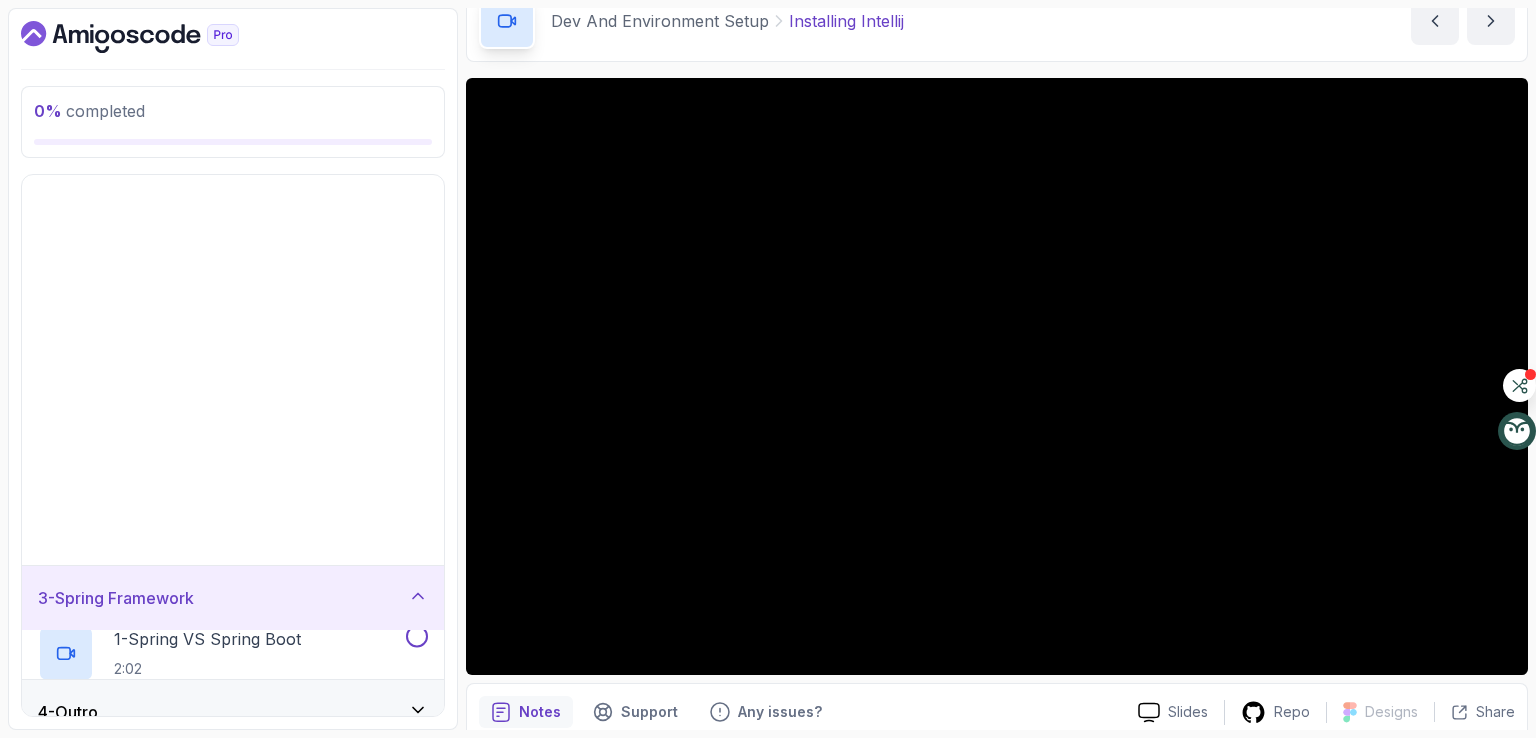 scroll, scrollTop: 0, scrollLeft: 0, axis: both 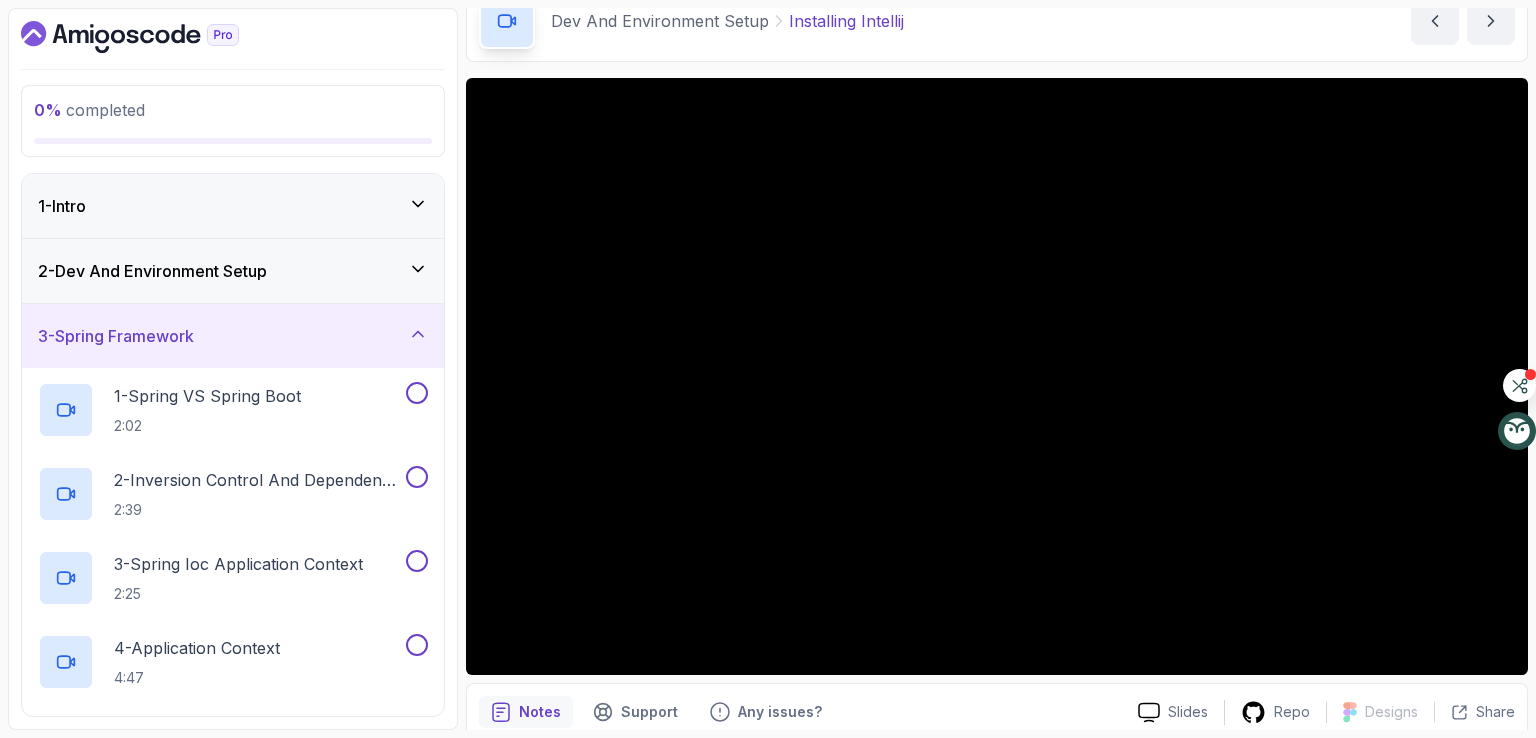 click on "2  -  Dev And Environment Setup" at bounding box center (152, 271) 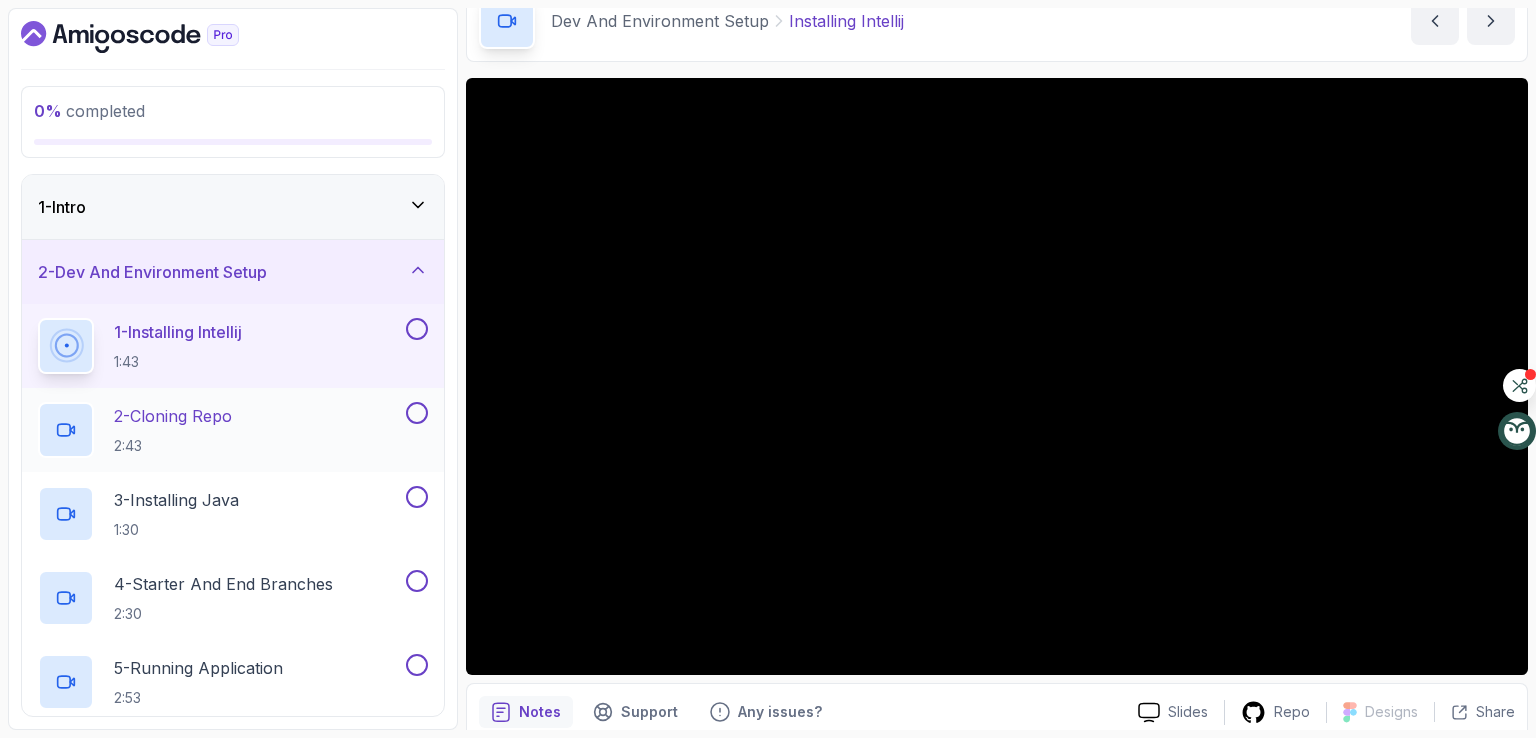 click on "2:43" at bounding box center [173, 446] 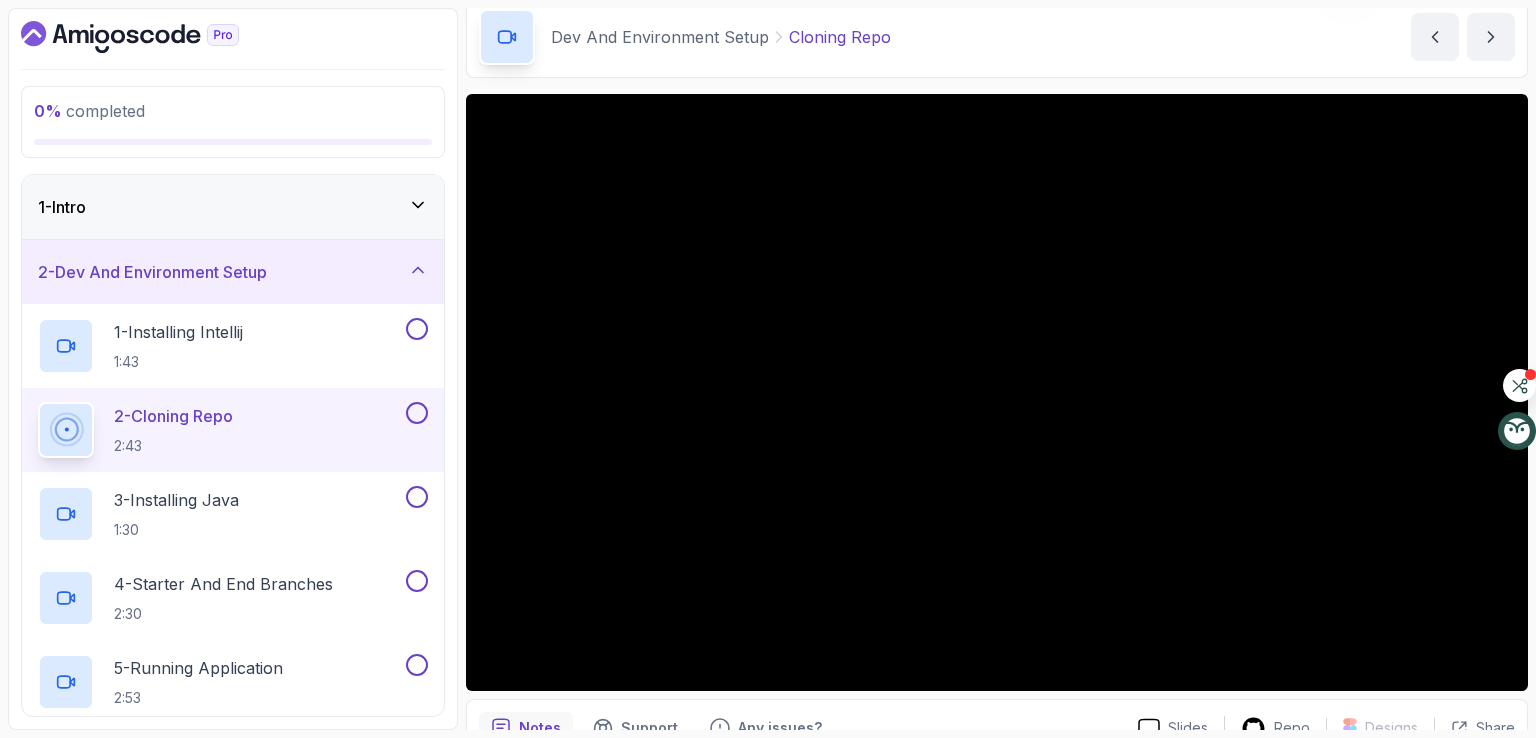 scroll, scrollTop: 84, scrollLeft: 0, axis: vertical 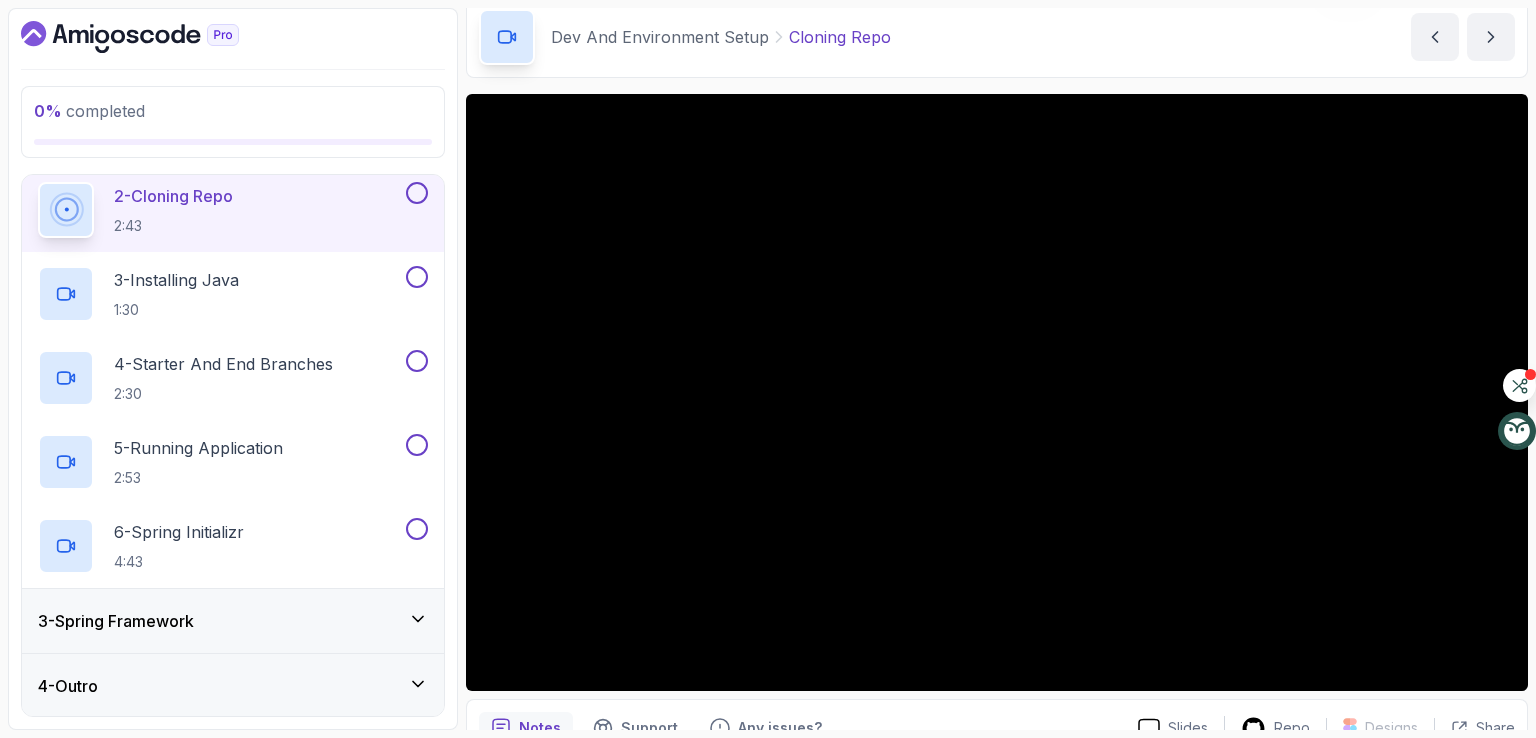 click on "3  -  Spring Framework" at bounding box center (116, 621) 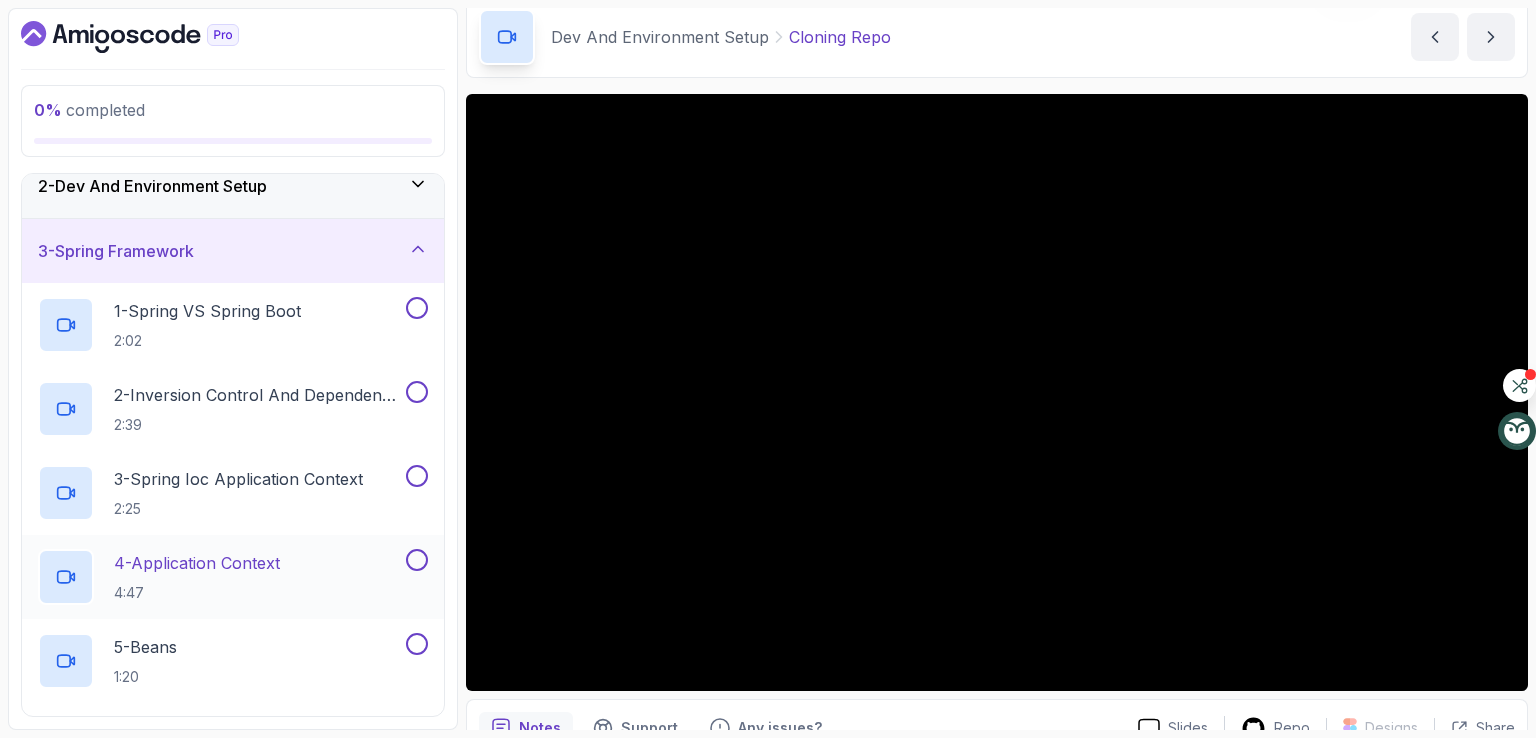 scroll, scrollTop: 0, scrollLeft: 0, axis: both 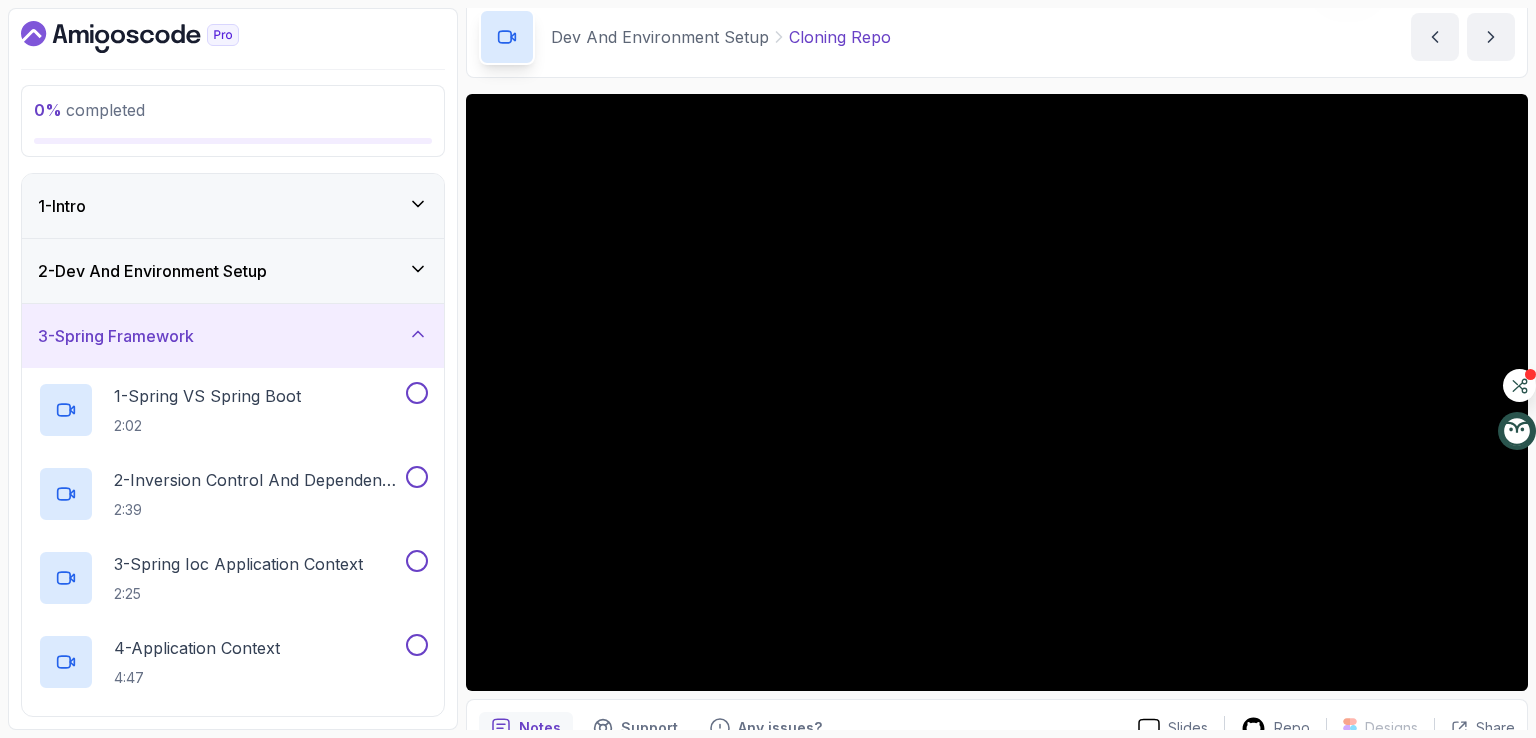 click on "2  -  Dev And Environment Setup" at bounding box center (152, 271) 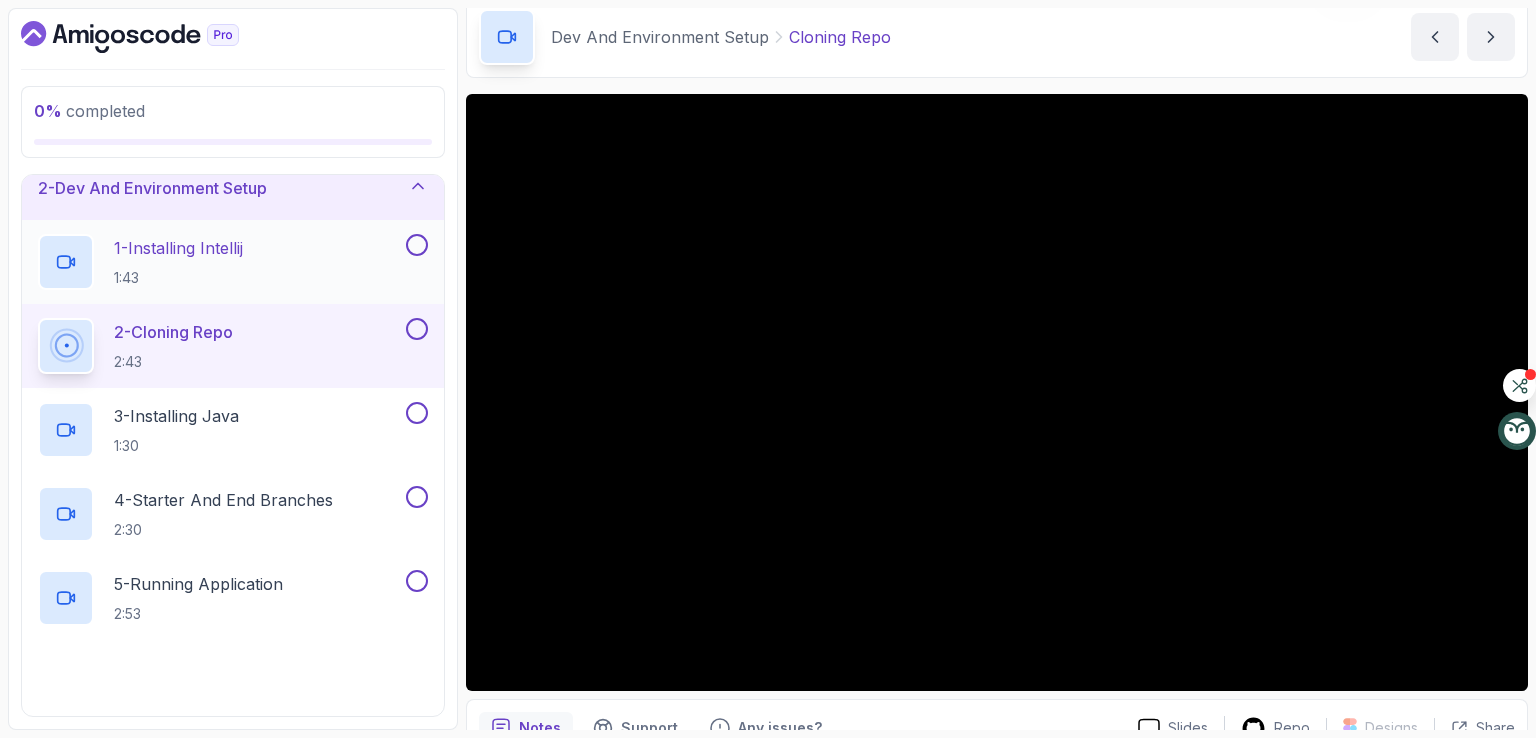 scroll, scrollTop: 200, scrollLeft: 0, axis: vertical 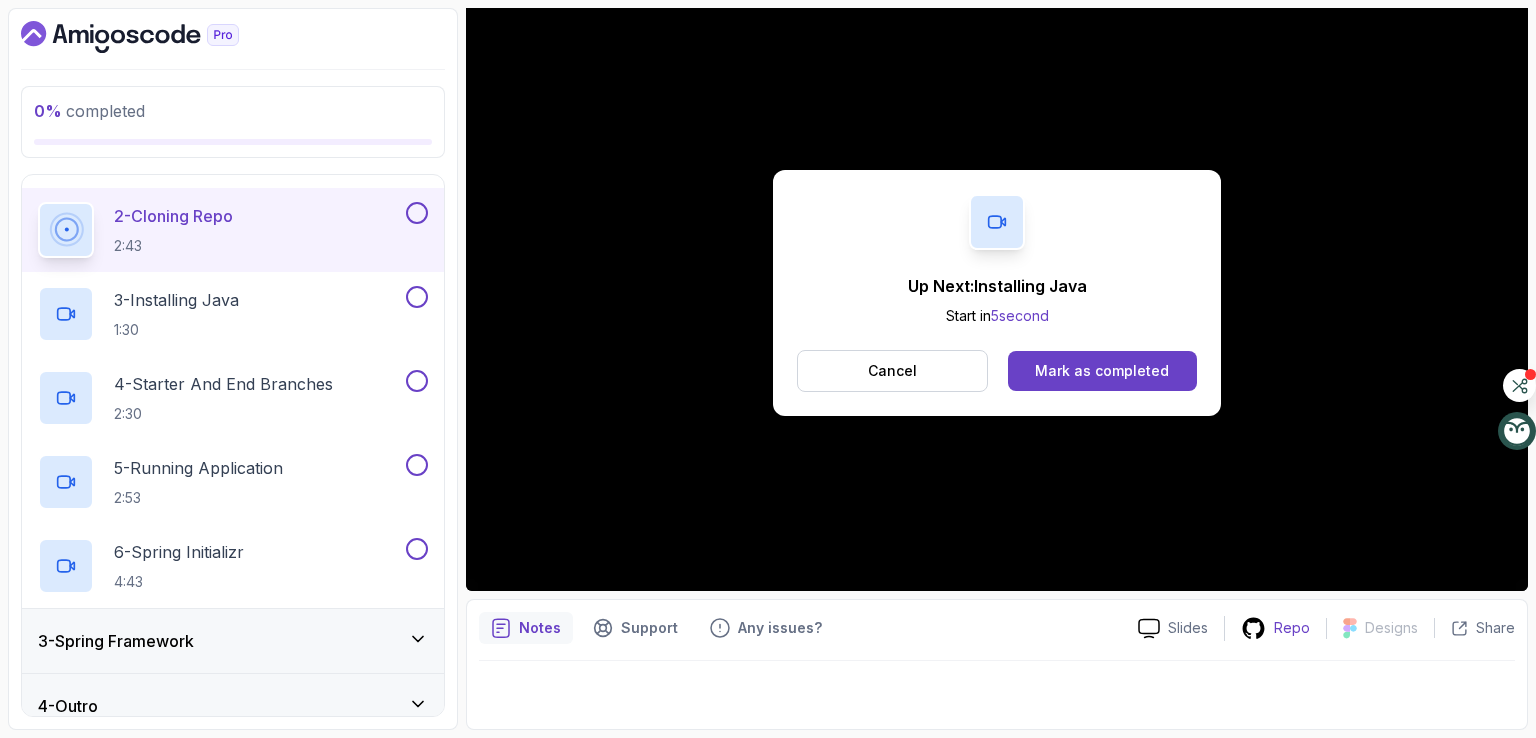 click on "Repo" at bounding box center (1292, 628) 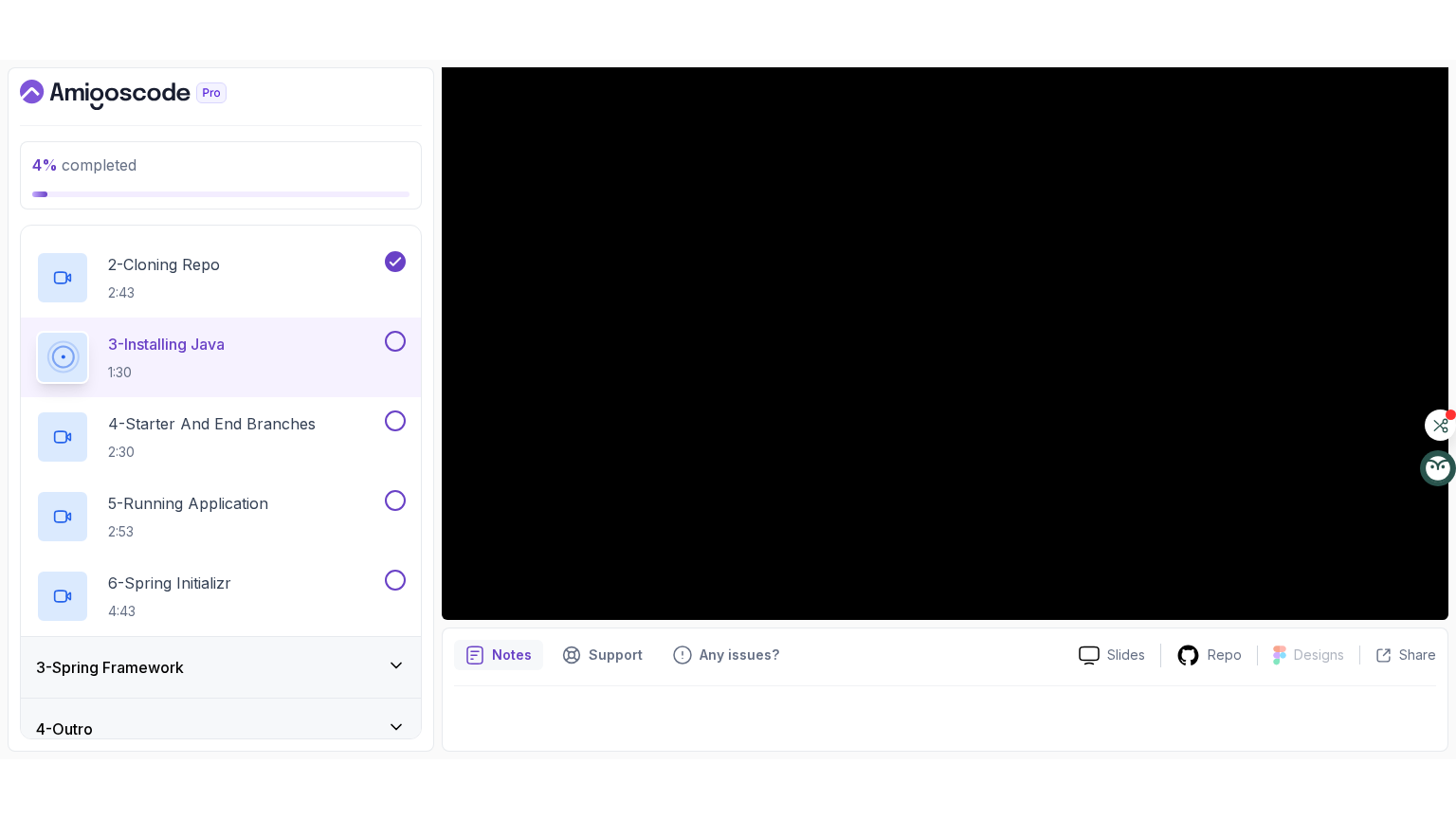 scroll, scrollTop: 89, scrollLeft: 0, axis: vertical 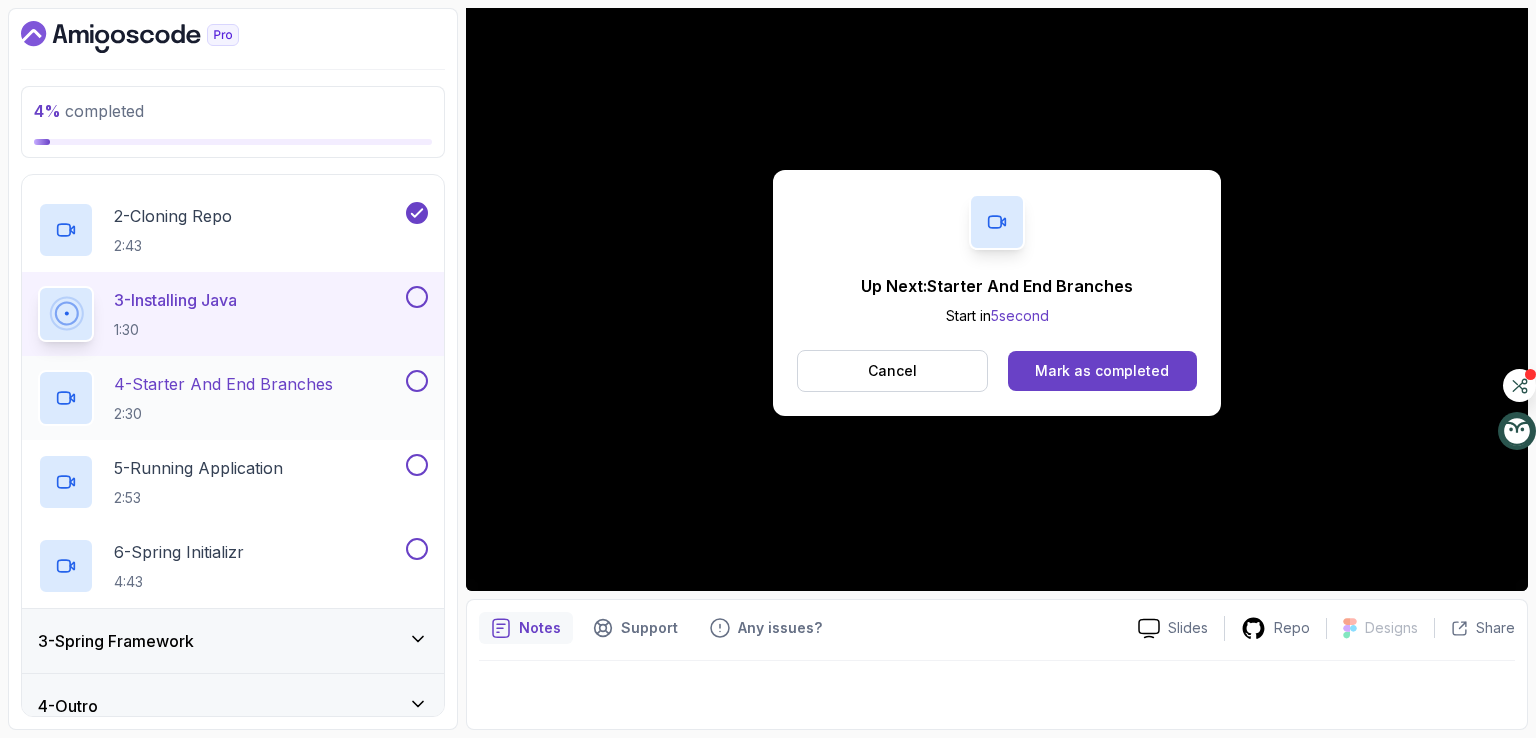 click on "4  -  Starter And End Branches" at bounding box center (223, 384) 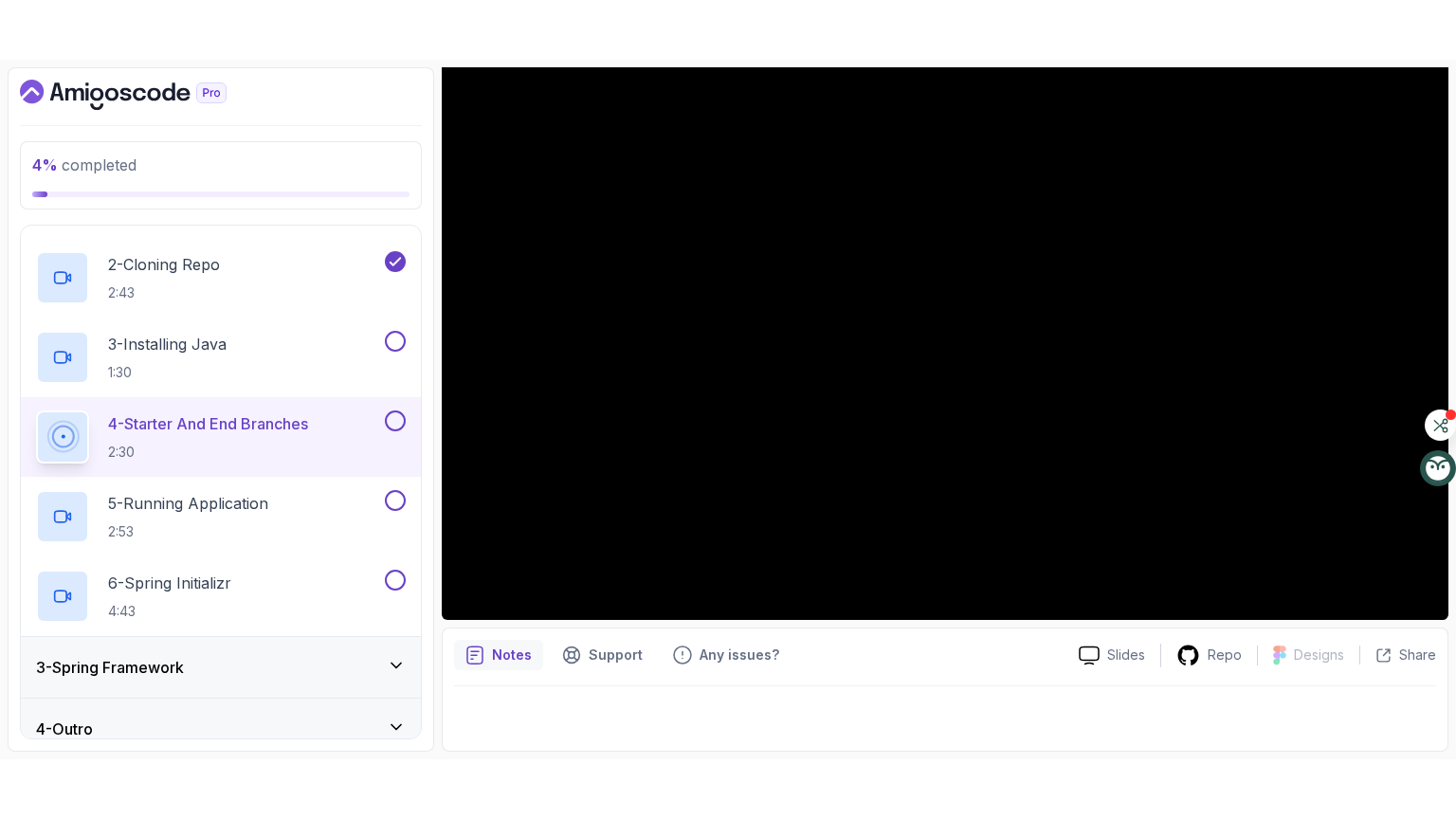 scroll, scrollTop: 89, scrollLeft: 0, axis: vertical 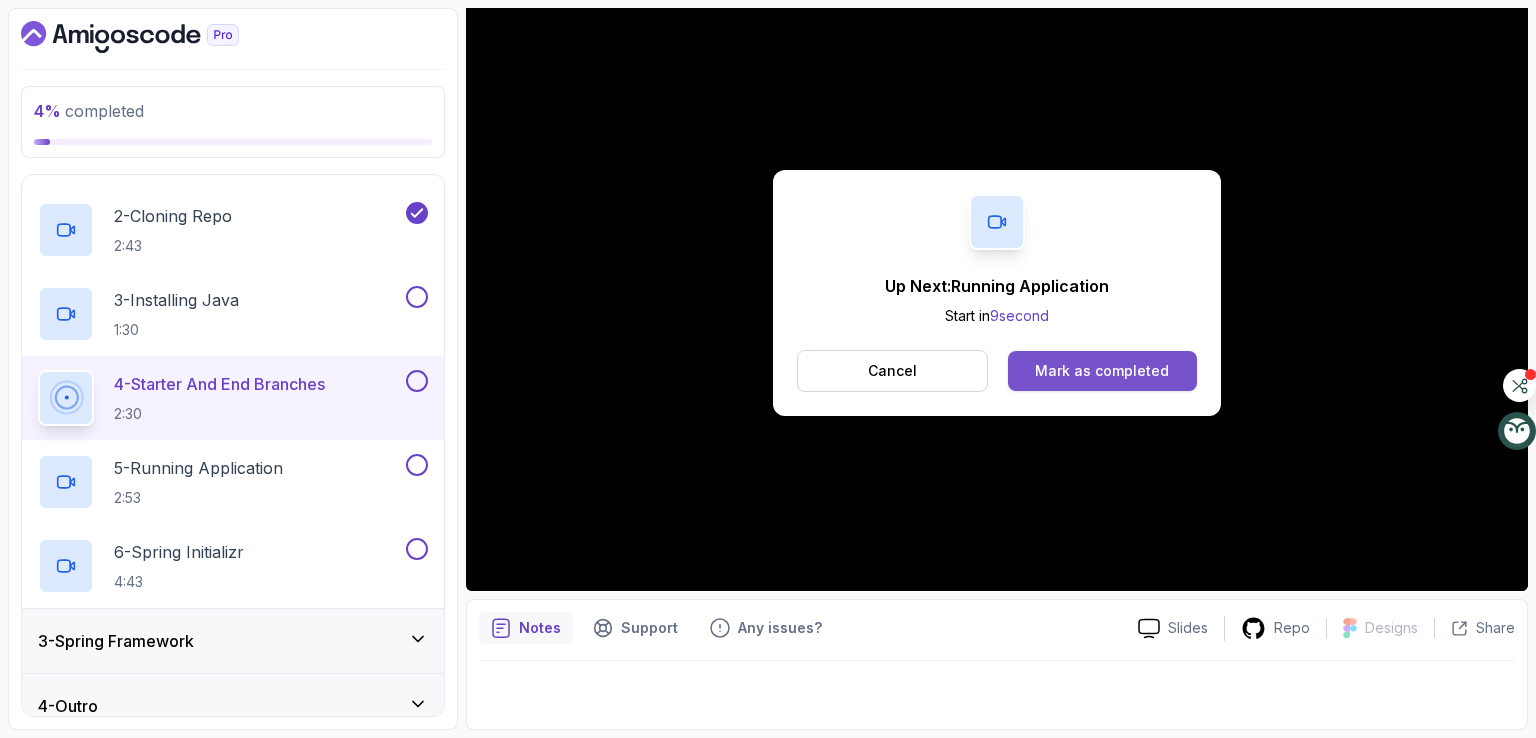 click on "Mark as completed" at bounding box center [1102, 371] 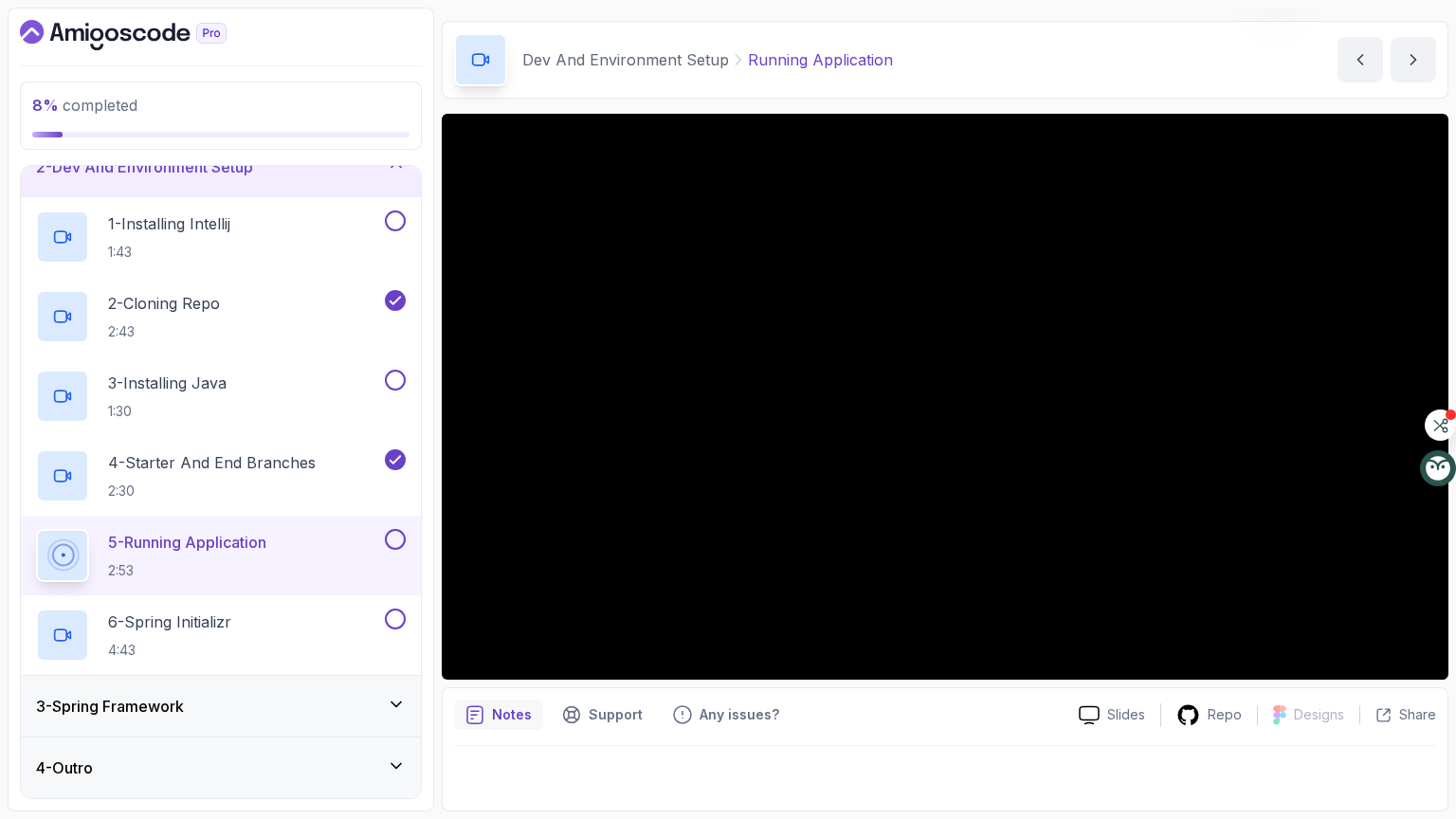 scroll, scrollTop: 89, scrollLeft: 0, axis: vertical 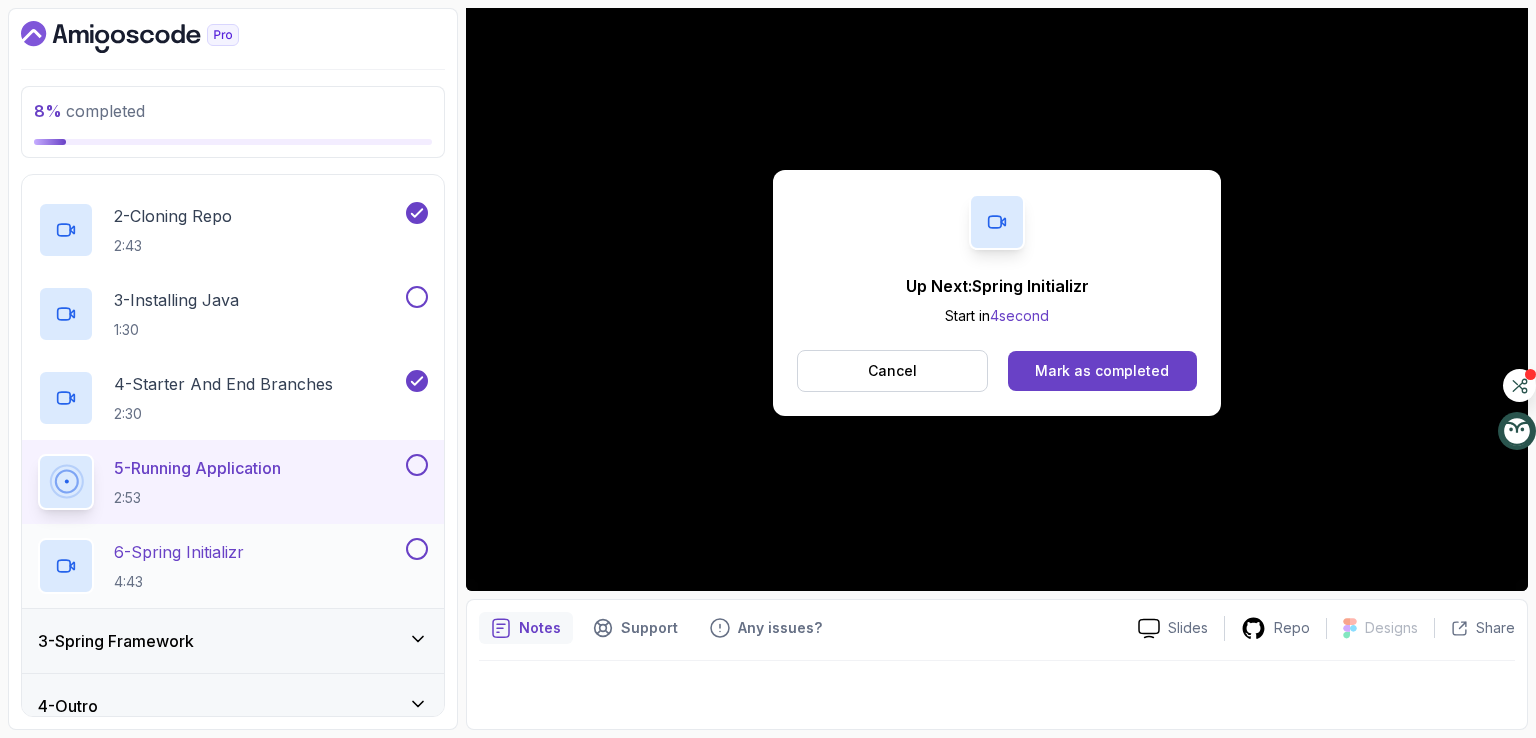 click on "6  -  Spring Initializr 4:43" at bounding box center (220, 566) 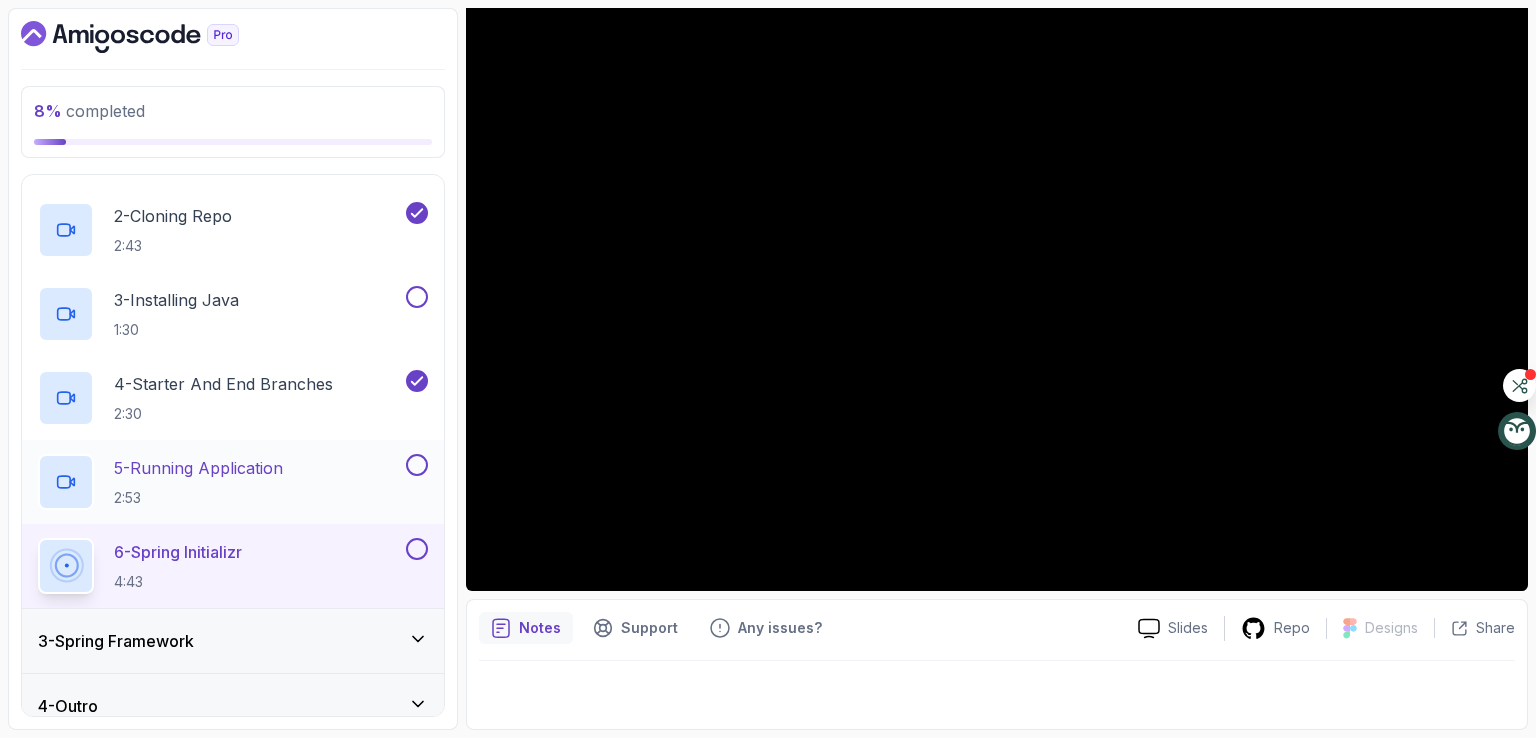 click at bounding box center (417, 465) 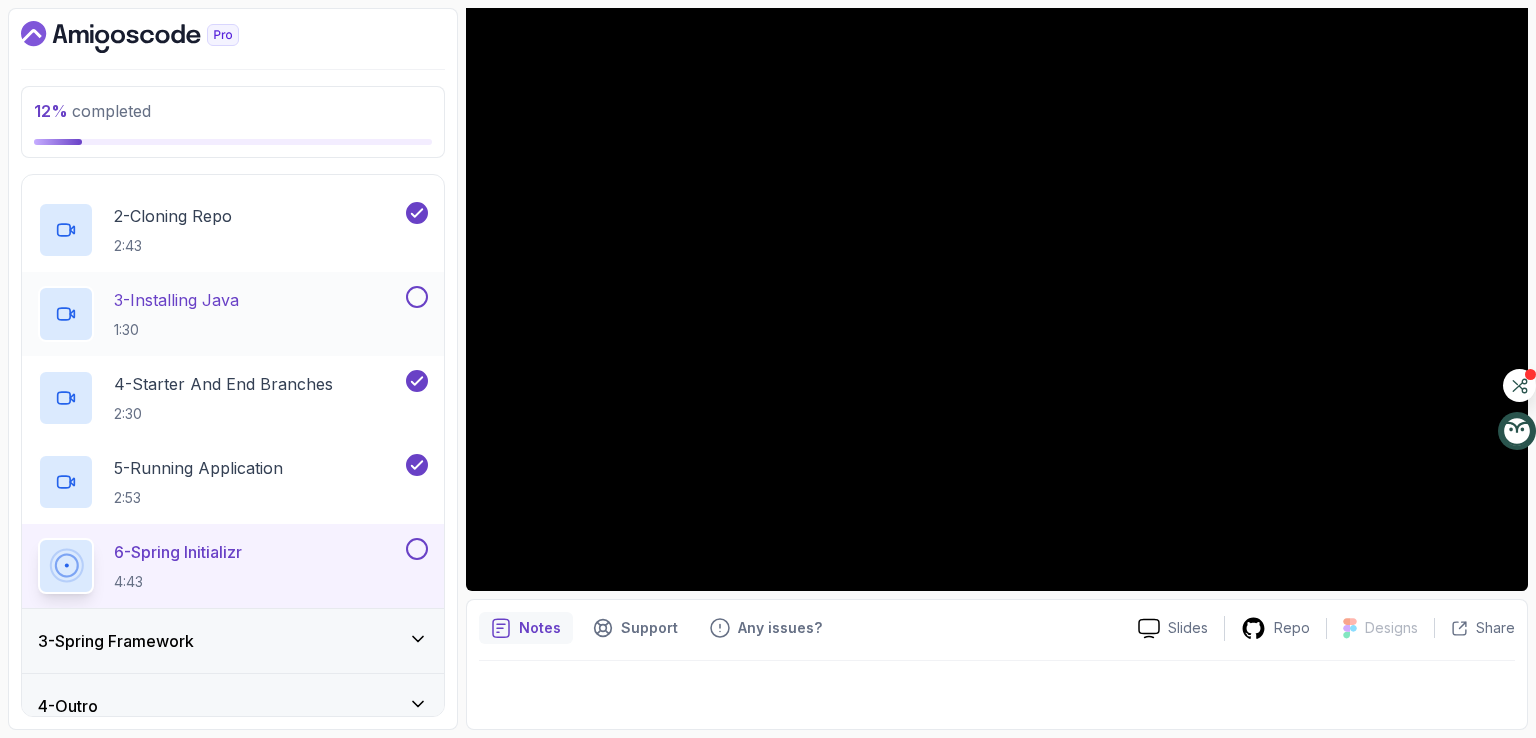 click at bounding box center (417, 297) 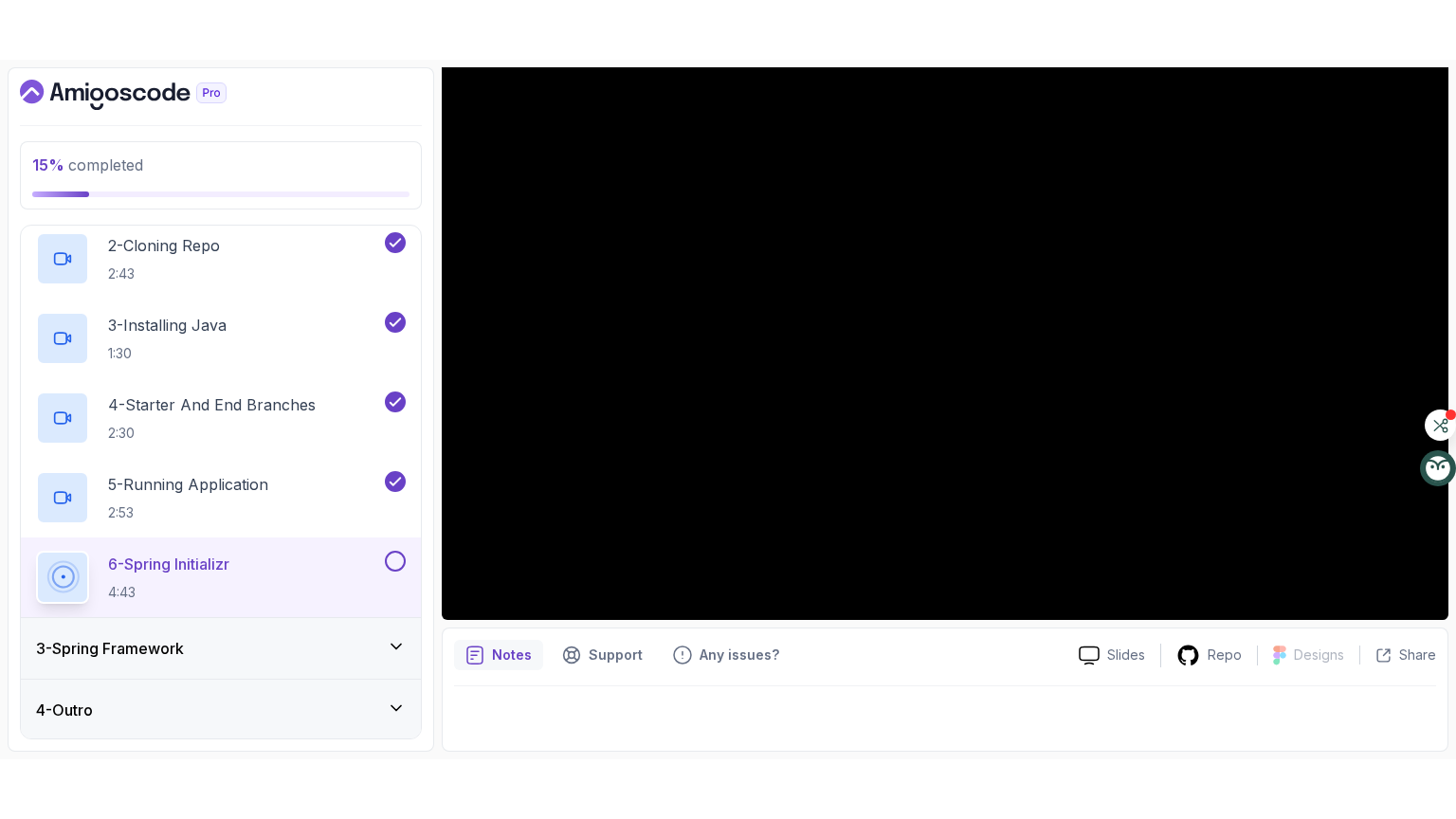 scroll, scrollTop: 89, scrollLeft: 0, axis: vertical 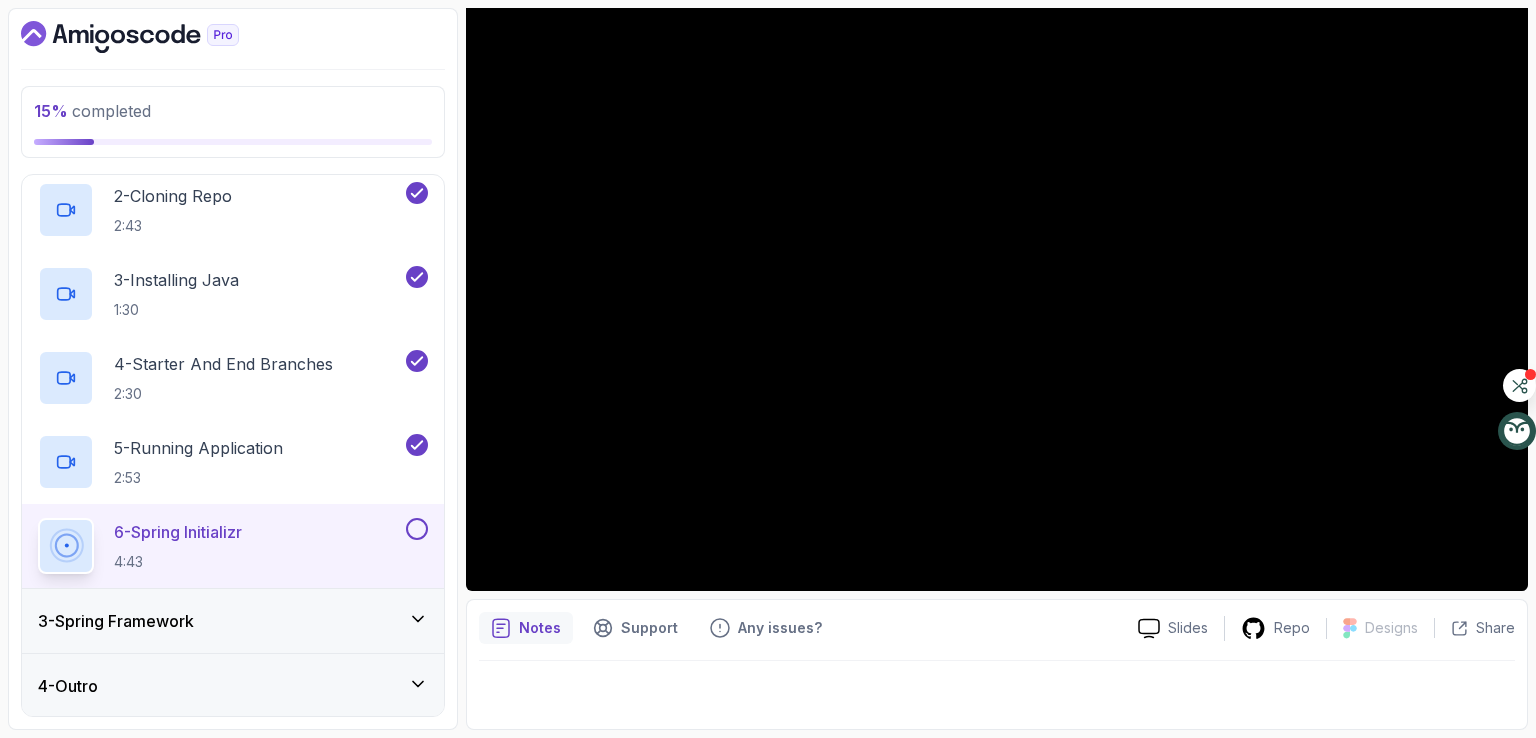 click on "3  -  Spring Framework" at bounding box center [116, 621] 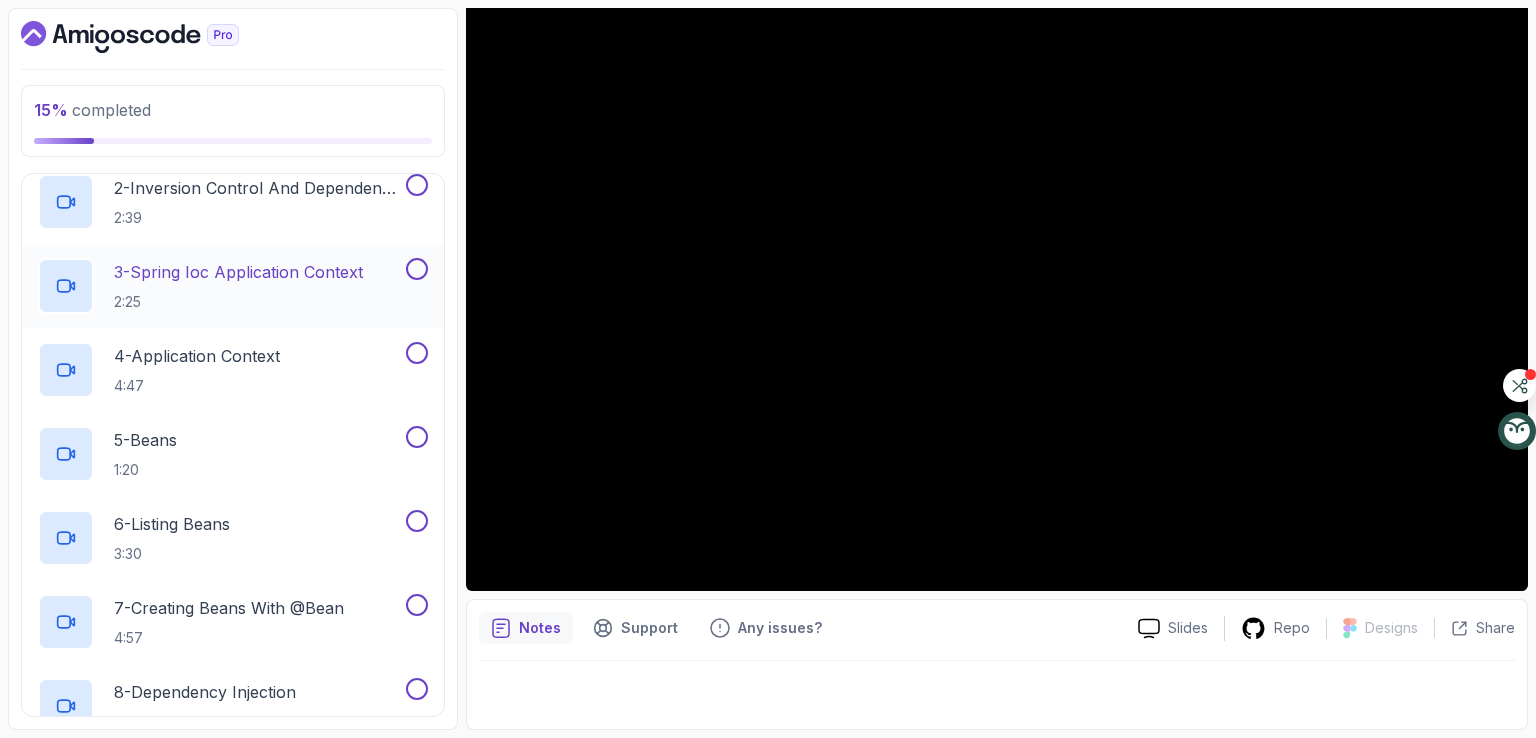 scroll, scrollTop: 92, scrollLeft: 0, axis: vertical 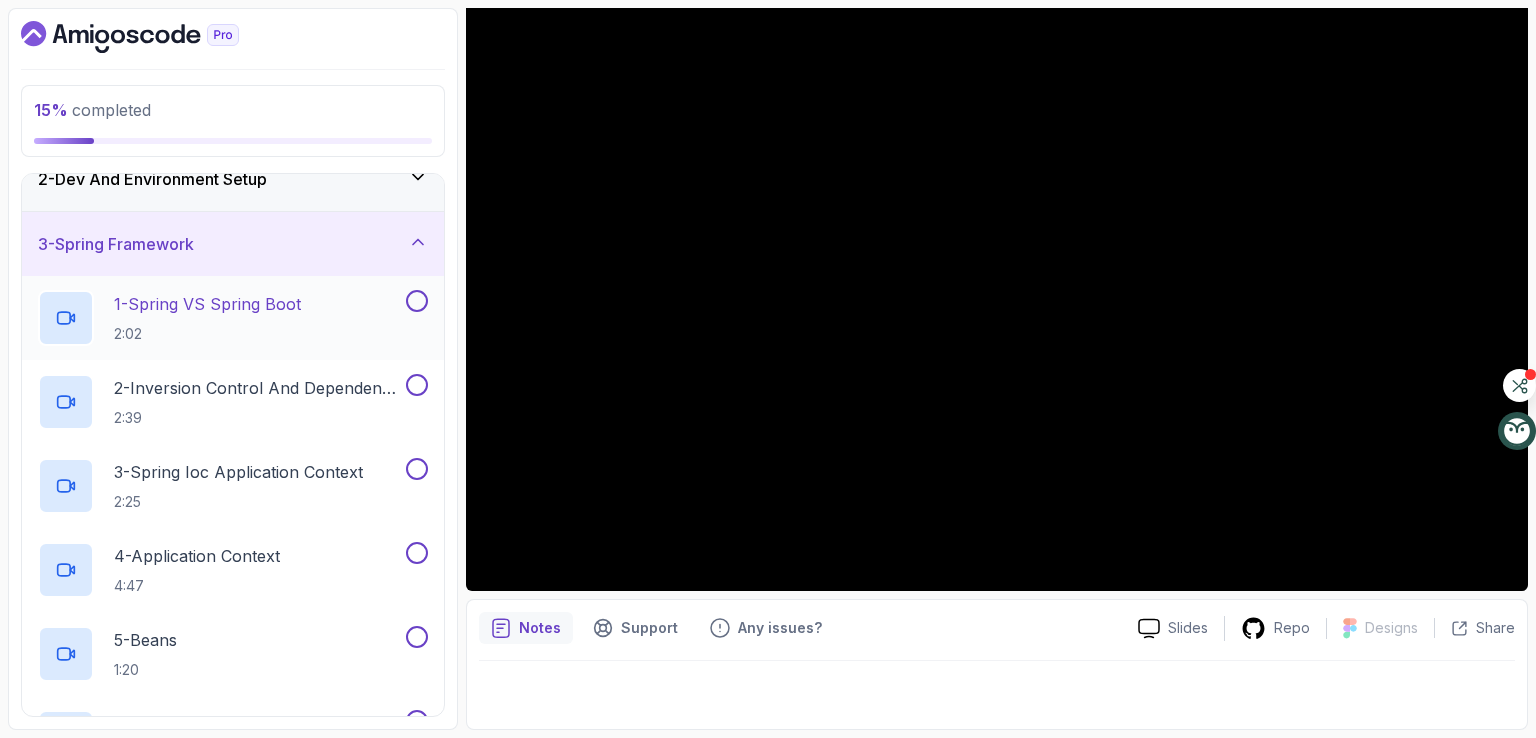click on "1  -  Spring VS Spring Boot 2:02" at bounding box center [207, 318] 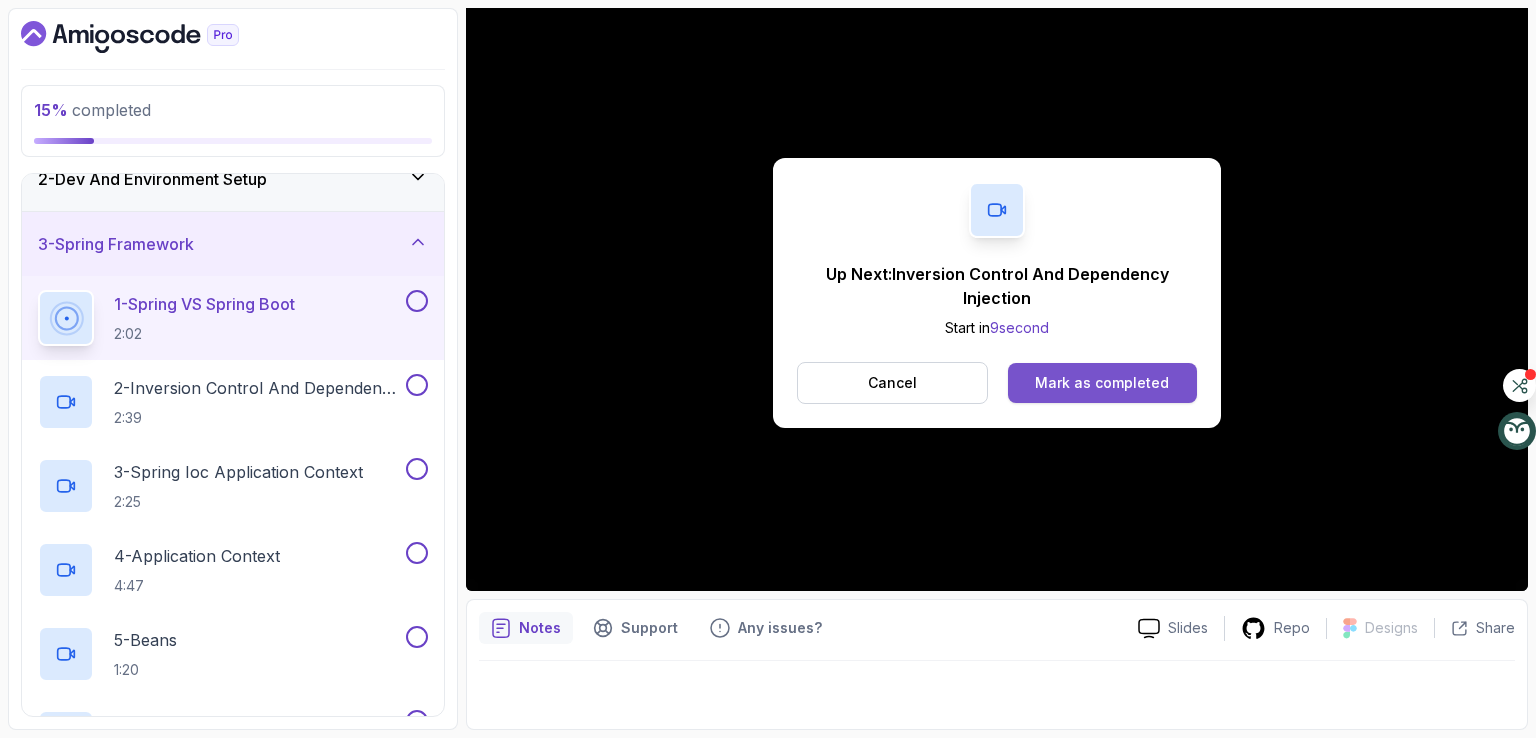 click on "Mark as completed" at bounding box center (1102, 383) 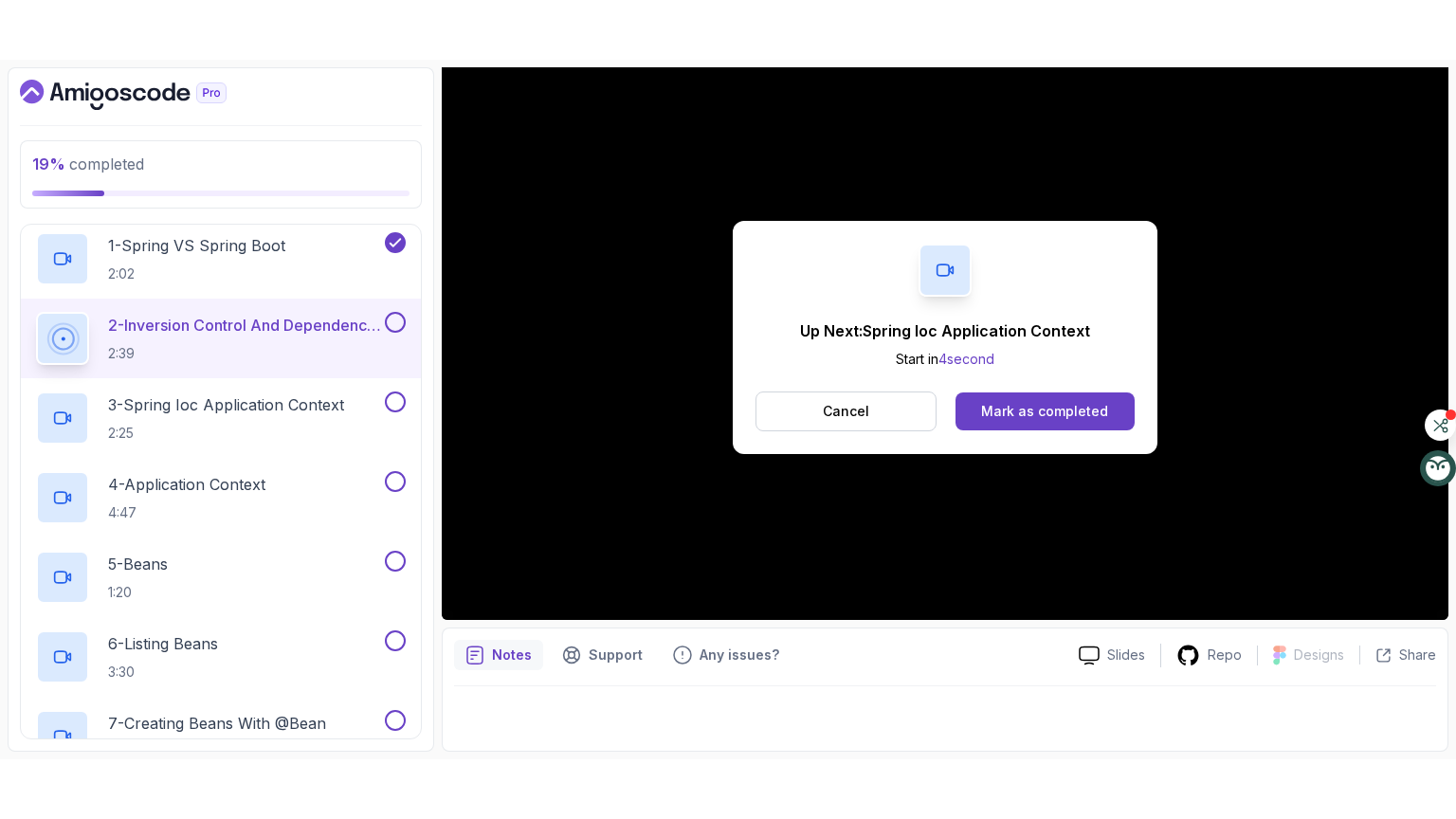 scroll, scrollTop: 87, scrollLeft: 0, axis: vertical 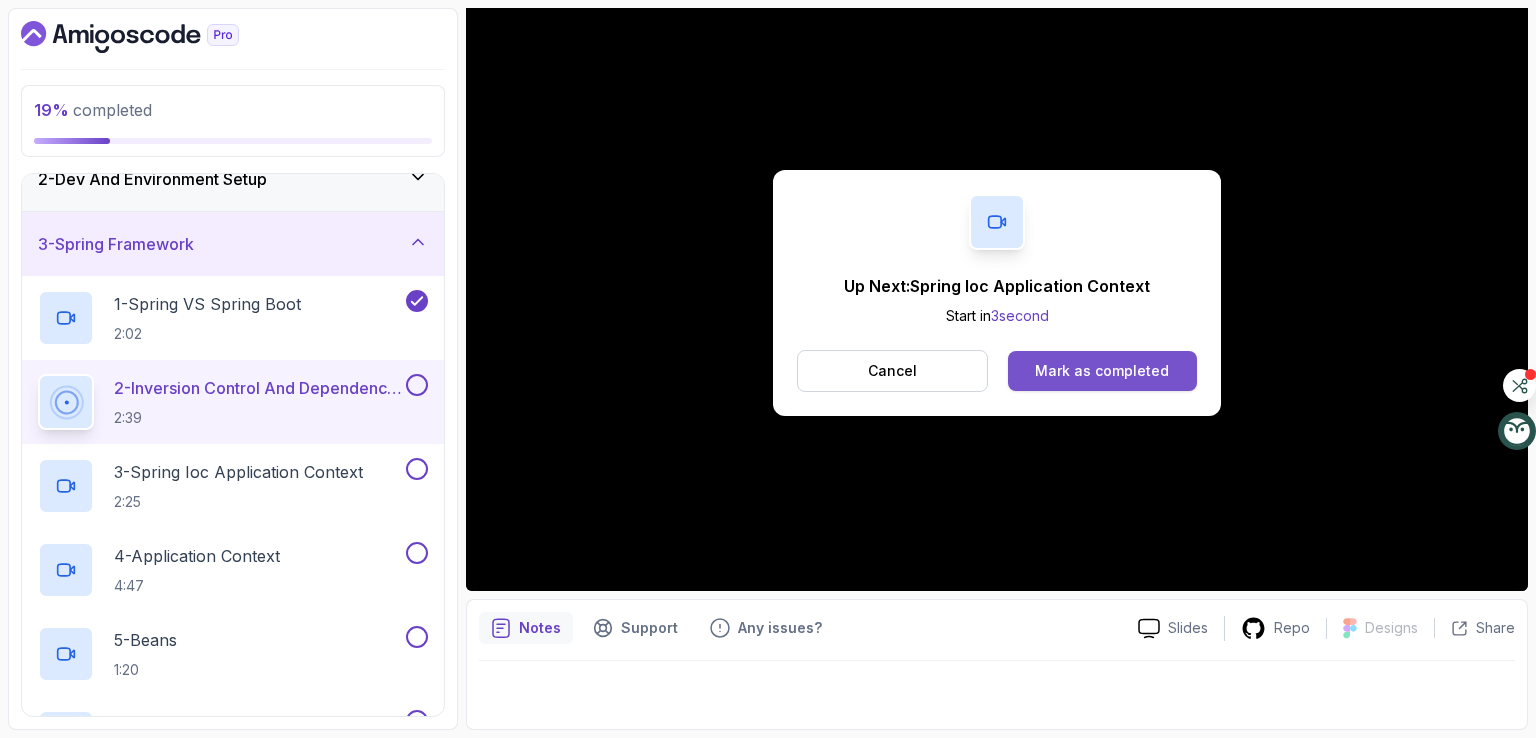 click on "Mark as completed" at bounding box center [1102, 371] 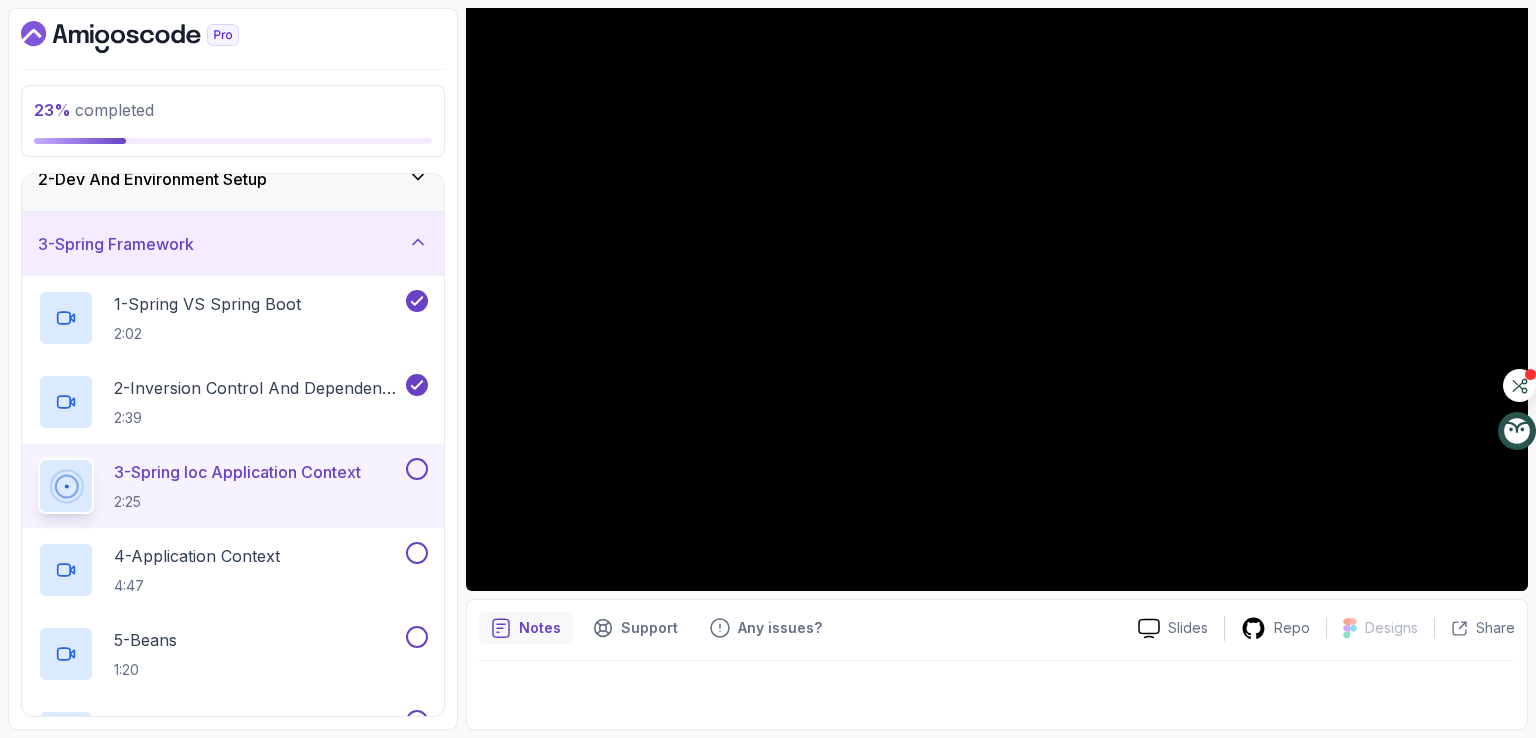 scroll, scrollTop: 57, scrollLeft: 0, axis: vertical 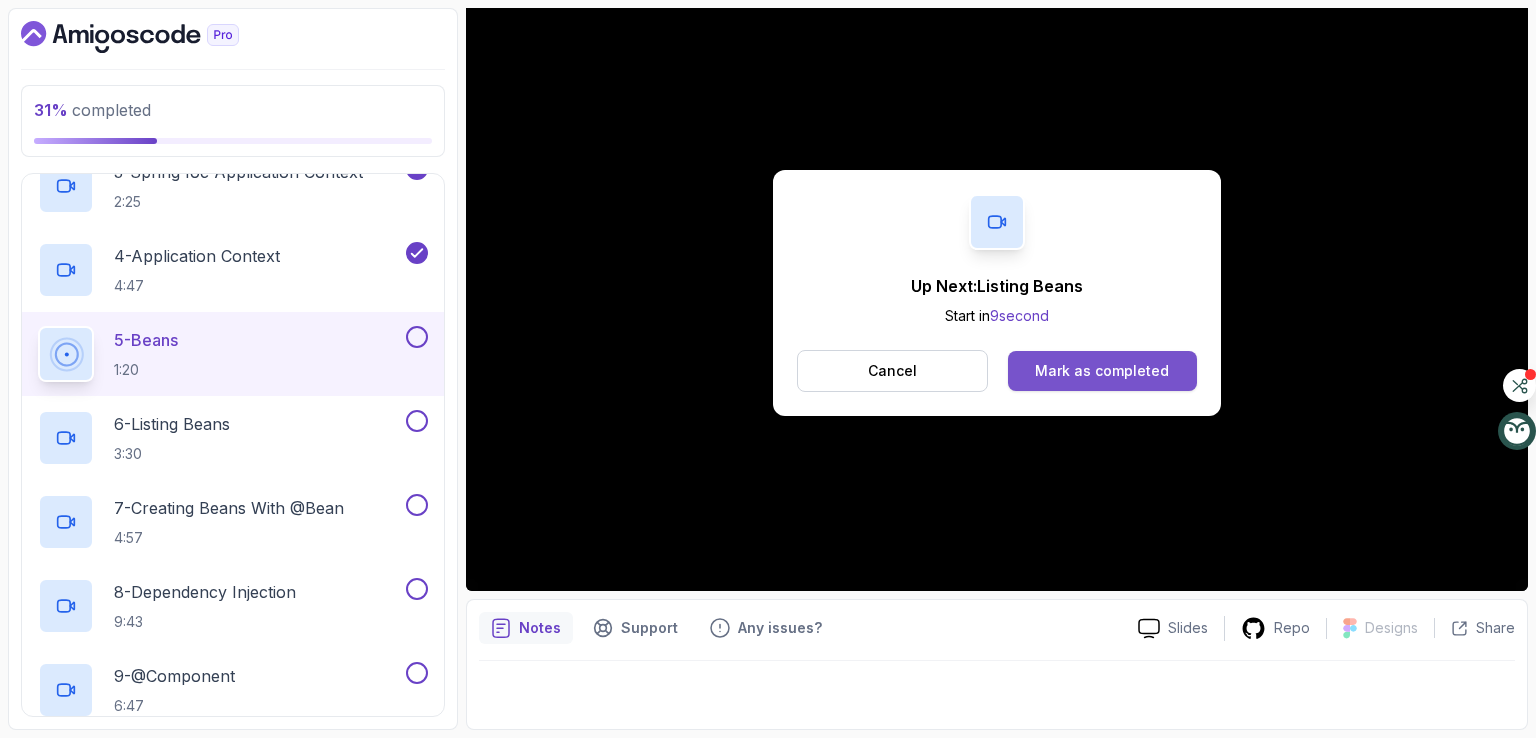 click on "Mark as completed" at bounding box center [1102, 371] 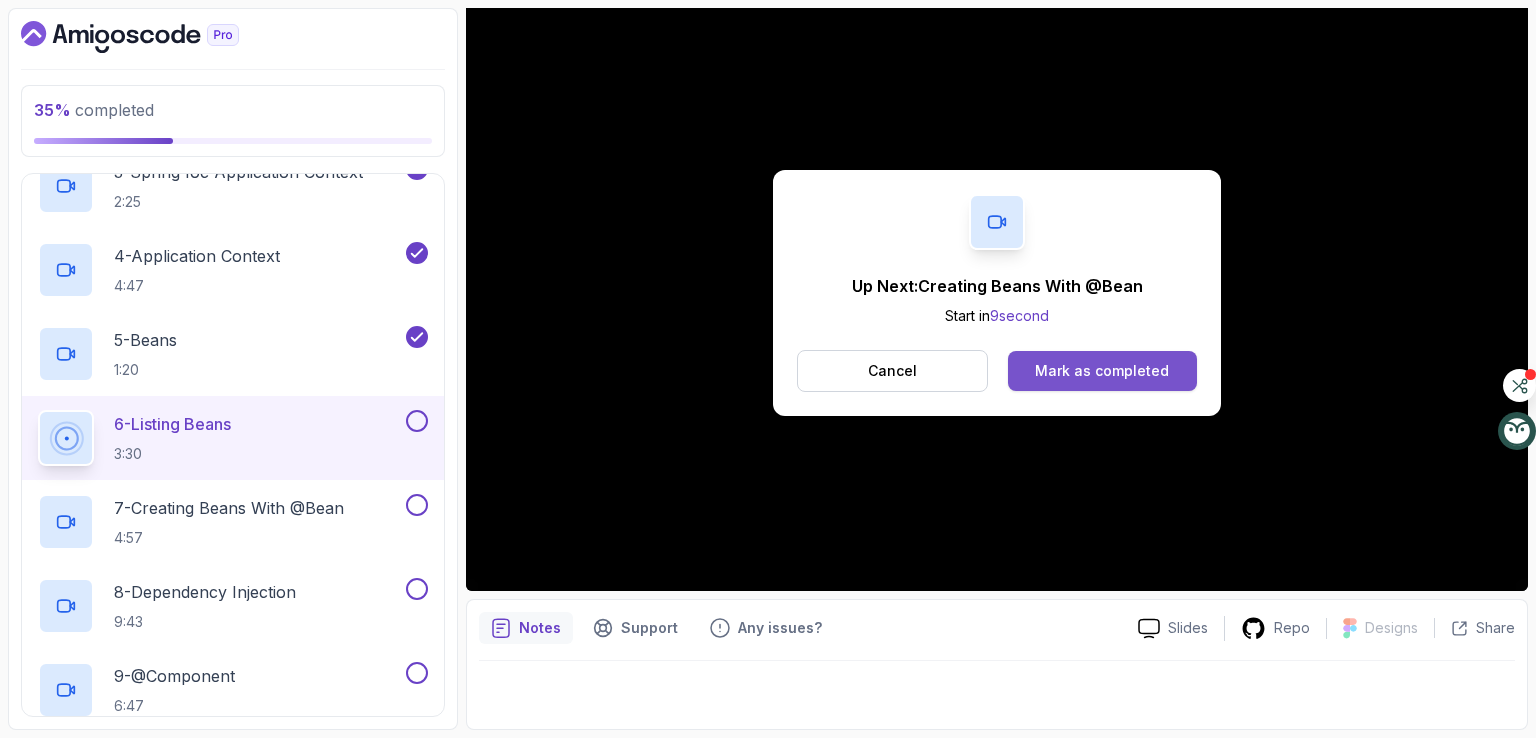 click on "Mark as completed" at bounding box center (1102, 371) 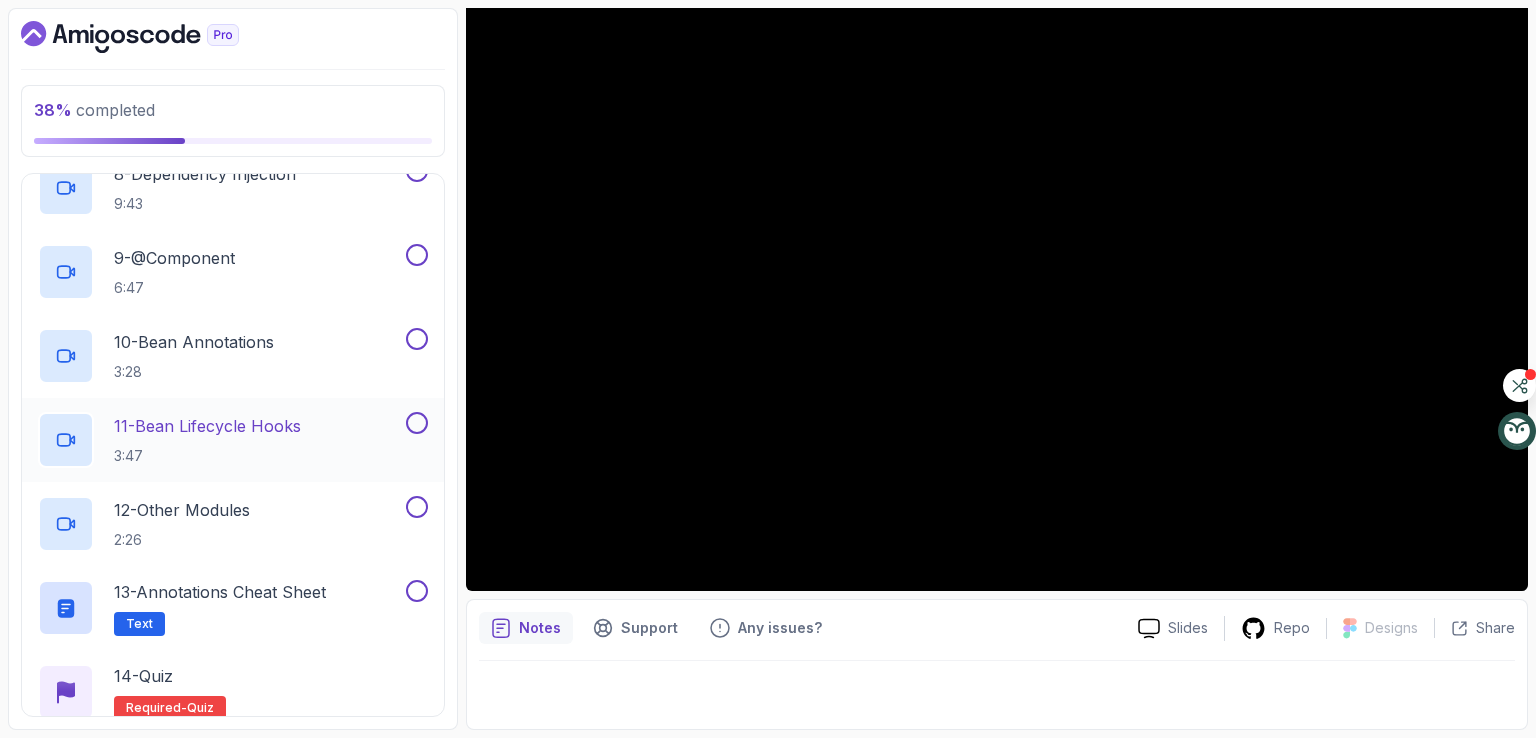 scroll, scrollTop: 892, scrollLeft: 0, axis: vertical 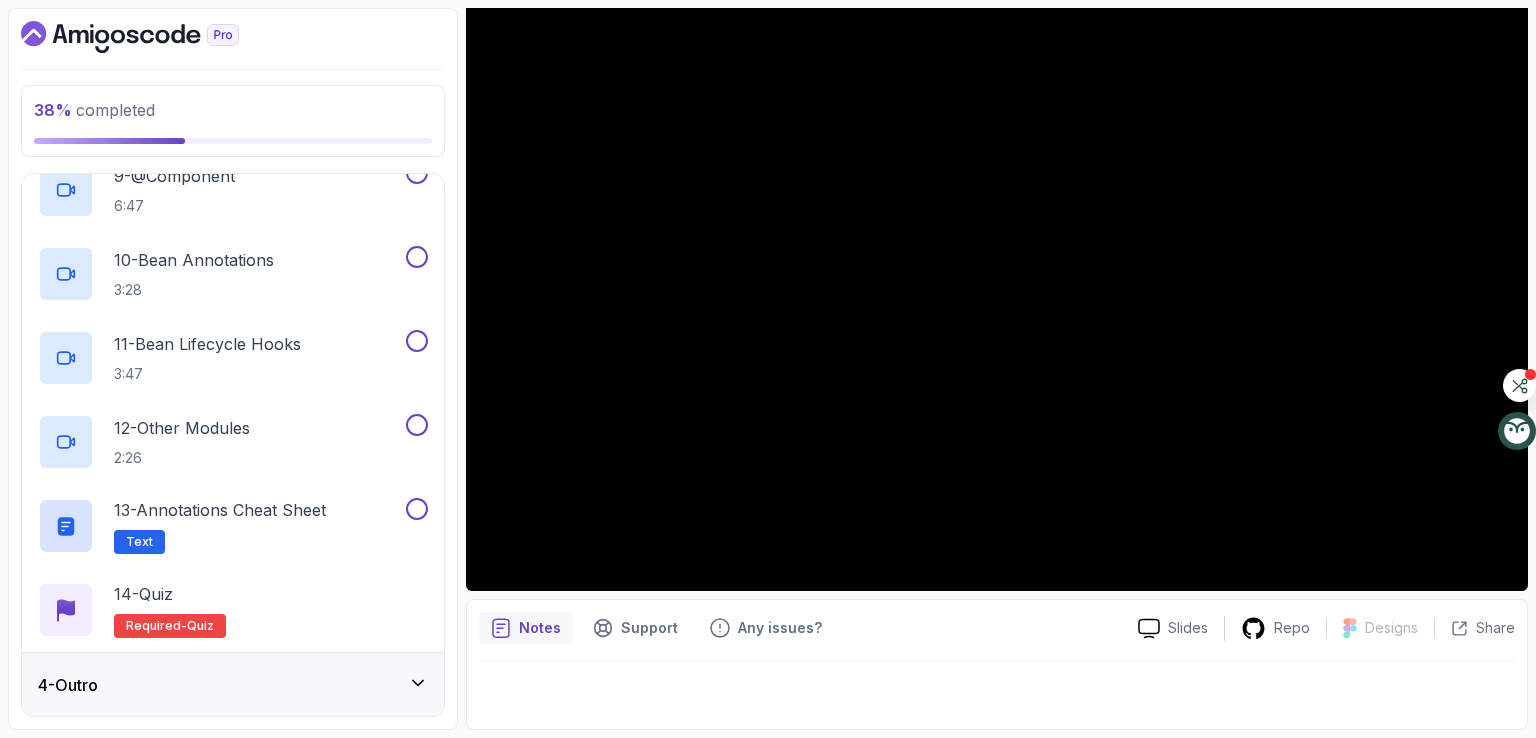 click on "4  -  Outro" at bounding box center [233, 685] 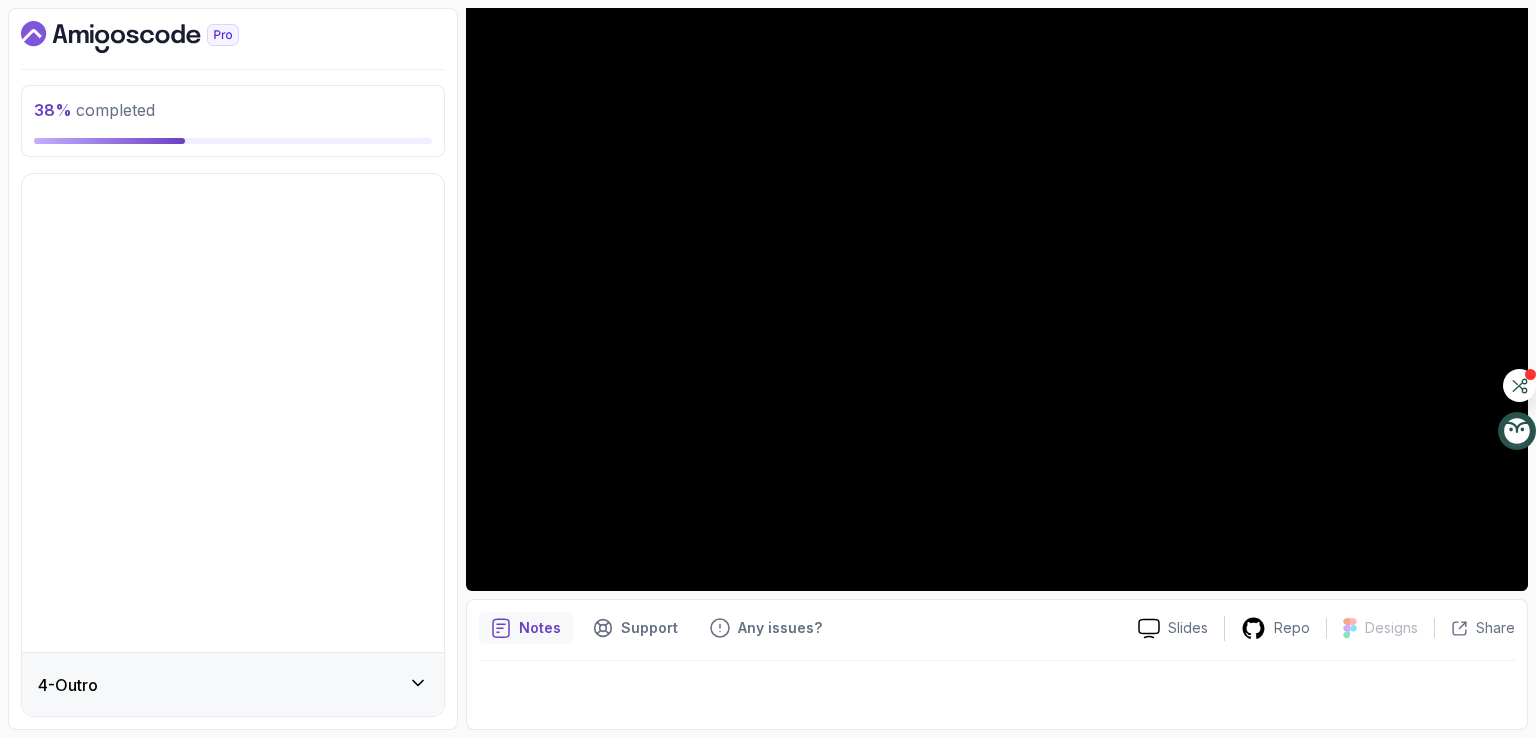 scroll, scrollTop: 0, scrollLeft: 0, axis: both 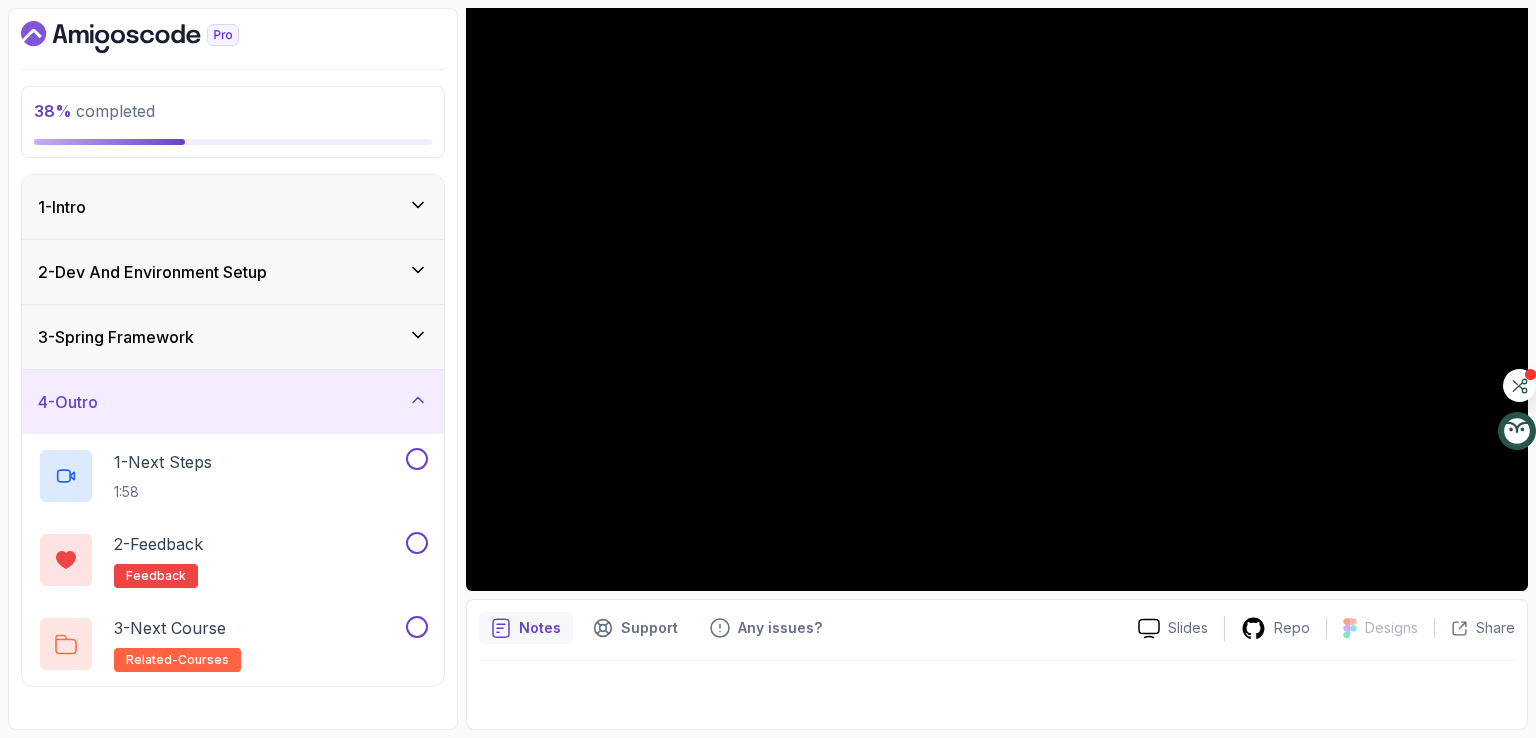 click on "3  -  Spring Framework" at bounding box center [233, 337] 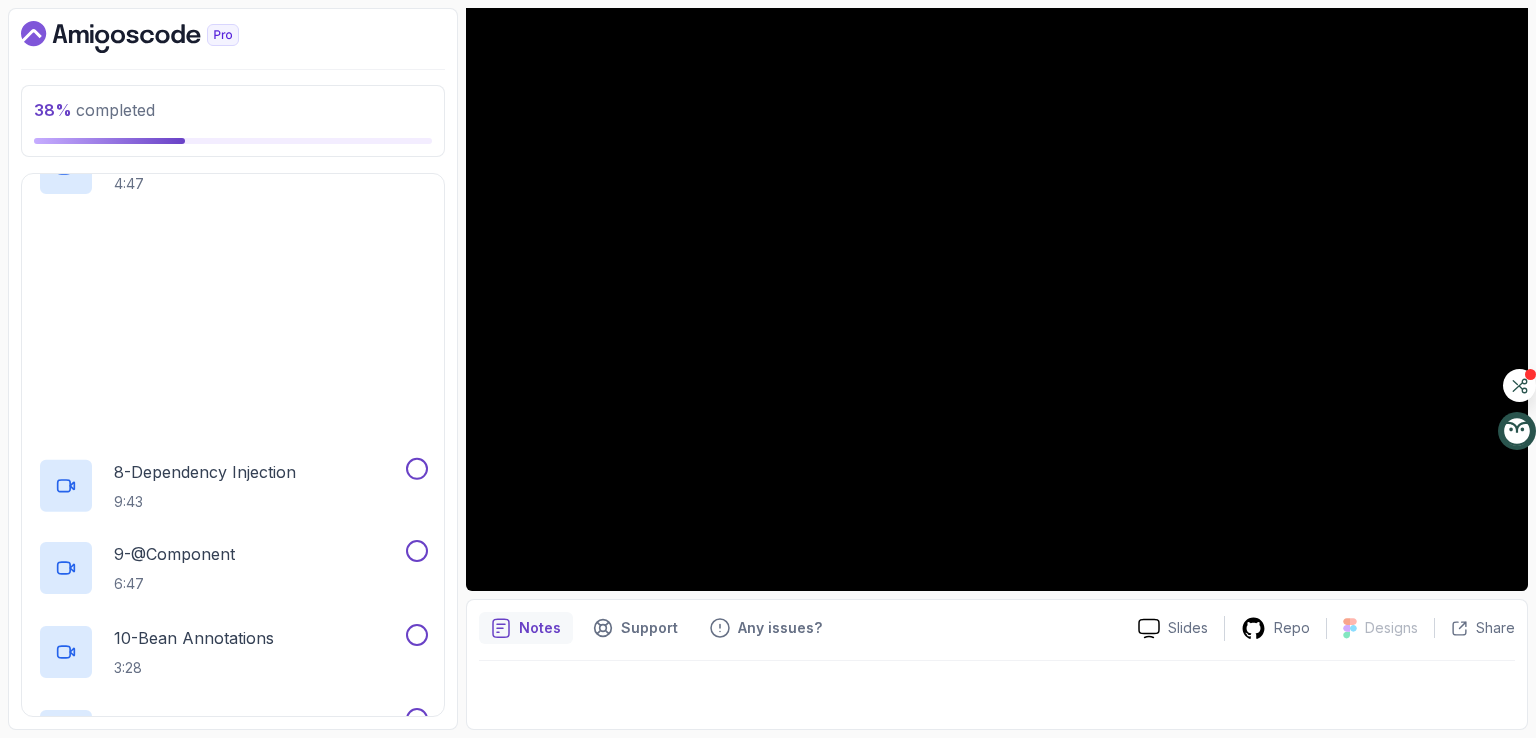 scroll, scrollTop: 600, scrollLeft: 0, axis: vertical 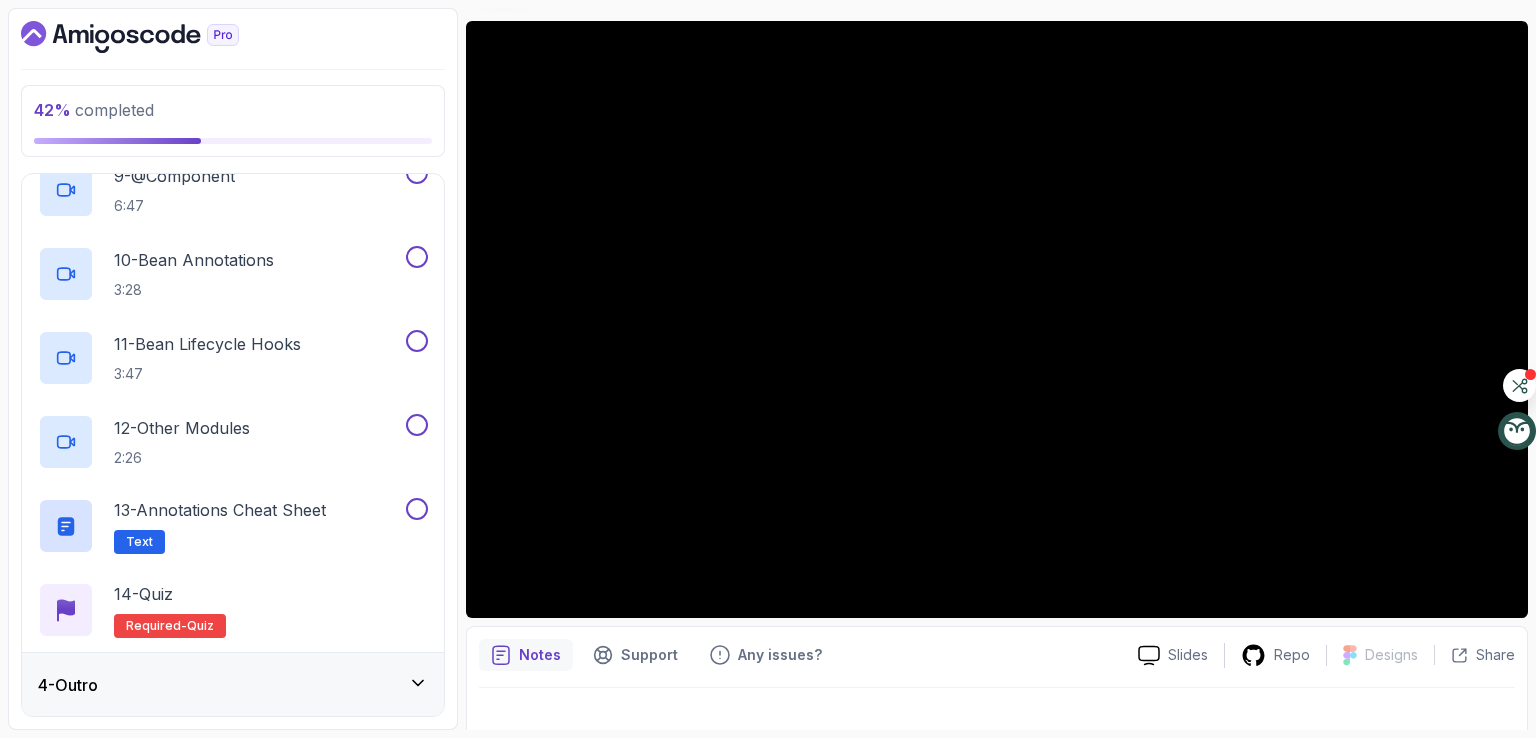 click on "4  -  Outro" at bounding box center (233, 685) 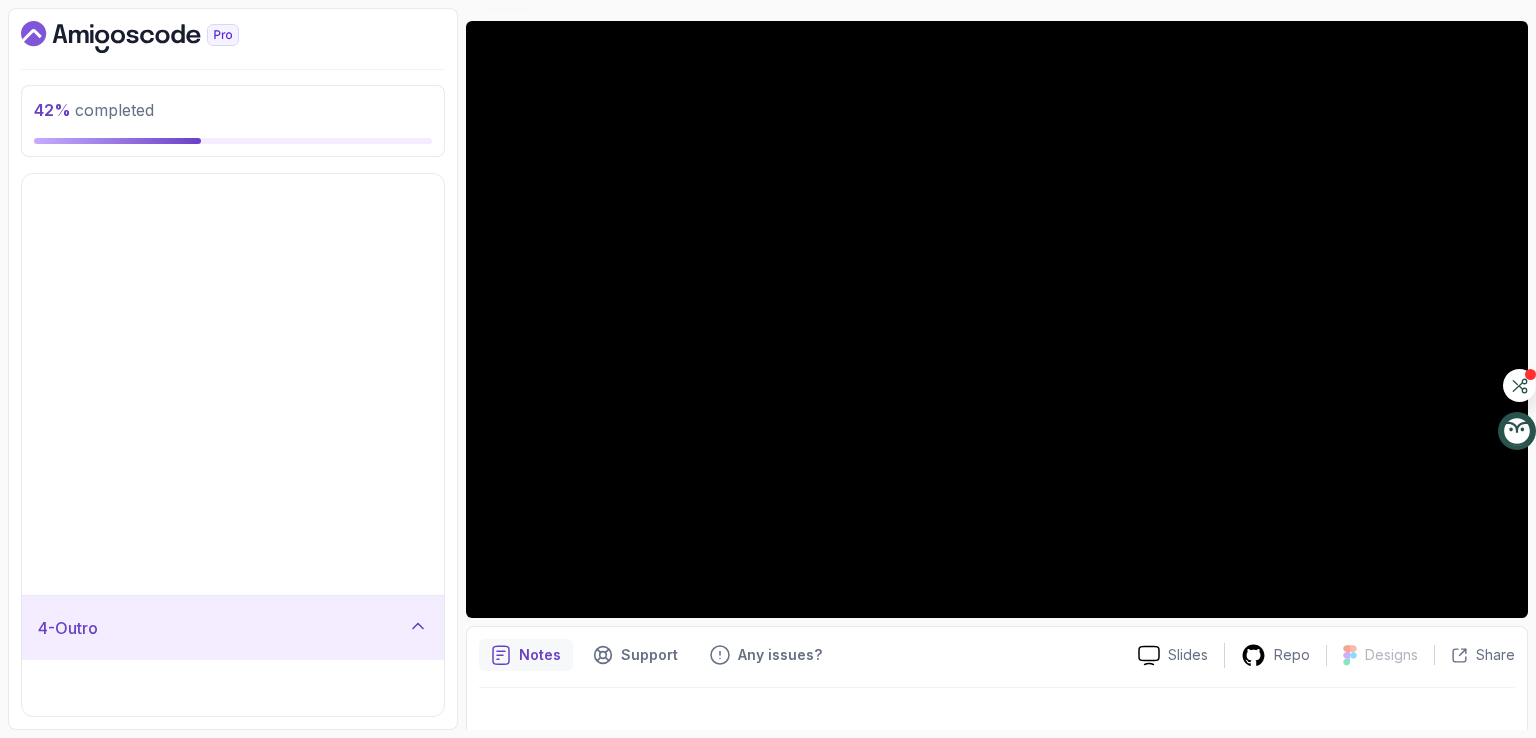 scroll, scrollTop: 0, scrollLeft: 0, axis: both 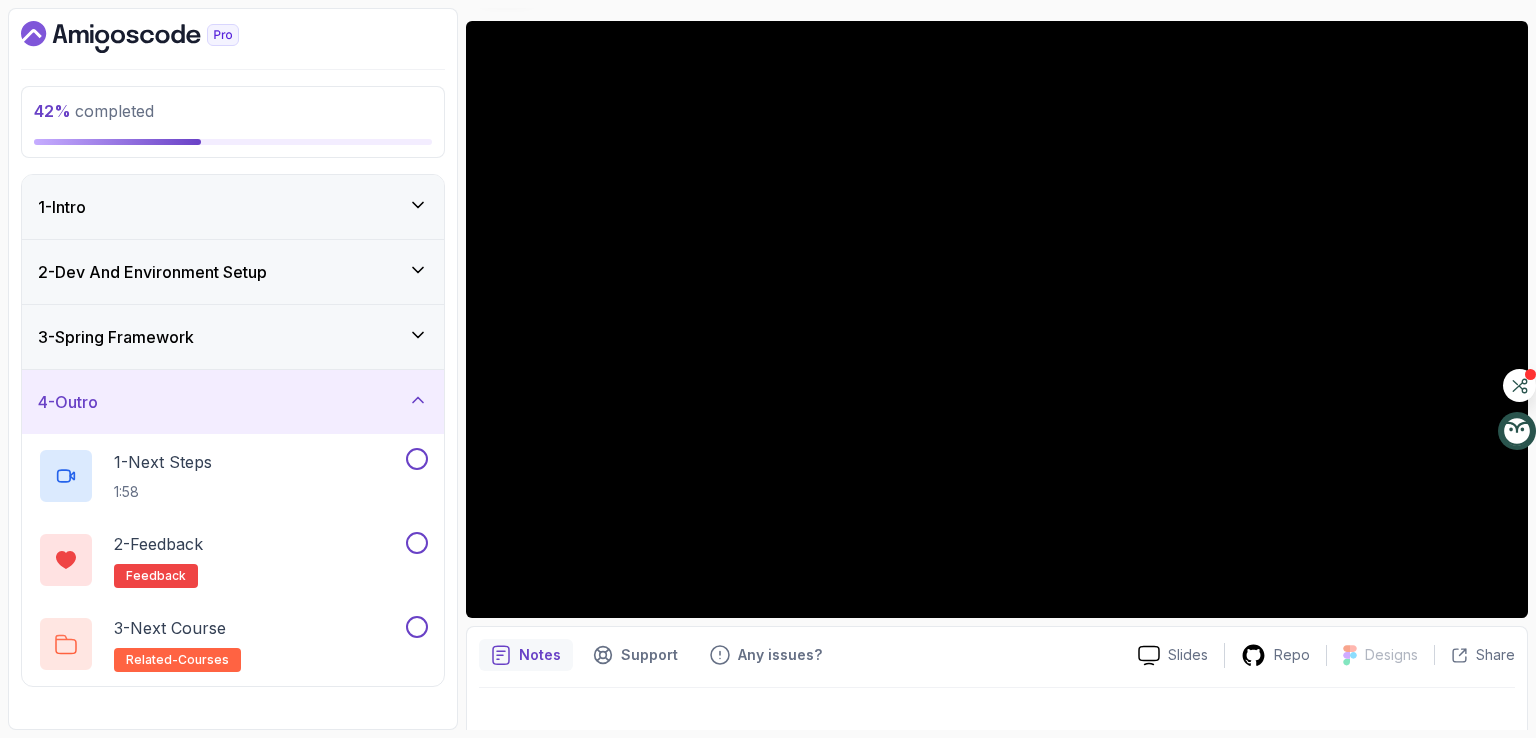 click on "3  -  Spring Framework" at bounding box center (233, 337) 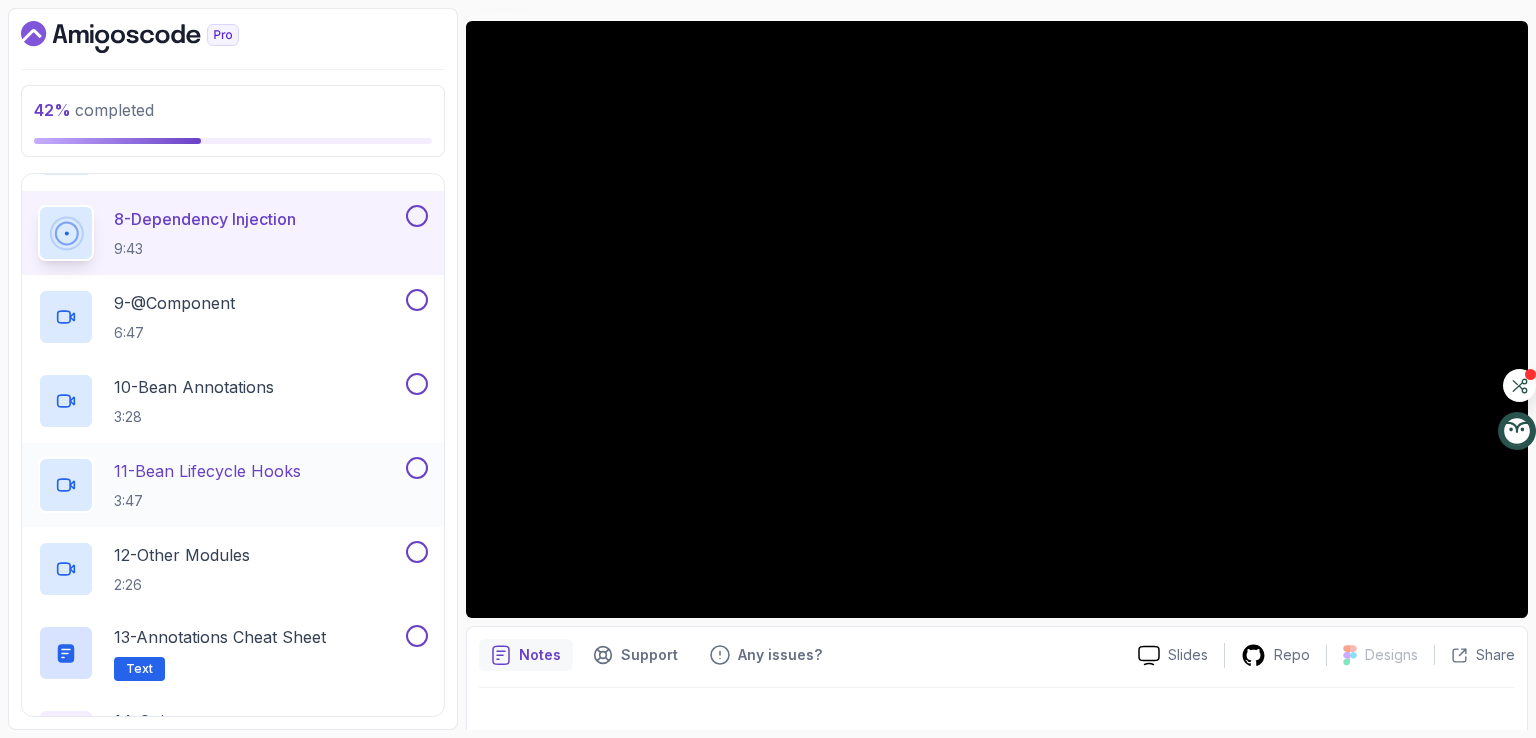 scroll, scrollTop: 800, scrollLeft: 0, axis: vertical 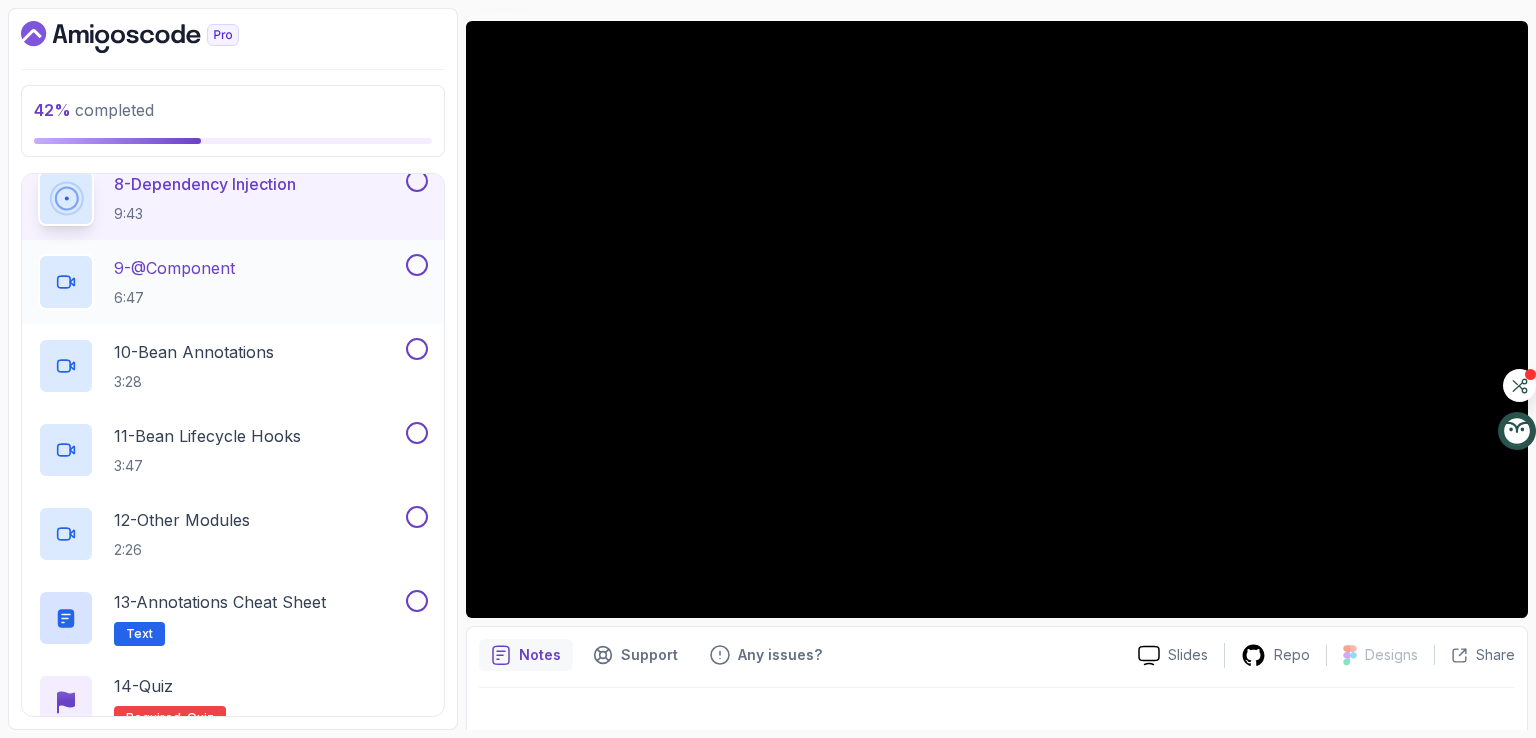 click on "9  -  @Component 6:47" at bounding box center (174, 282) 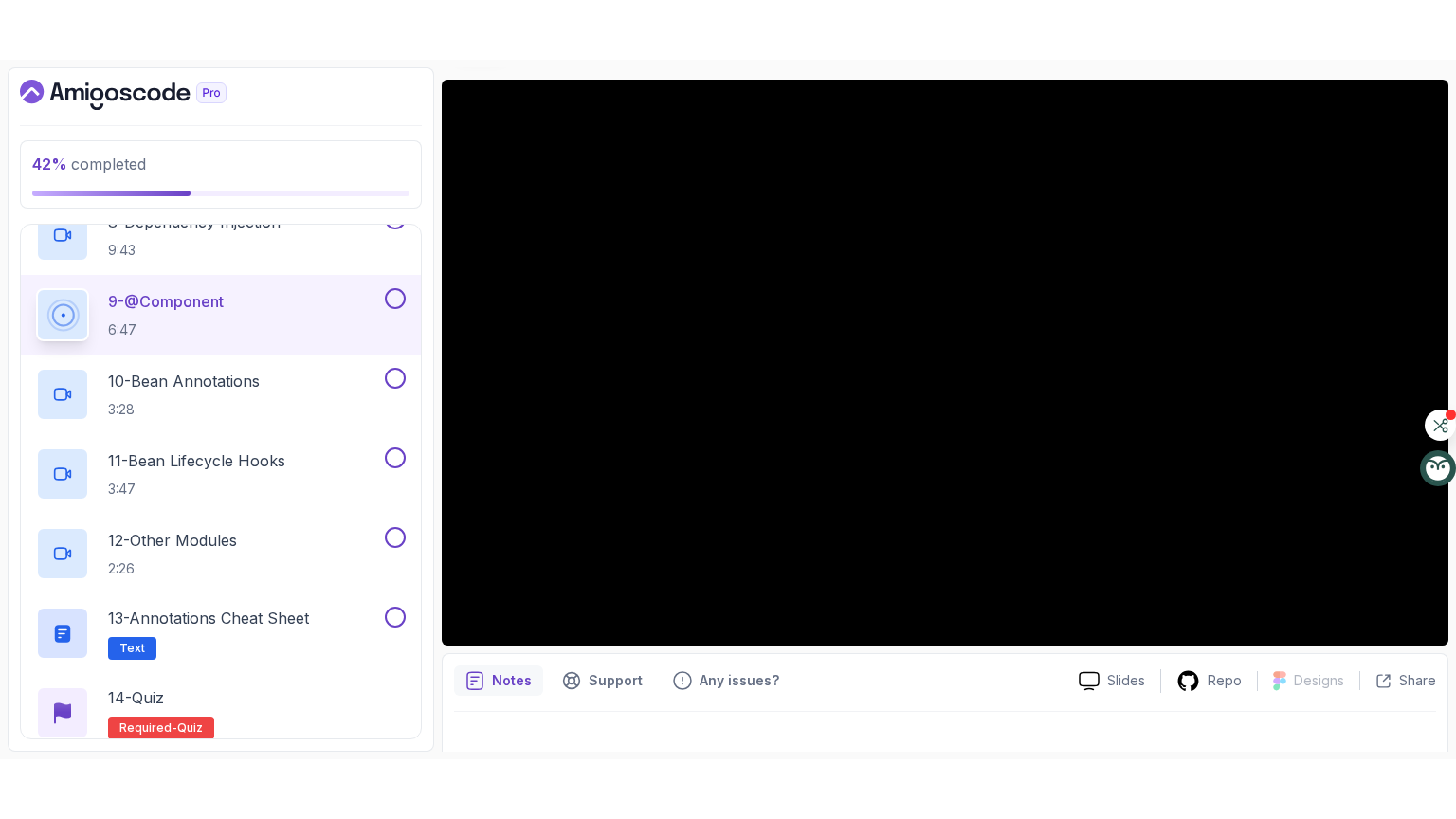 scroll, scrollTop: 725, scrollLeft: 0, axis: vertical 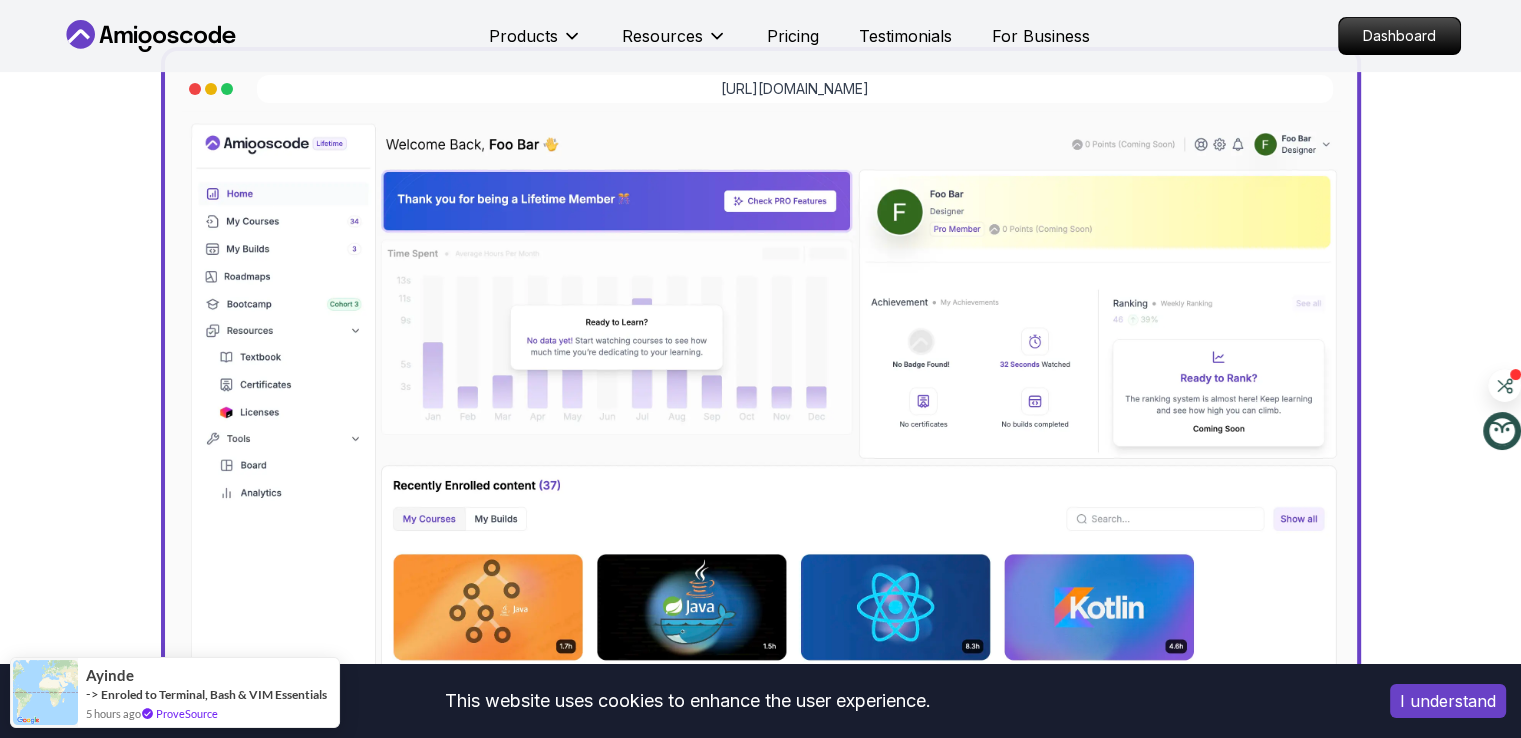 click on "This website uses cookies to enhance the user experience. I understand Products Resources Pricing Testimonials For Business Dashboard Products Resources Pricing Testimonials For Business Dashboard Jogh Long Spring Developer Advocate "Amigoscode Does a pretty good job, and consistently too, covering Spring and for that, I'm very Appreciative" The One-Stop Platform for   Developers Get unlimited access to coding   courses ,   Quizzes ,   Builds  and   Tools . Start your journey or level up your career with Amigoscode [DATE]! Start for Free [URL][DOMAIN_NAME] OUR AMIGO STUDENTS WORK IN TOP COMPANIES Courses Builds Discover Amigoscode's Latest   Premium Courses! Get unlimited access to coding   courses ,   Quizzes ,   Builds  and   Tools . Start your journey or level up your career with Amigoscode [DATE]! Browse all  courses Advanced Spring Boot Dive deep into Spring Boot with our advanced course, designed to take your skills from intermediate to expert level. NEW Spring Boot for Beginners Spring AI" at bounding box center (760, 5260) 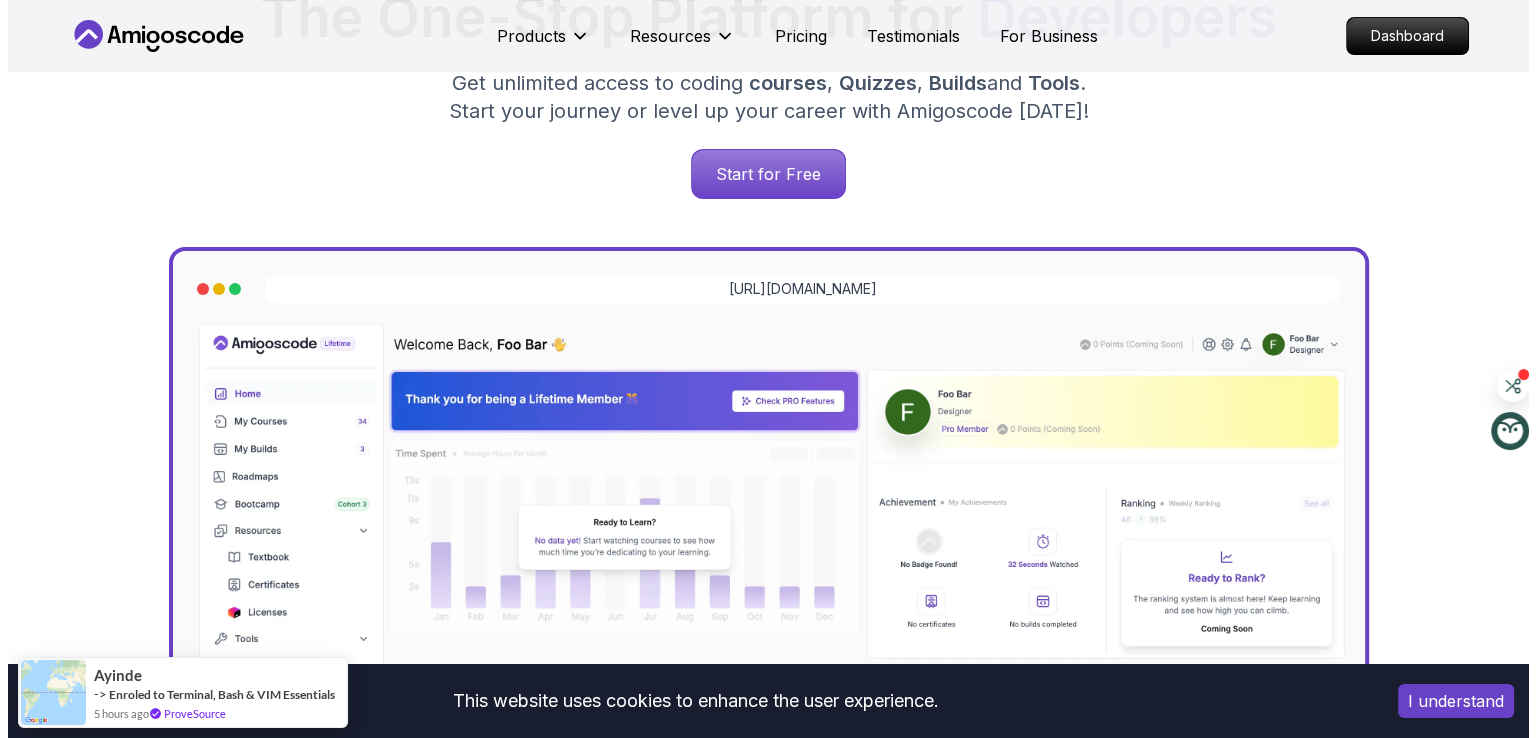 scroll, scrollTop: 0, scrollLeft: 0, axis: both 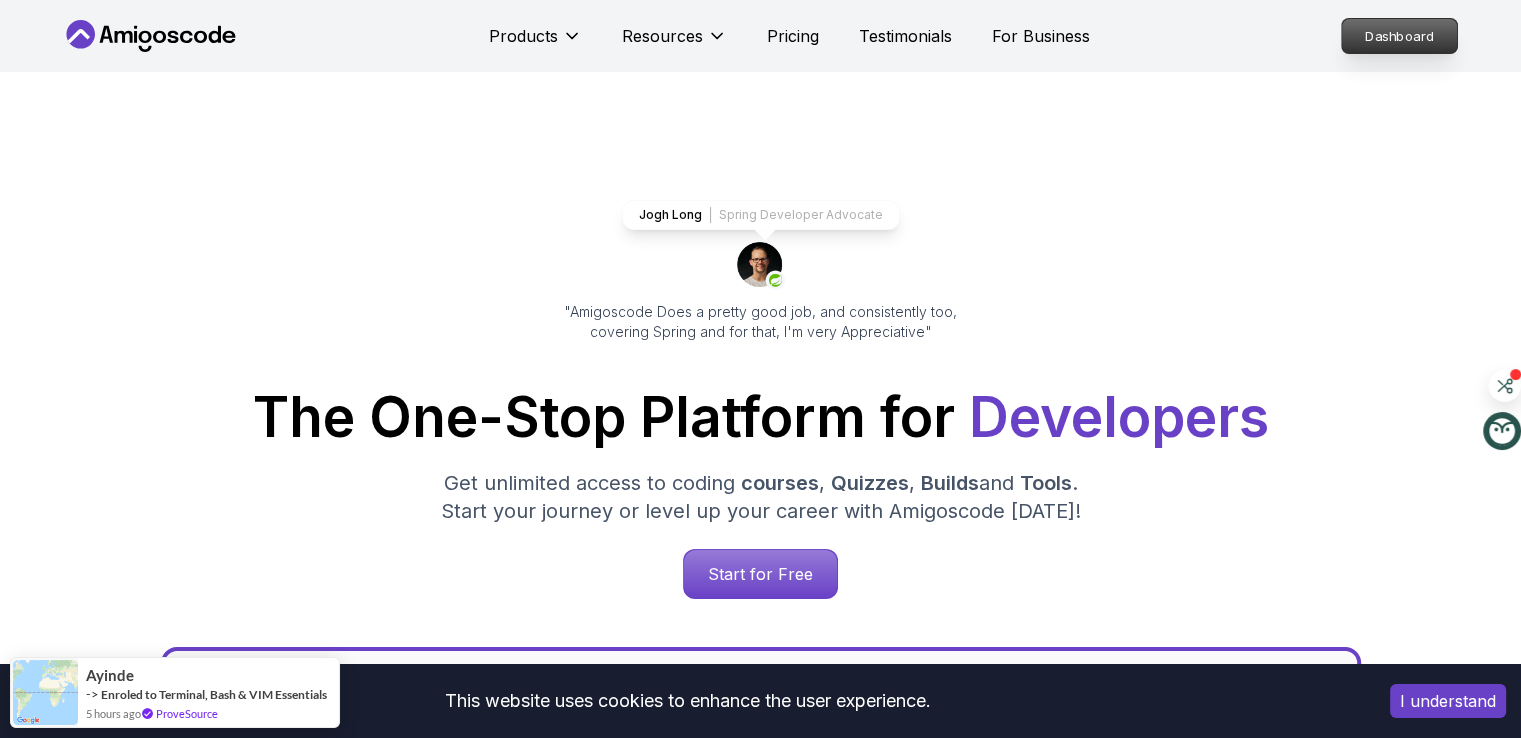 click on "Dashboard" at bounding box center [1399, 36] 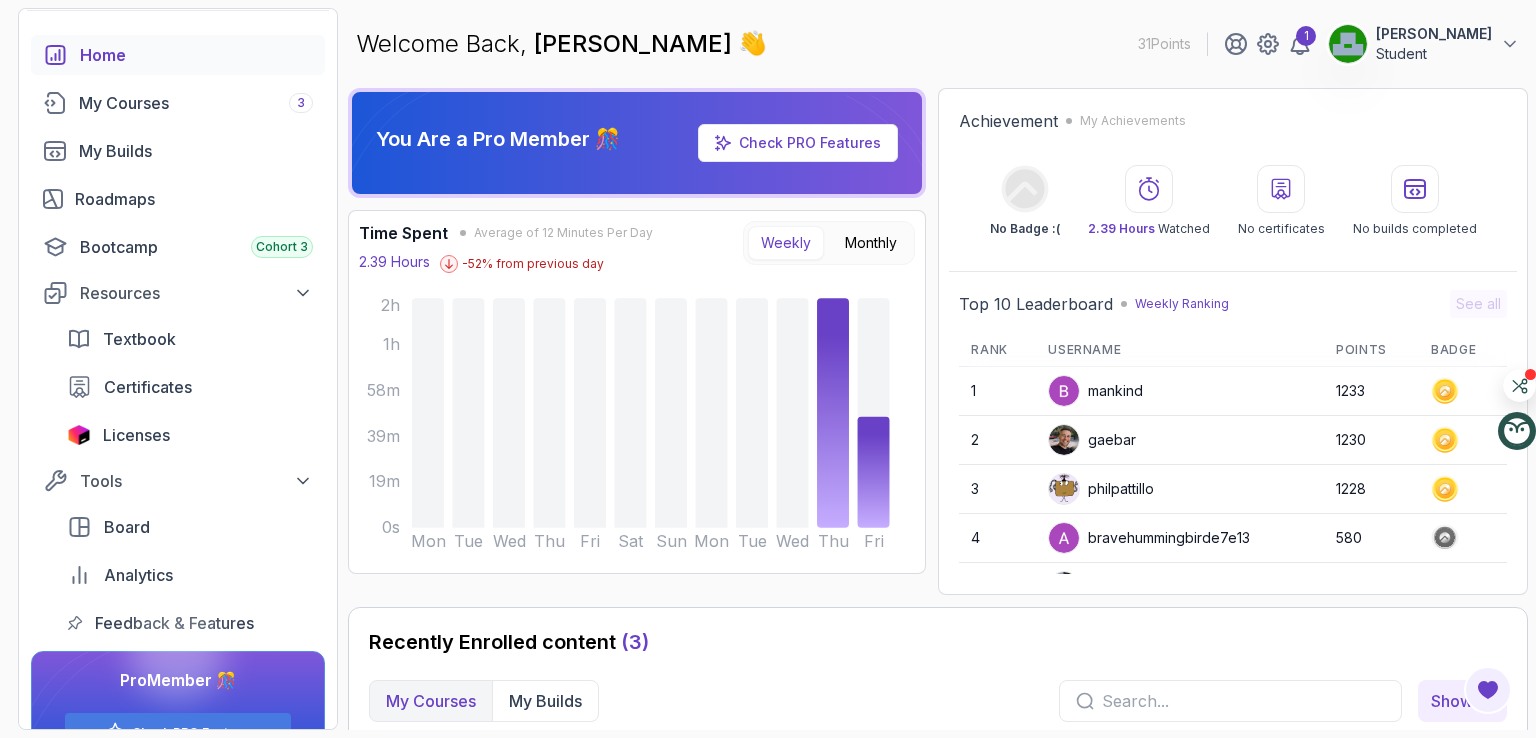 scroll, scrollTop: 128, scrollLeft: 0, axis: vertical 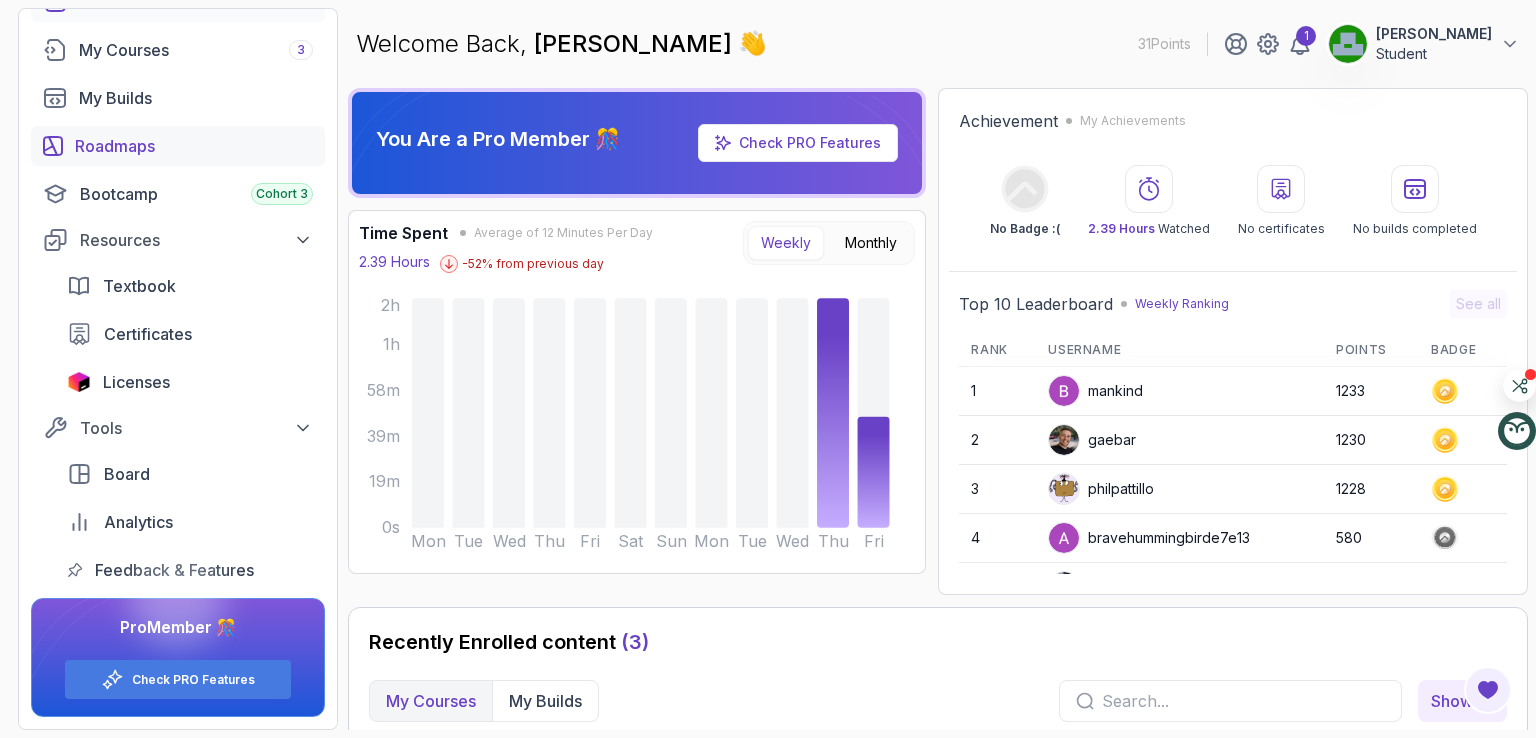 click on "Roadmaps" at bounding box center [178, 146] 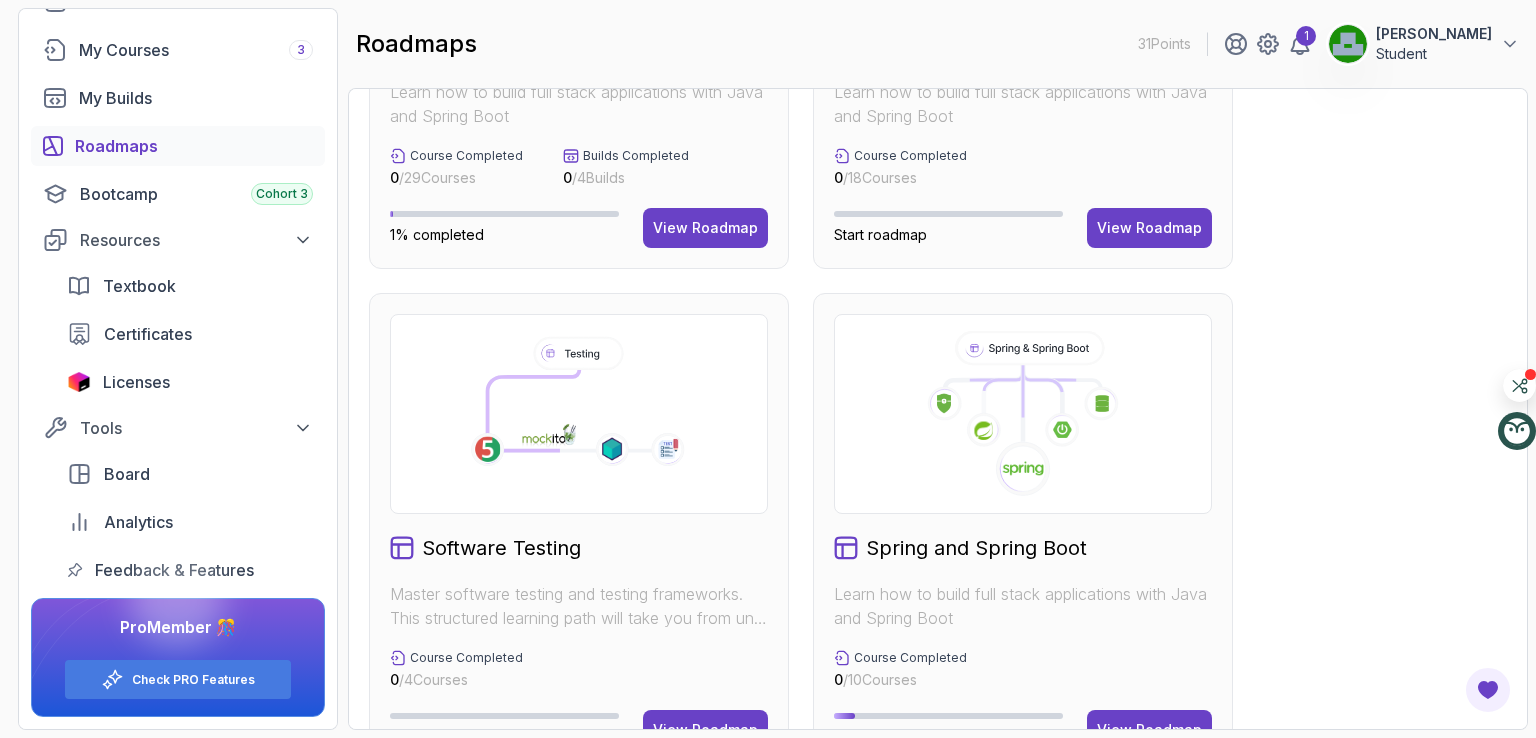 scroll, scrollTop: 880, scrollLeft: 0, axis: vertical 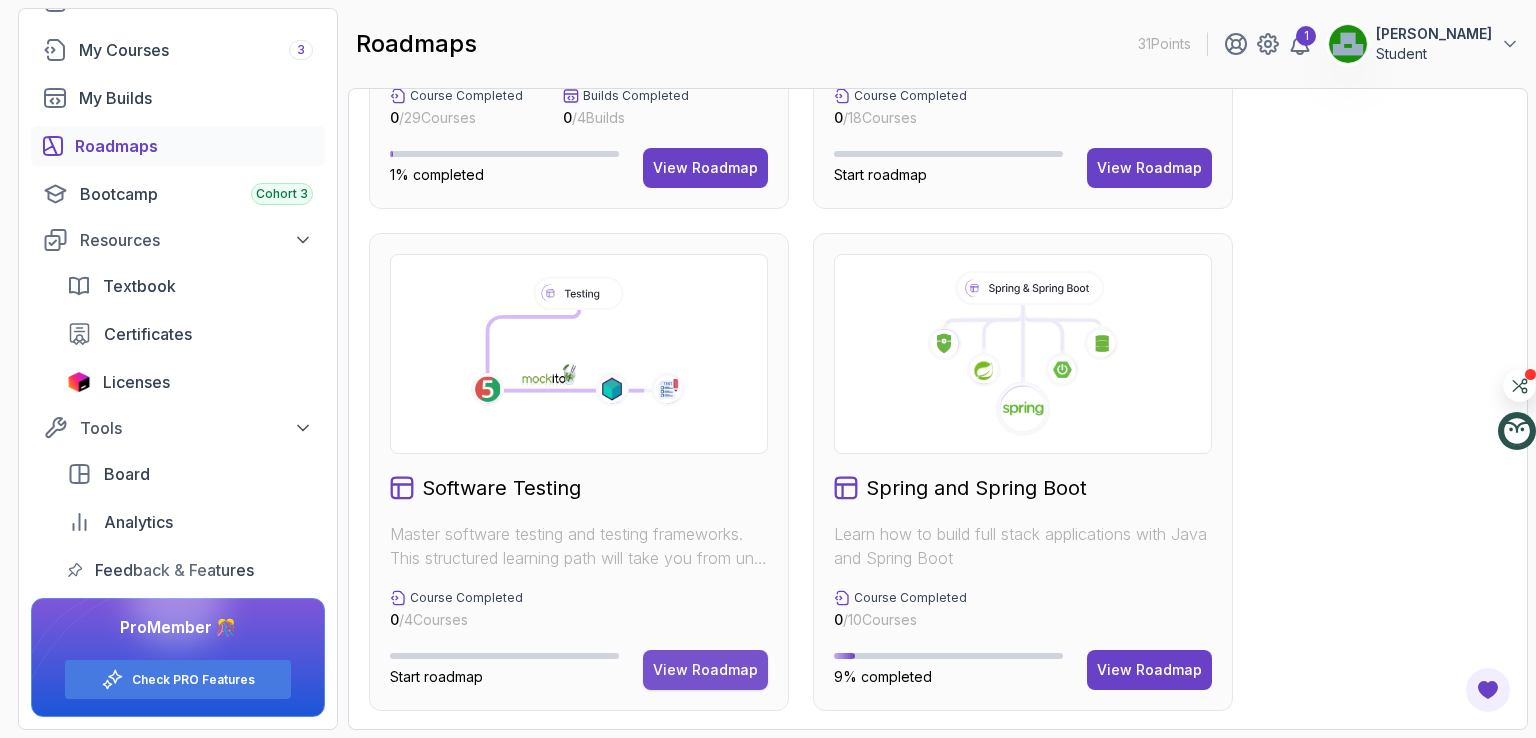 click on "View Roadmap" at bounding box center (705, 670) 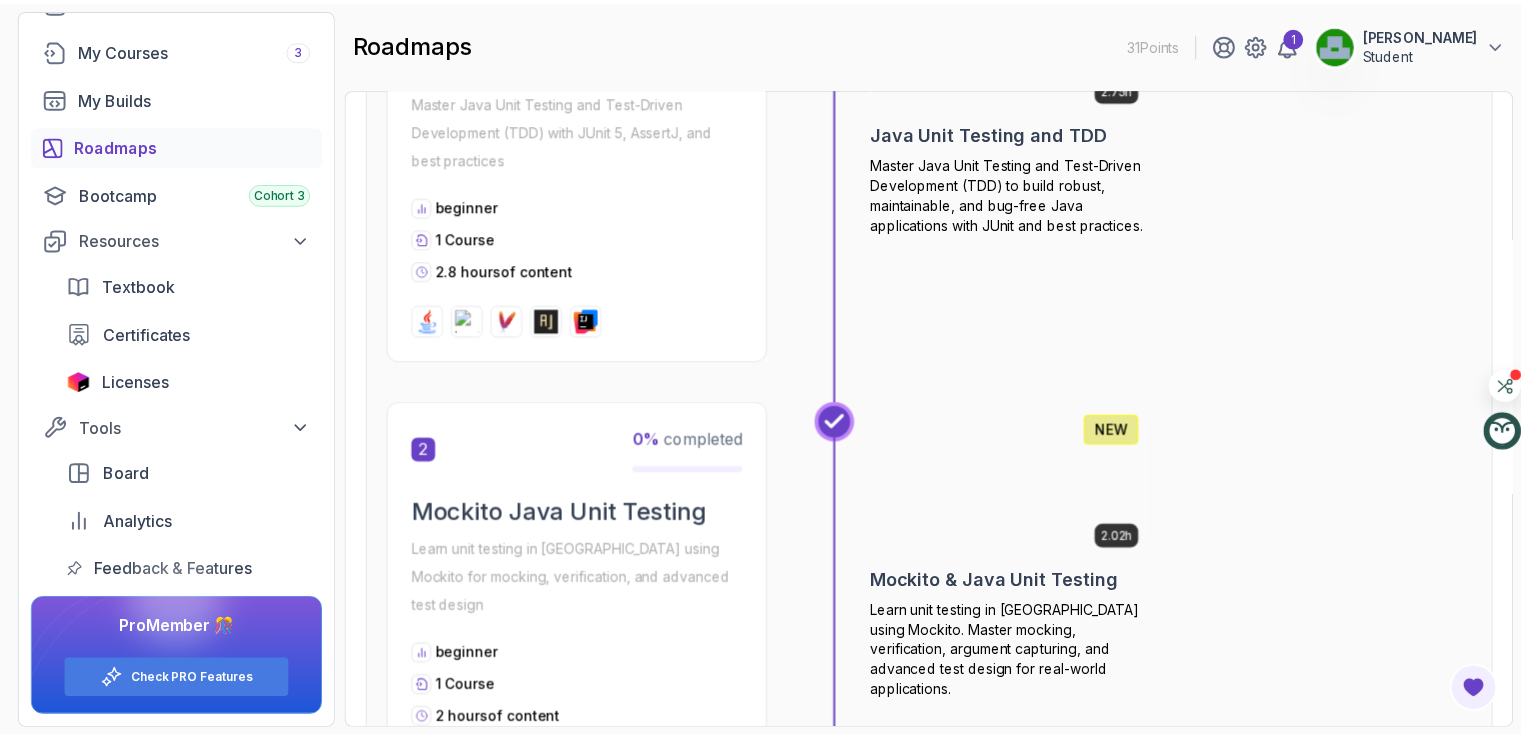 scroll, scrollTop: 720, scrollLeft: 0, axis: vertical 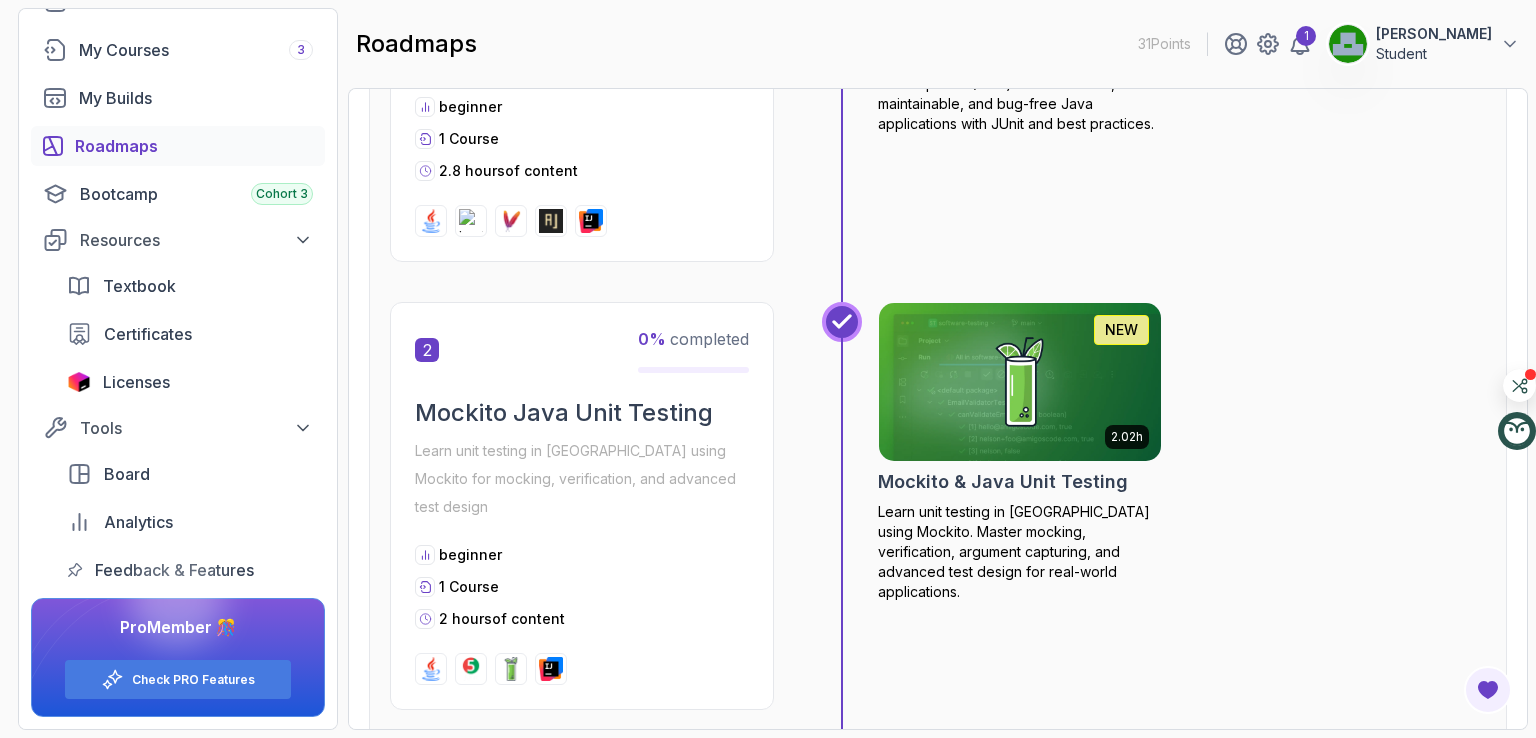 click at bounding box center (1020, 382) 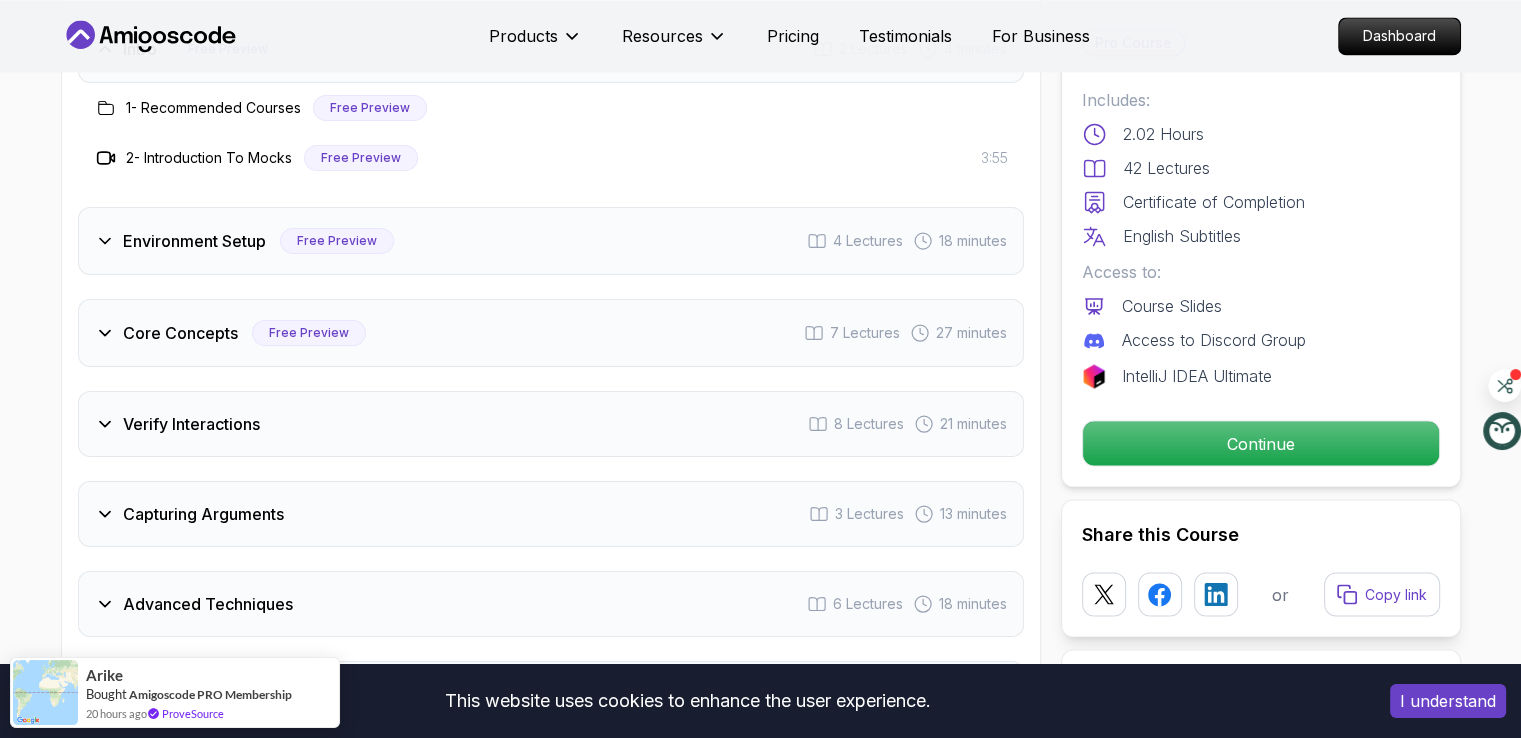 scroll, scrollTop: 3400, scrollLeft: 0, axis: vertical 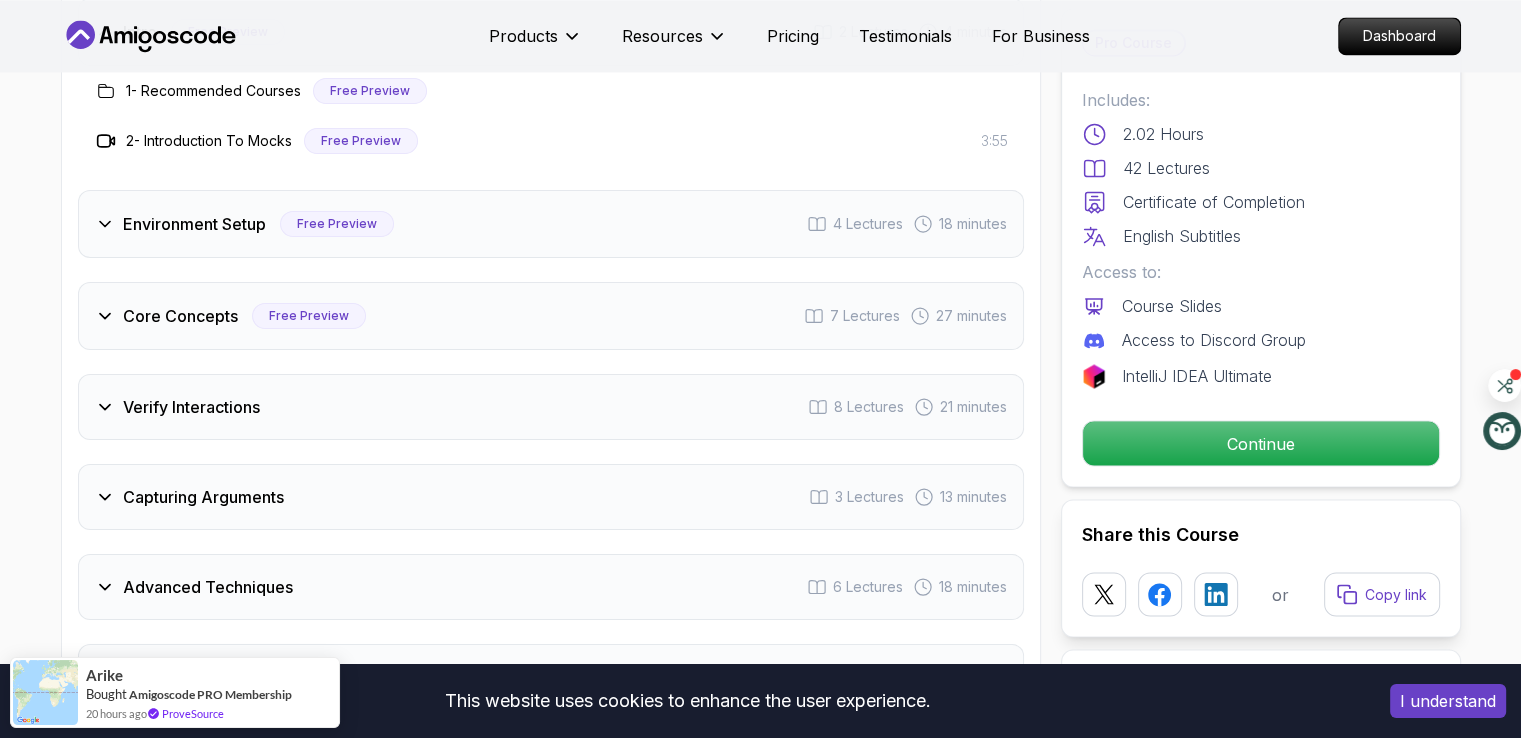 click on "Environment Setup" at bounding box center [194, 224] 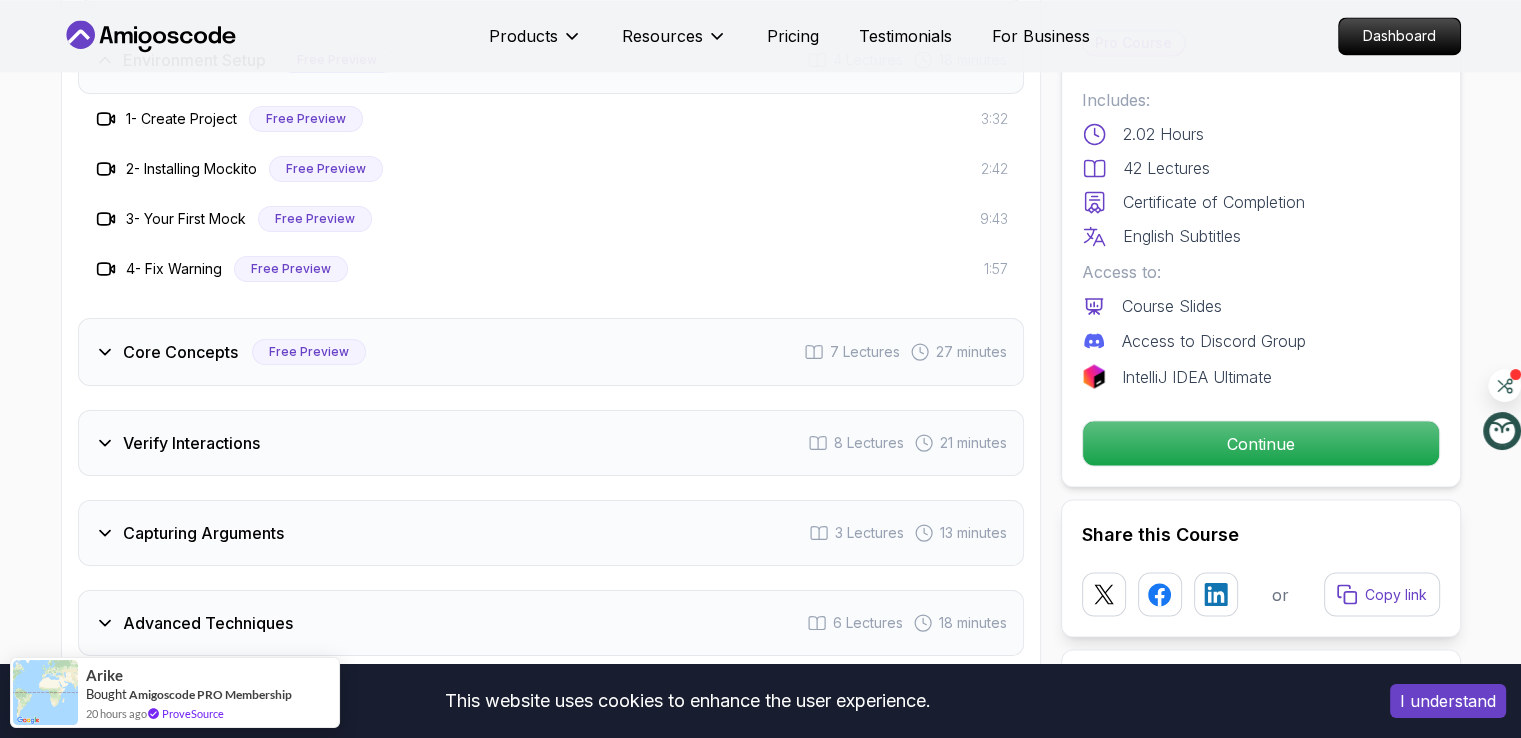 scroll, scrollTop: 3500, scrollLeft: 0, axis: vertical 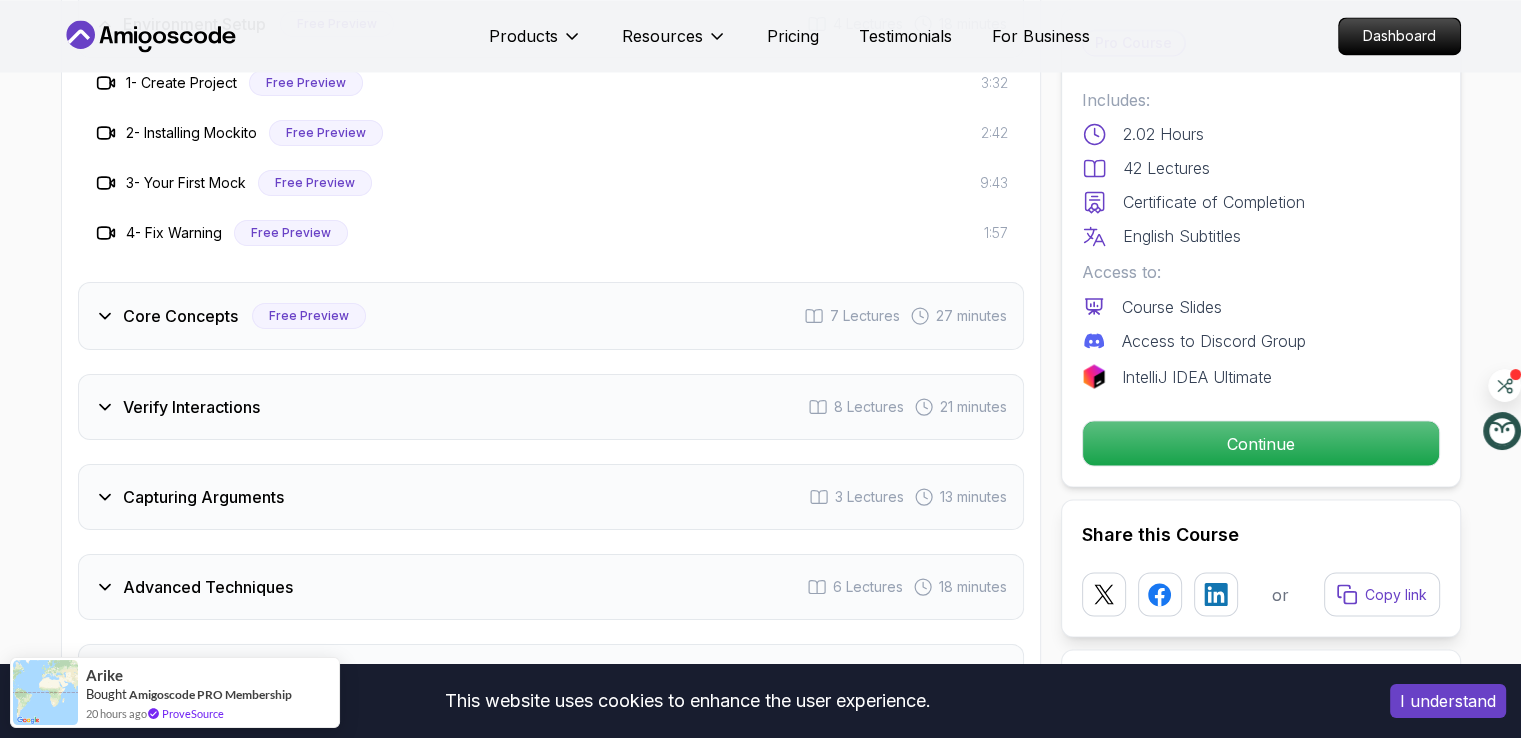 click on "Core Concepts" at bounding box center (180, 316) 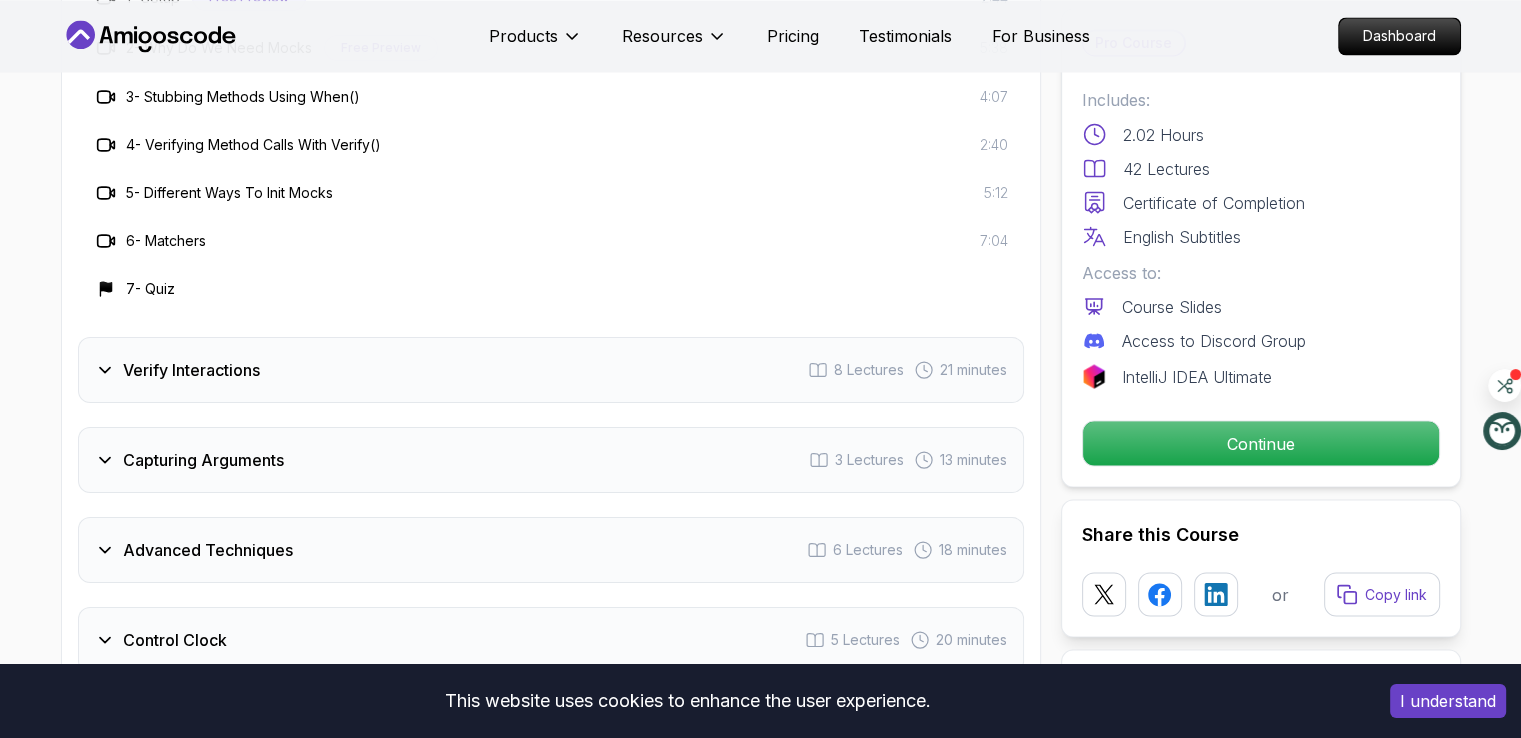 scroll, scrollTop: 3700, scrollLeft: 0, axis: vertical 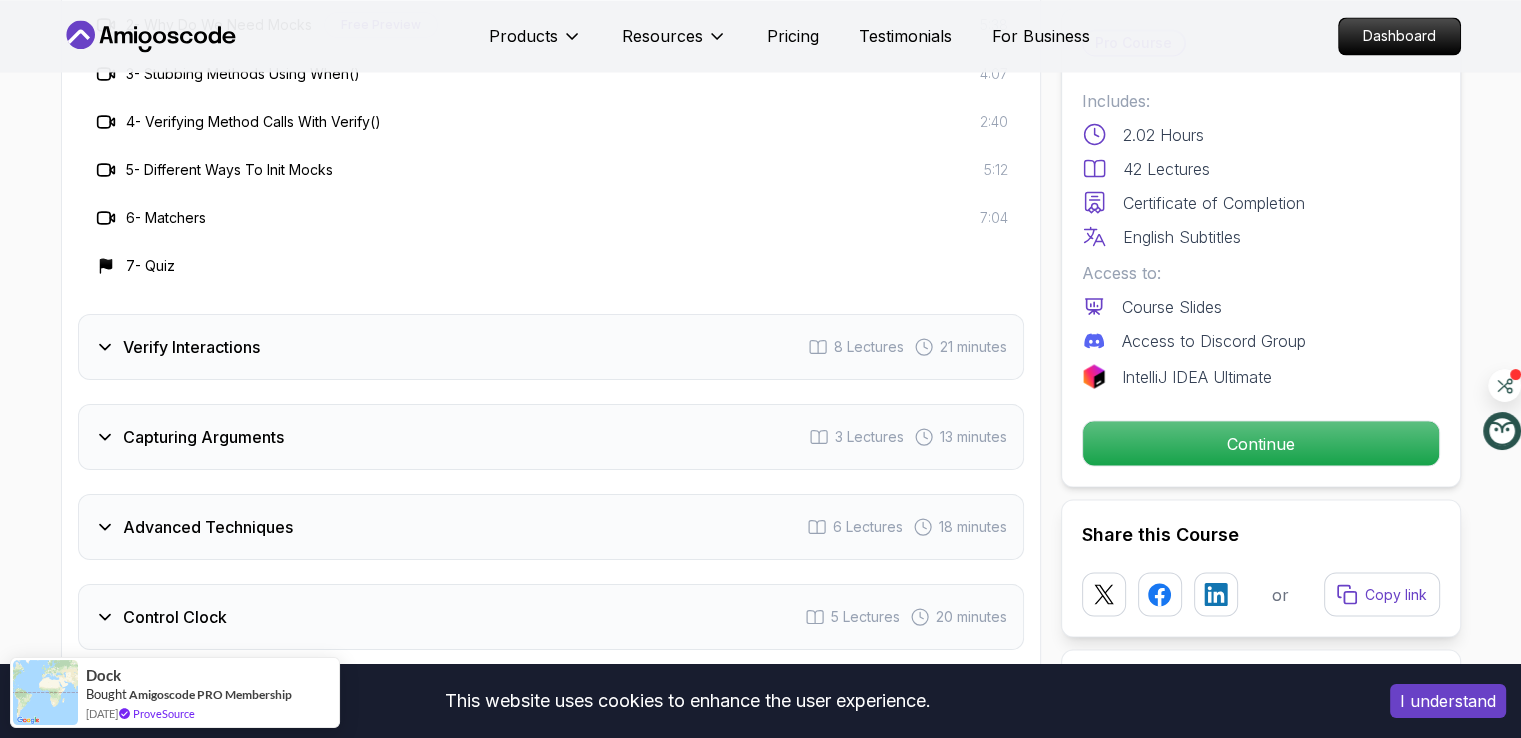 click on "Verify Interactions" at bounding box center (191, 347) 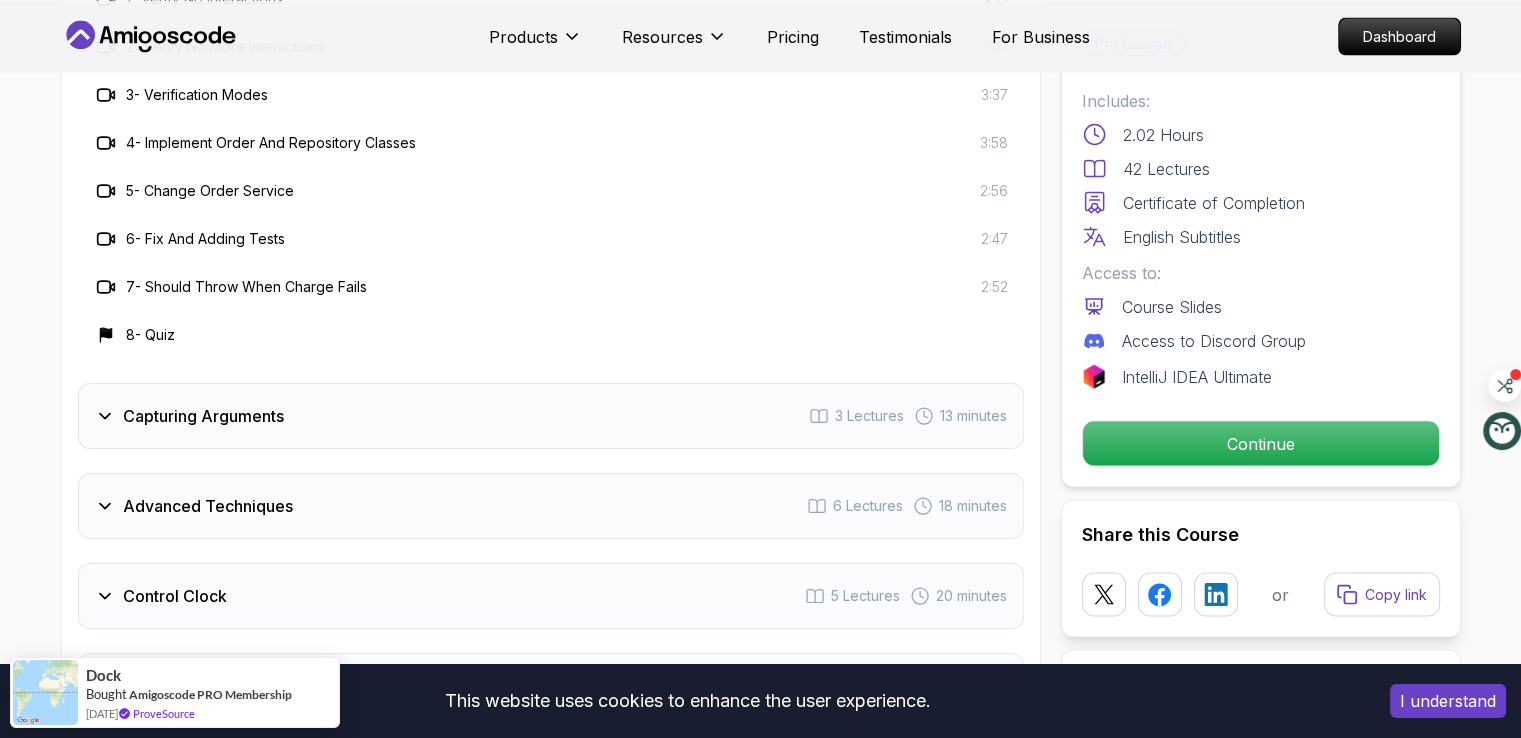 scroll, scrollTop: 3800, scrollLeft: 0, axis: vertical 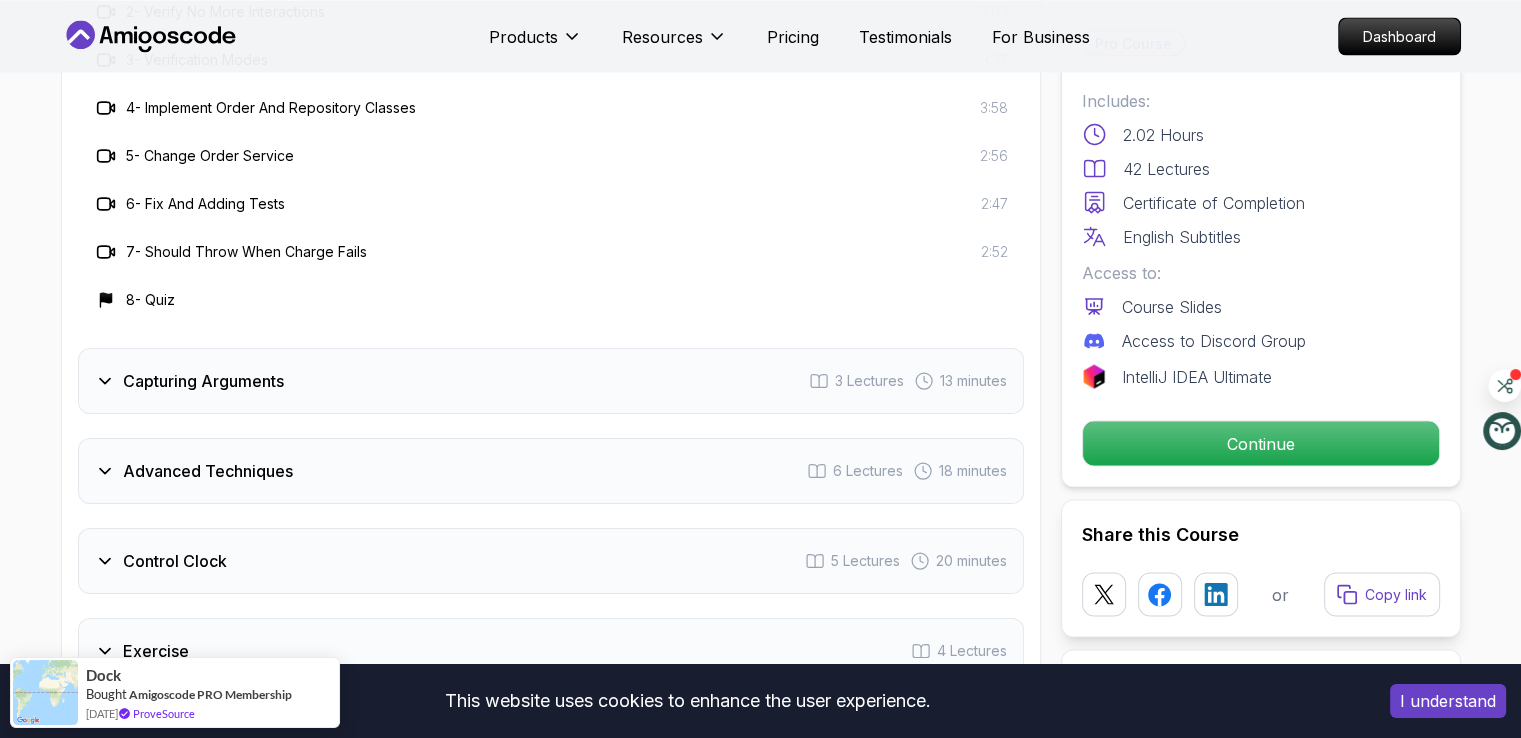 click on "Capturing Arguments 3   Lectures     13 minutes" at bounding box center [551, 381] 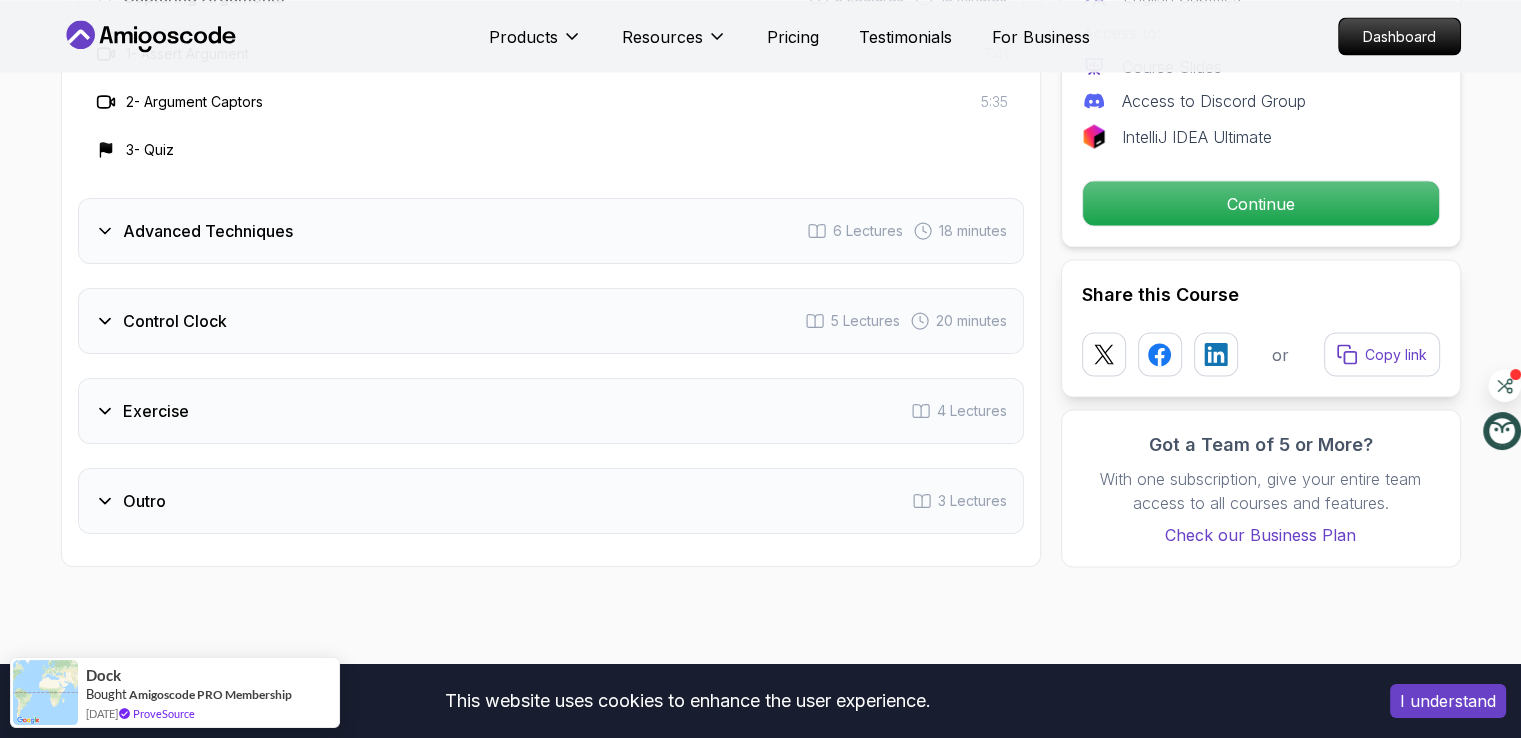 click on "Advanced Techniques" at bounding box center [208, 231] 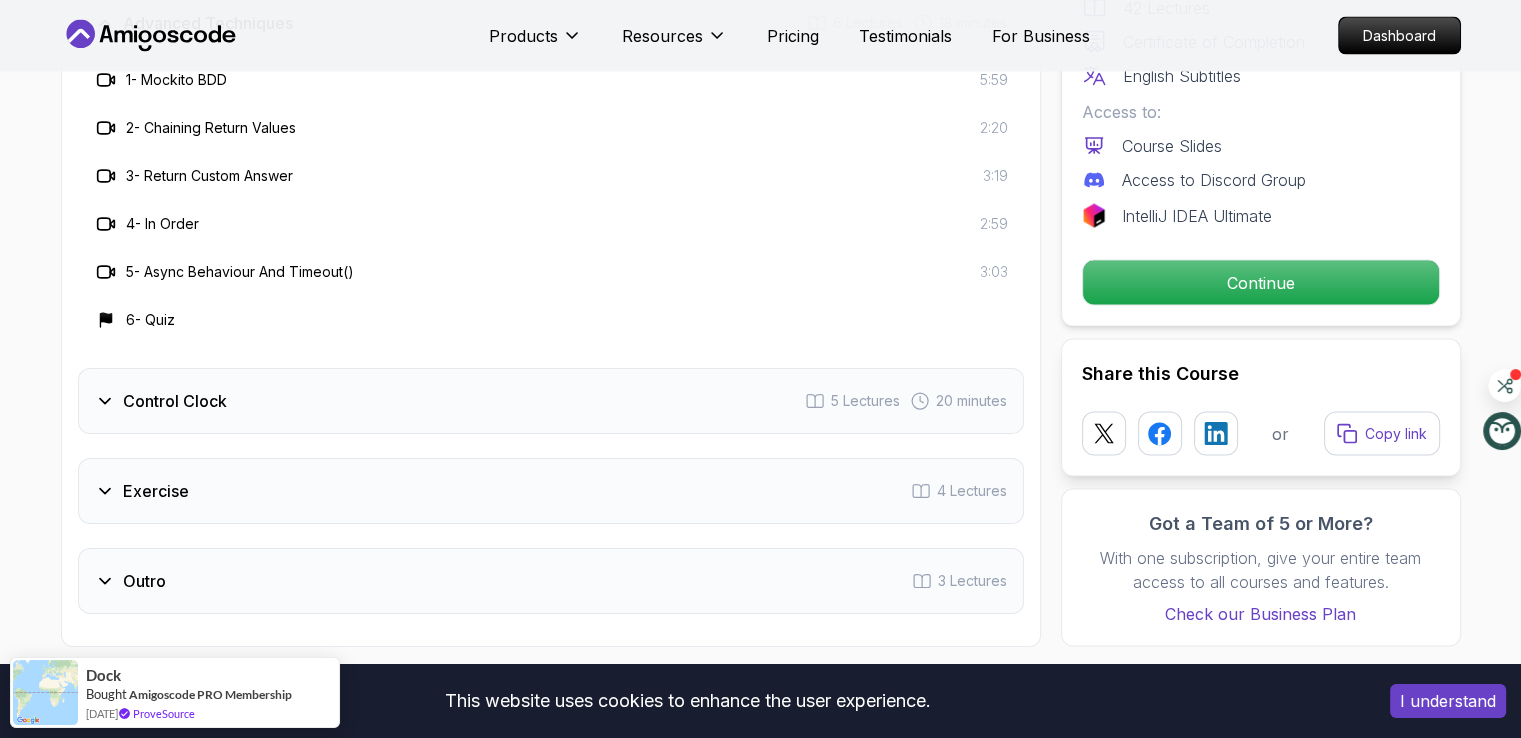 scroll, scrollTop: 3900, scrollLeft: 0, axis: vertical 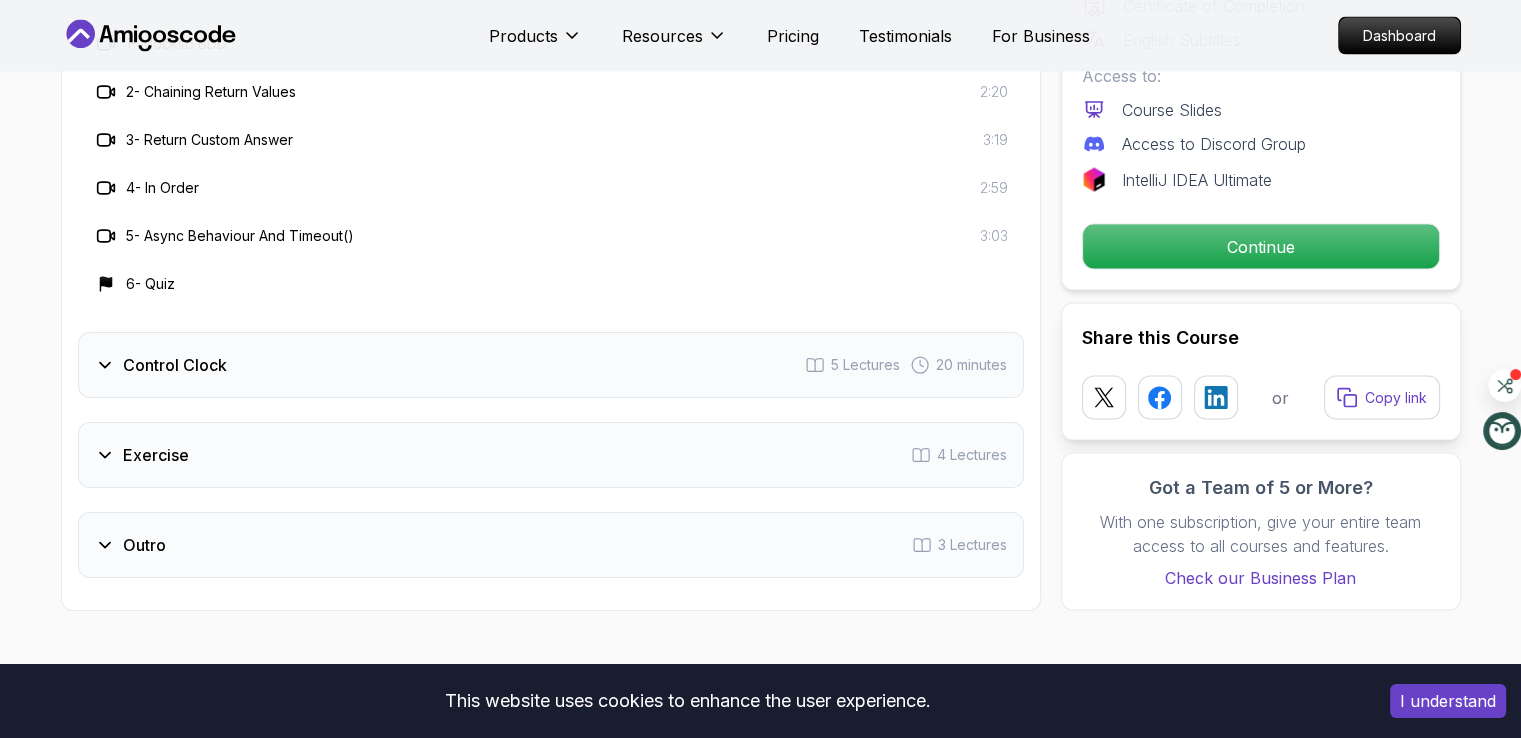 click on "Control Clock 5   Lectures     20 minutes" at bounding box center (551, 365) 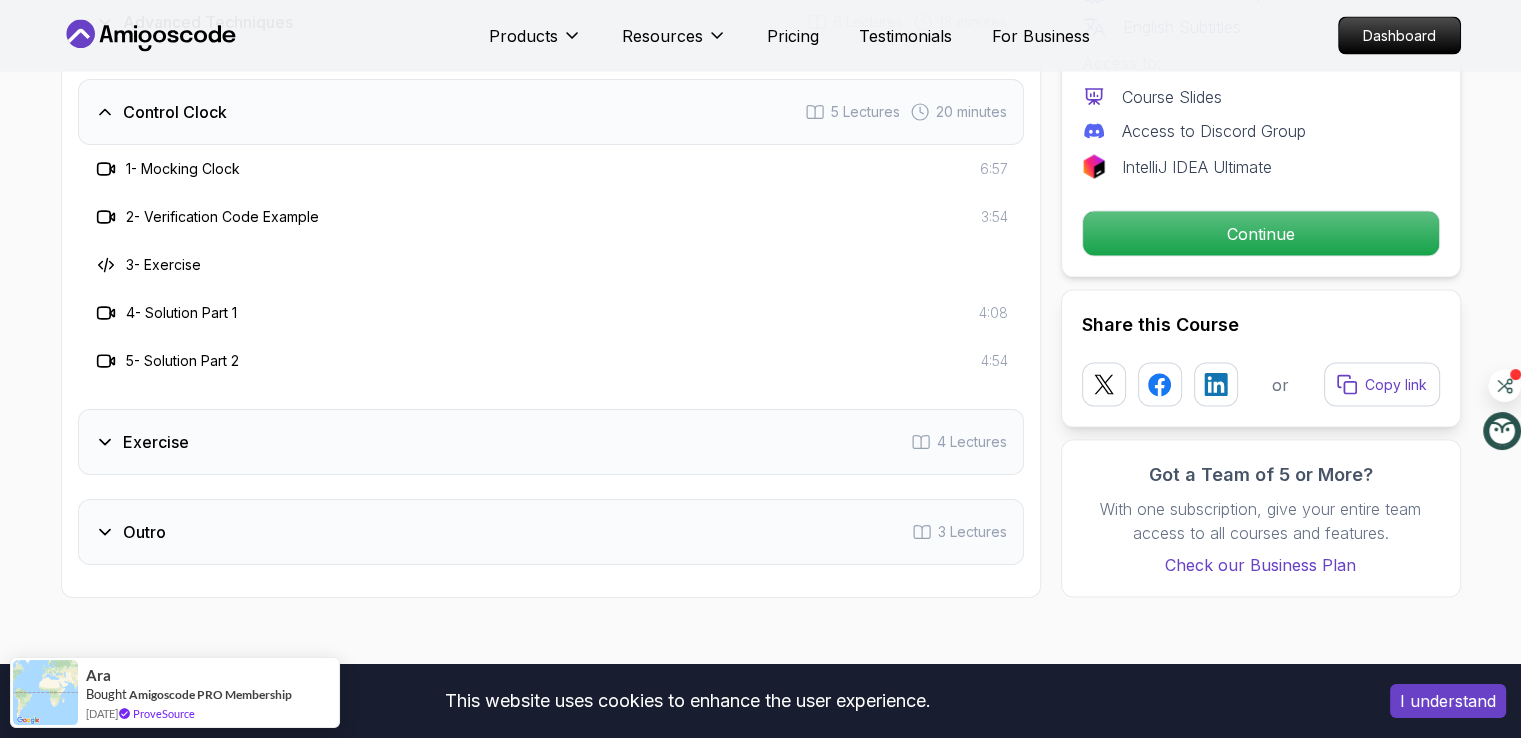 scroll, scrollTop: 3900, scrollLeft: 0, axis: vertical 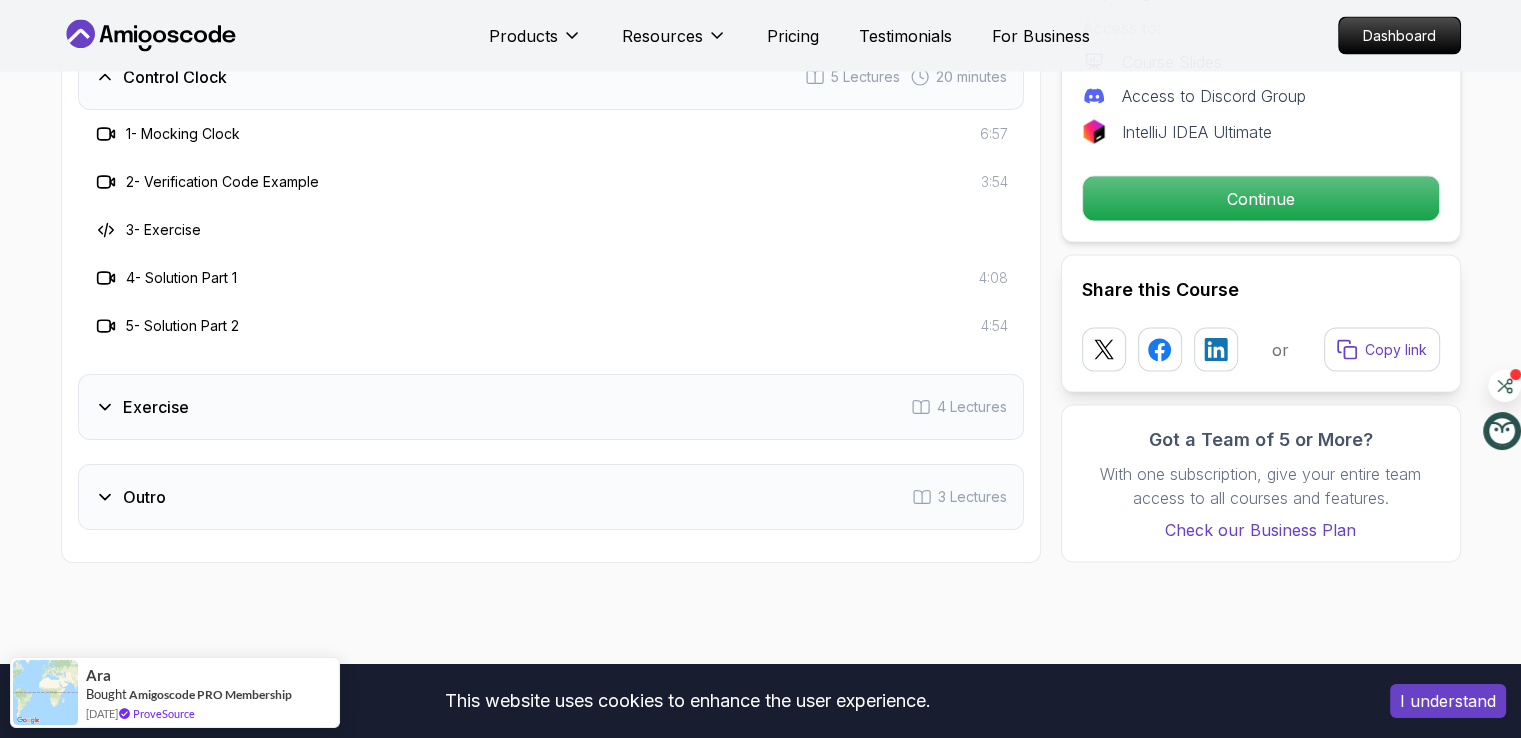 click on "Exercise 4   Lectures" at bounding box center [551, 407] 